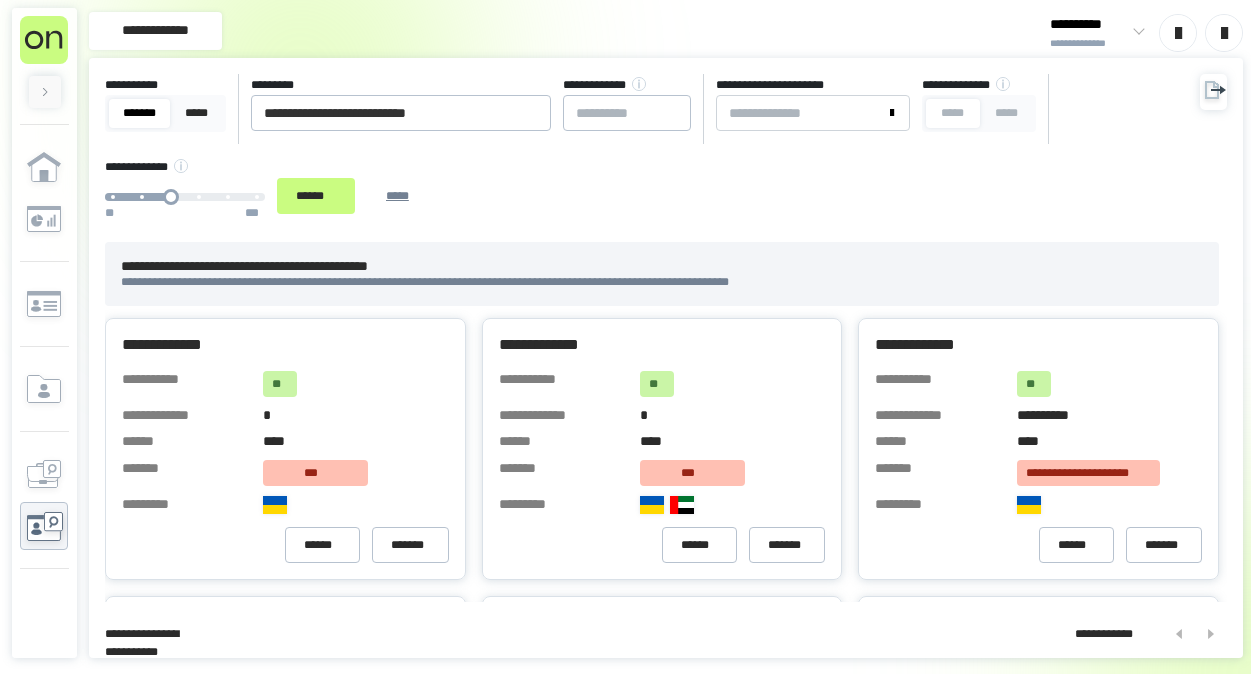 scroll, scrollTop: 0, scrollLeft: 0, axis: both 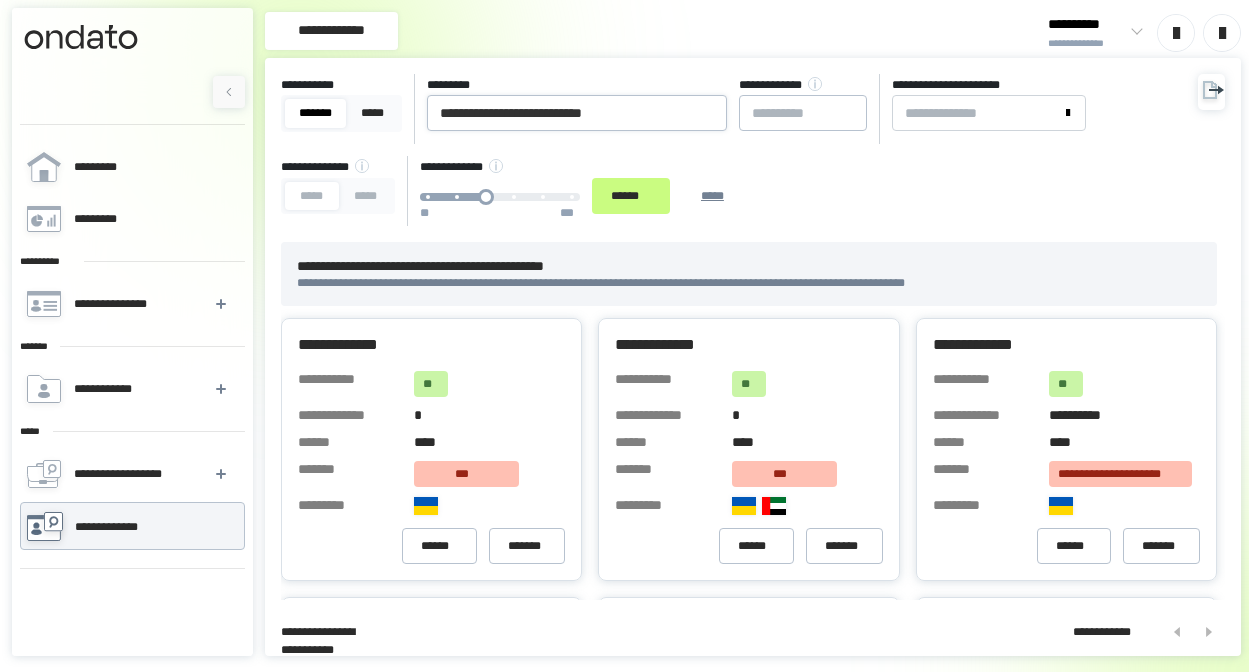 click on "**********" at bounding box center [577, 103] 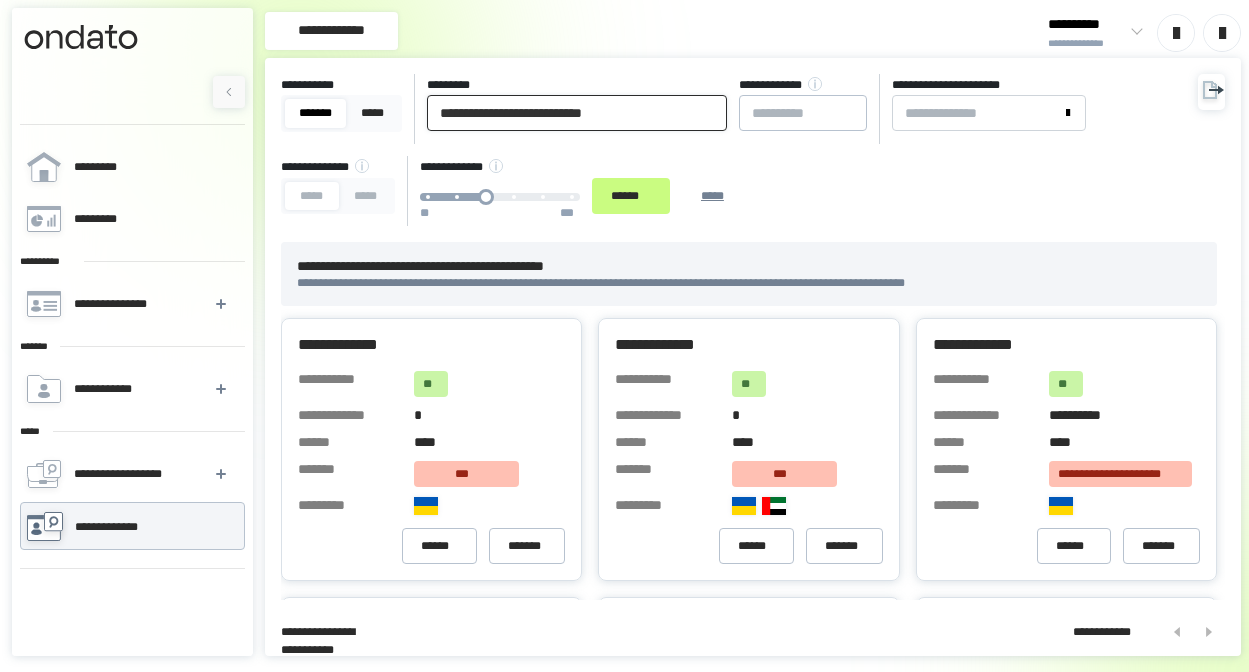 click on "**********" at bounding box center [577, 113] 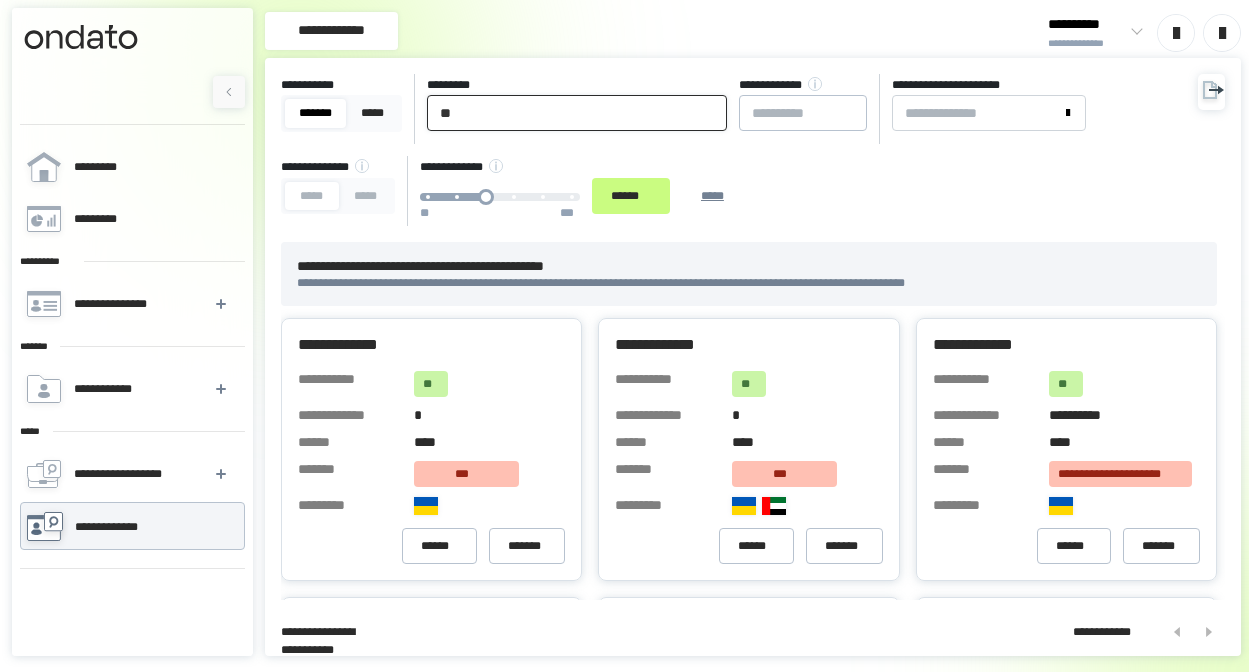 type on "*" 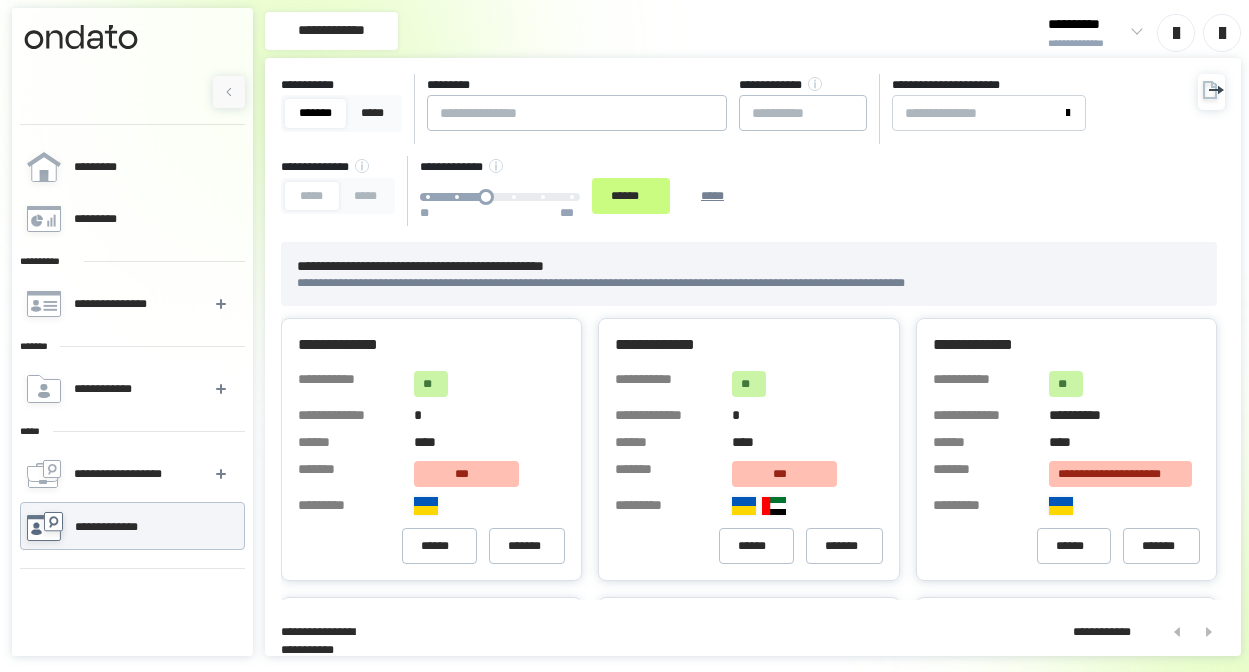 click at bounding box center (132, 74) 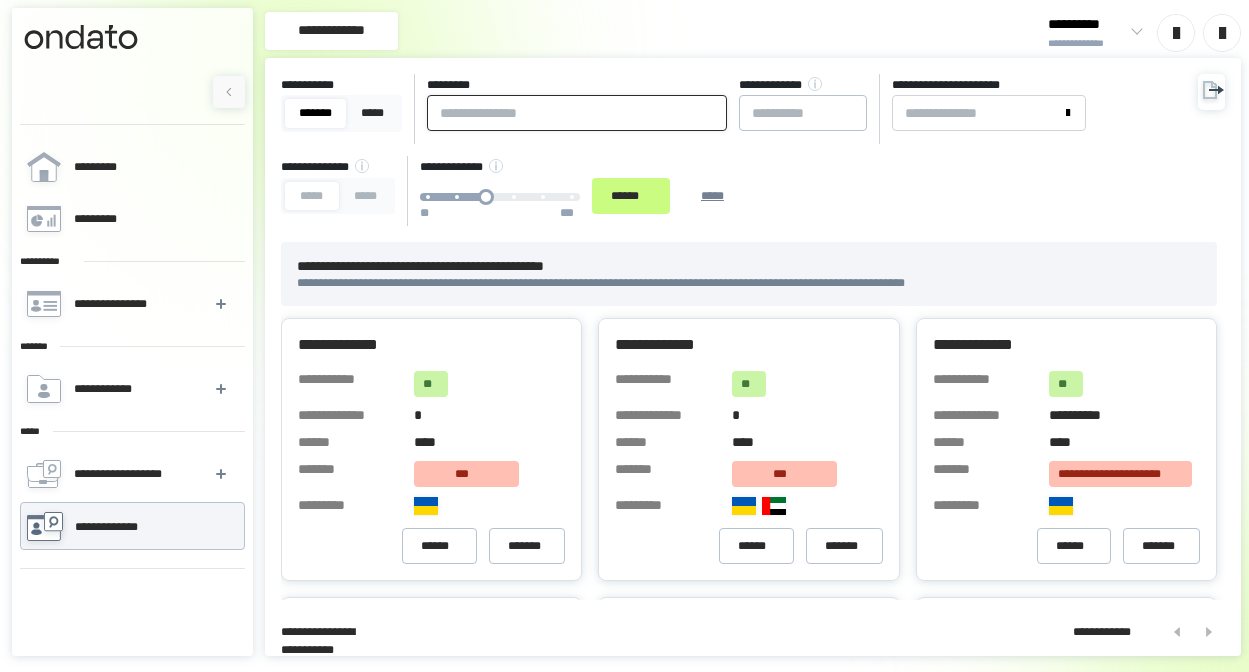 click at bounding box center [577, 113] 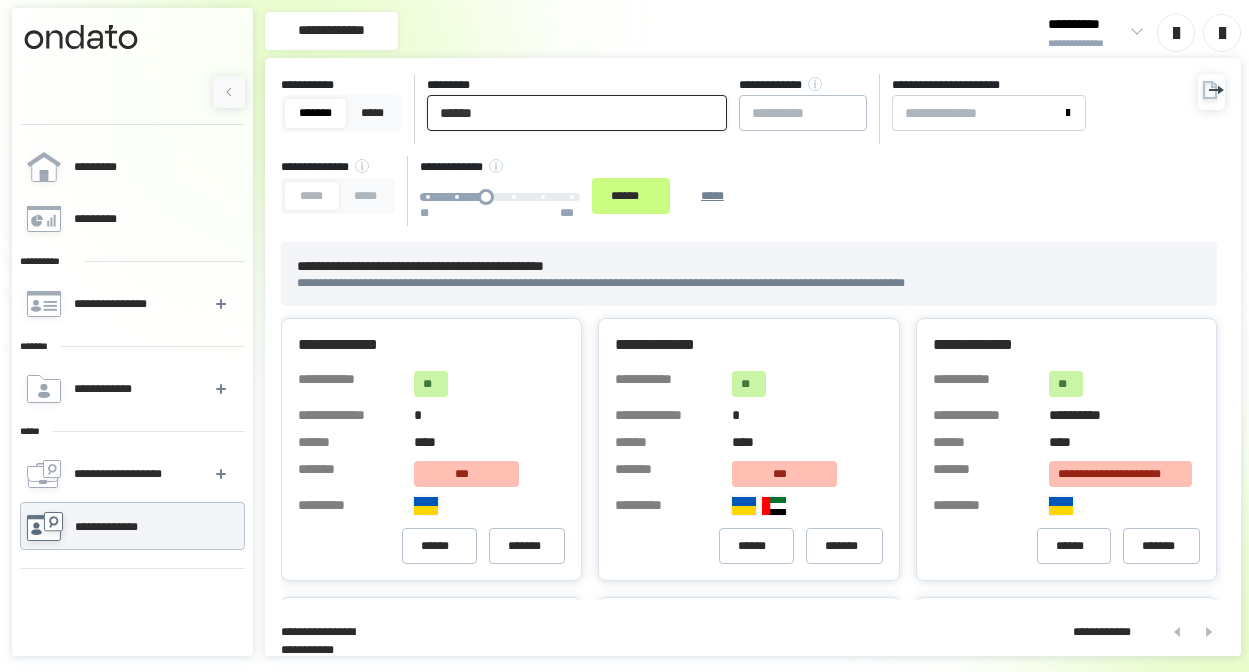 type on "******" 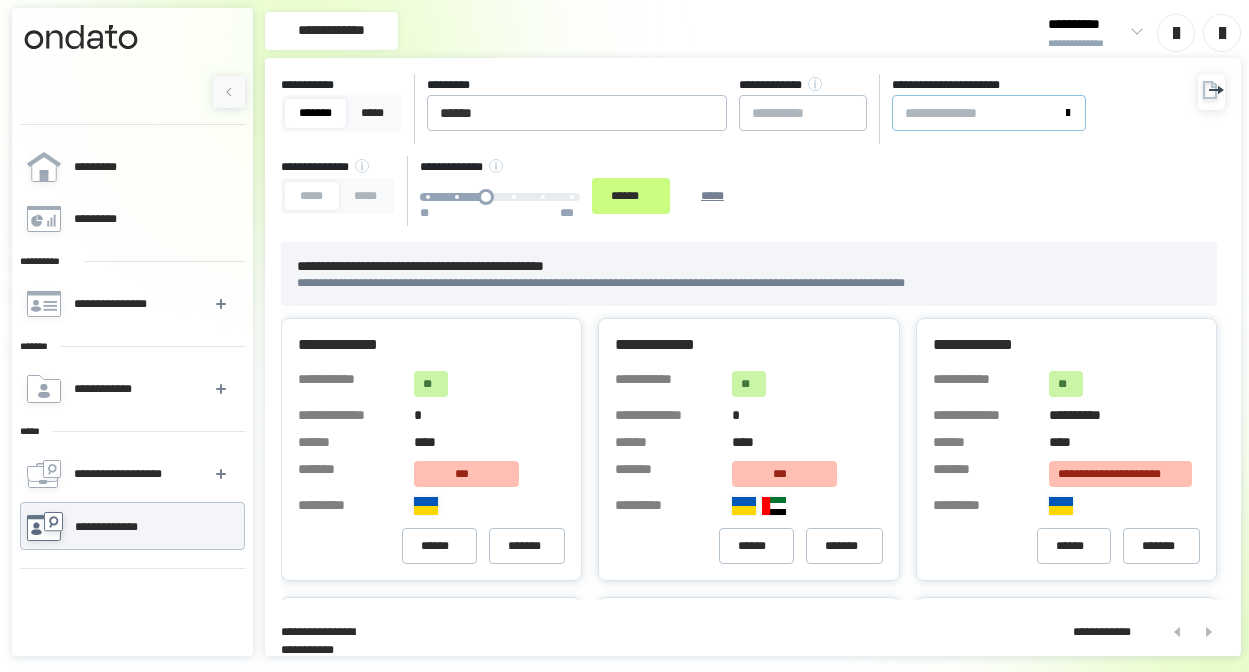 click on "**********" at bounding box center (977, 113) 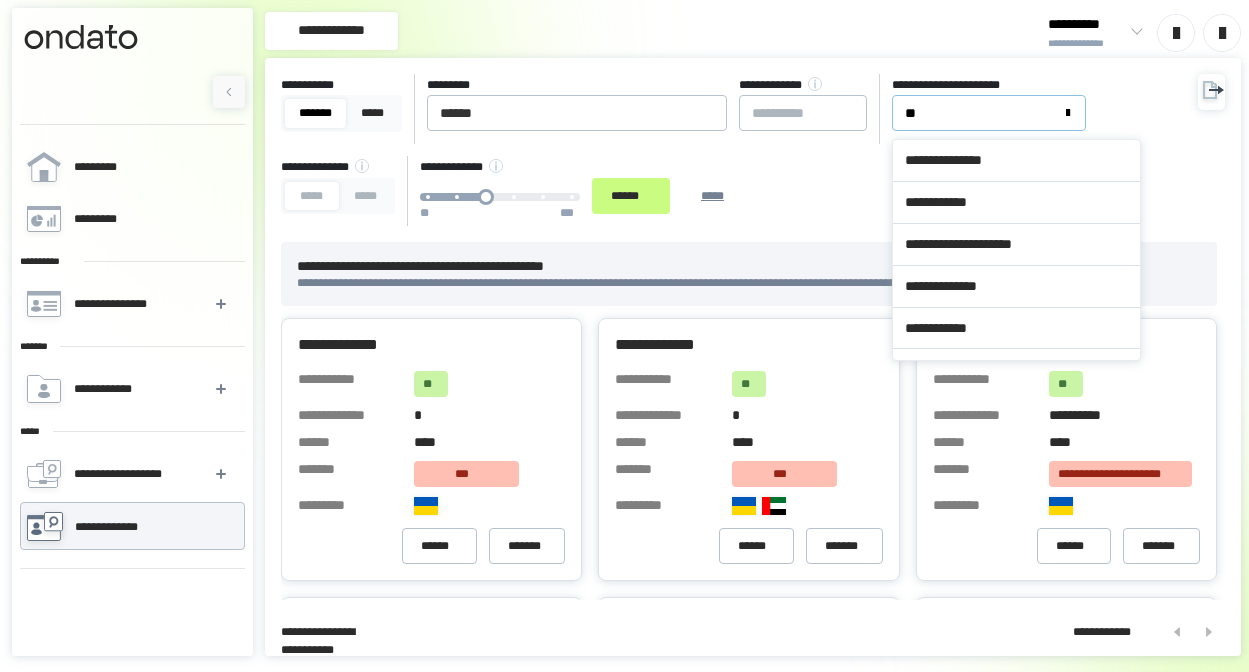 type on "***" 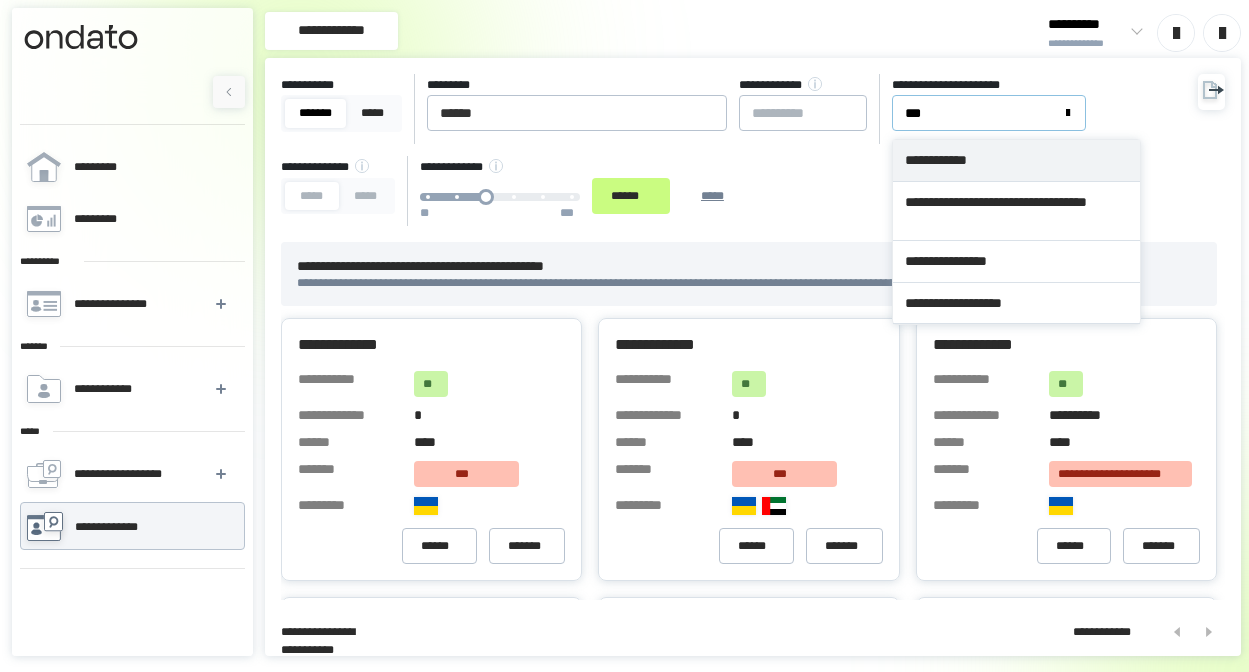 type 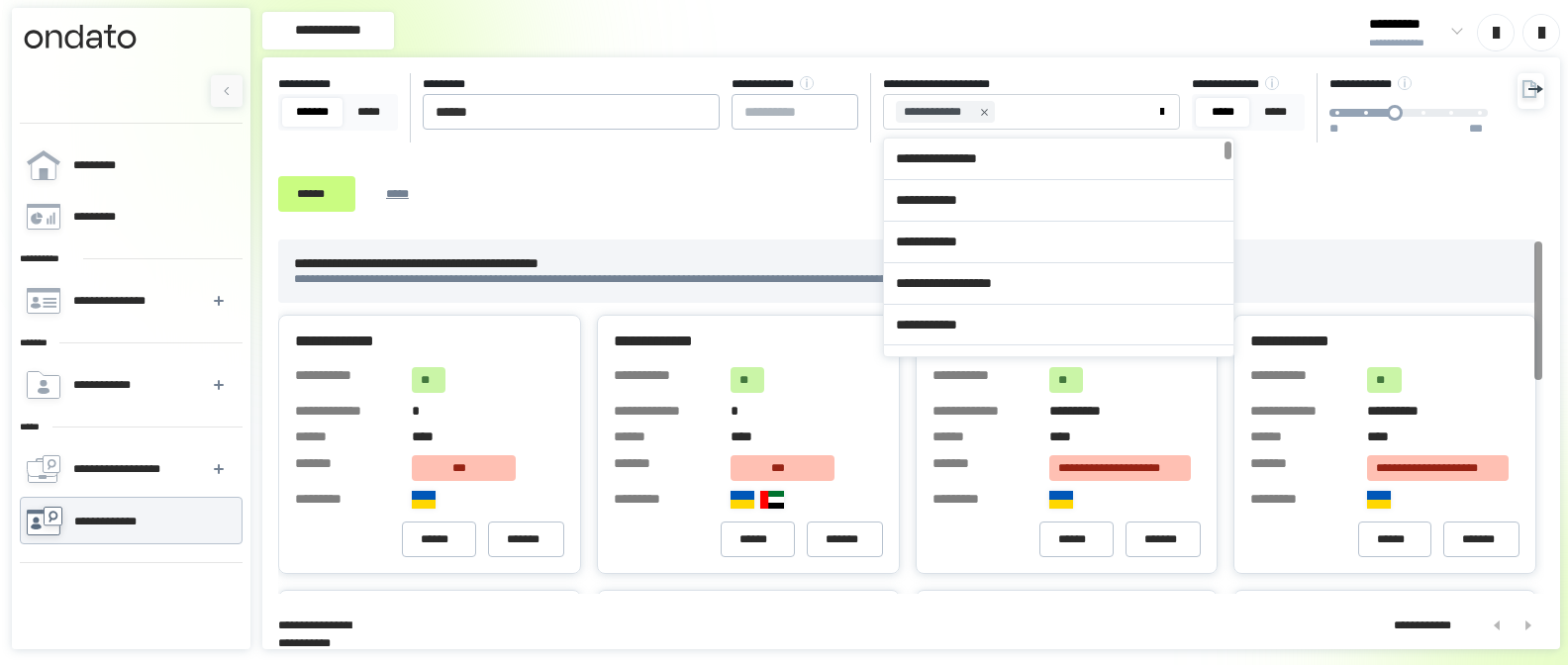 click on "**********" at bounding box center (892, 148) 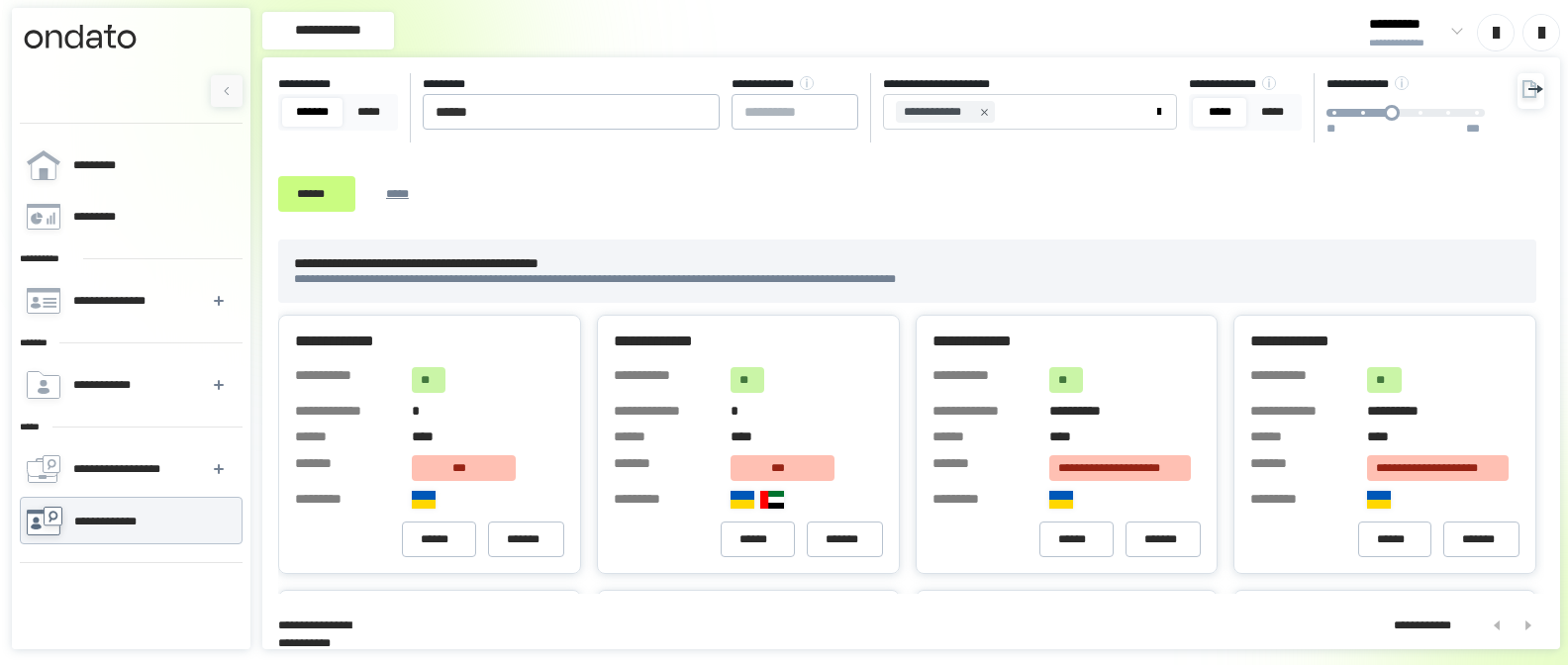 click on "**********" at bounding box center [892, 148] 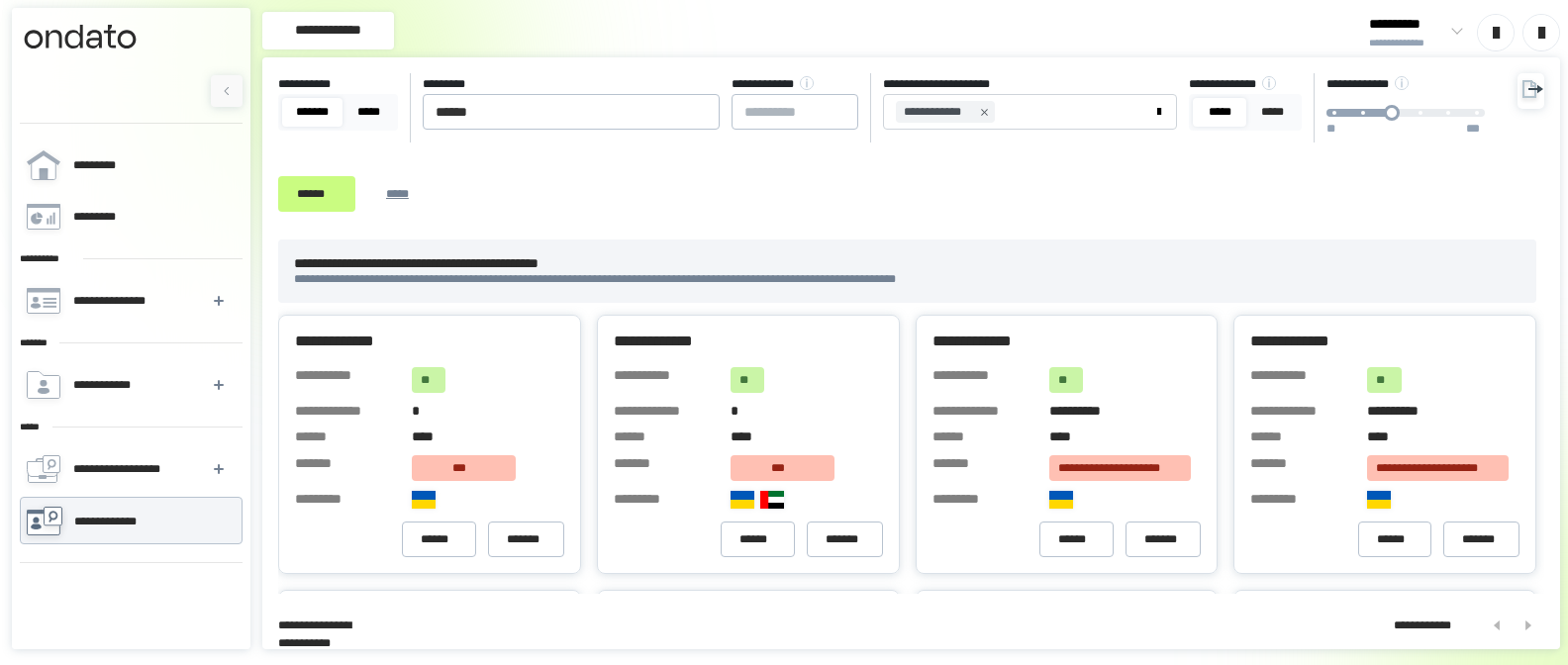 click on "*****" at bounding box center [368, 112] 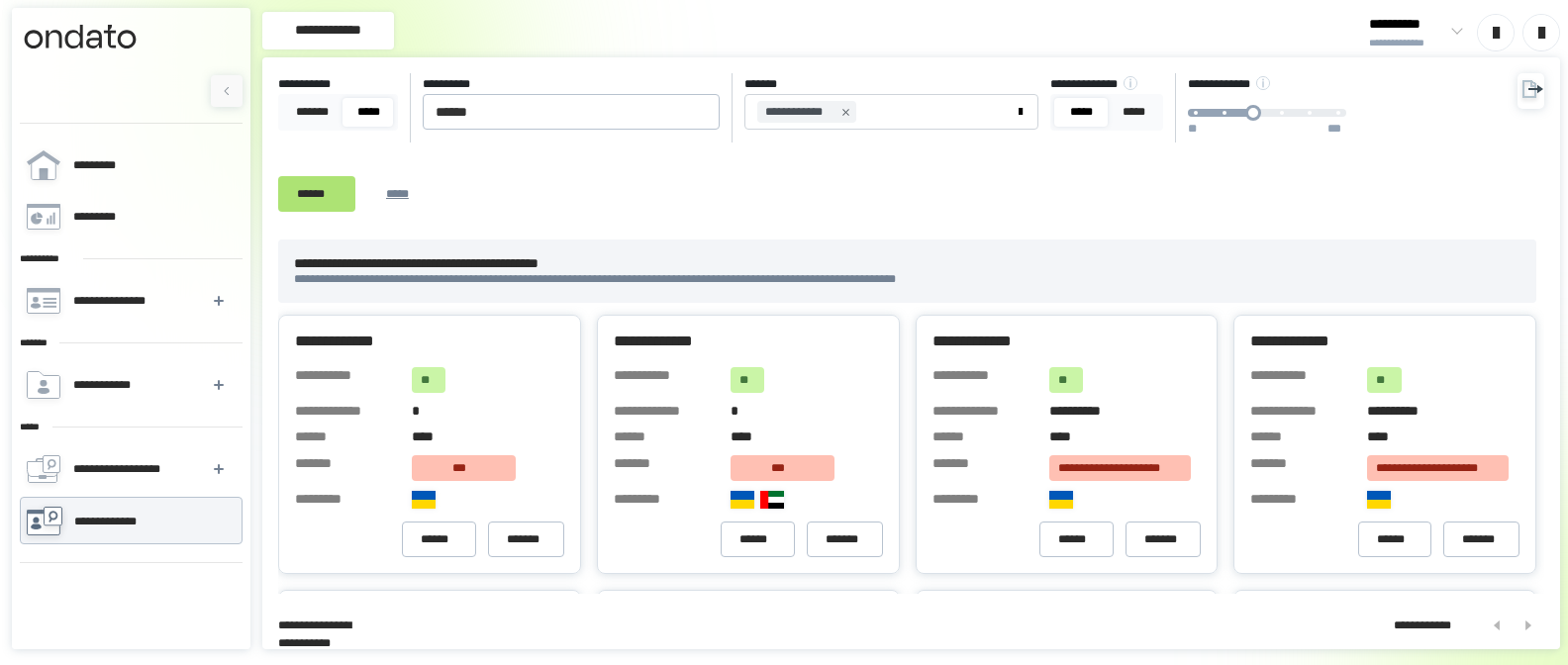 click on "******" at bounding box center [317, 194] 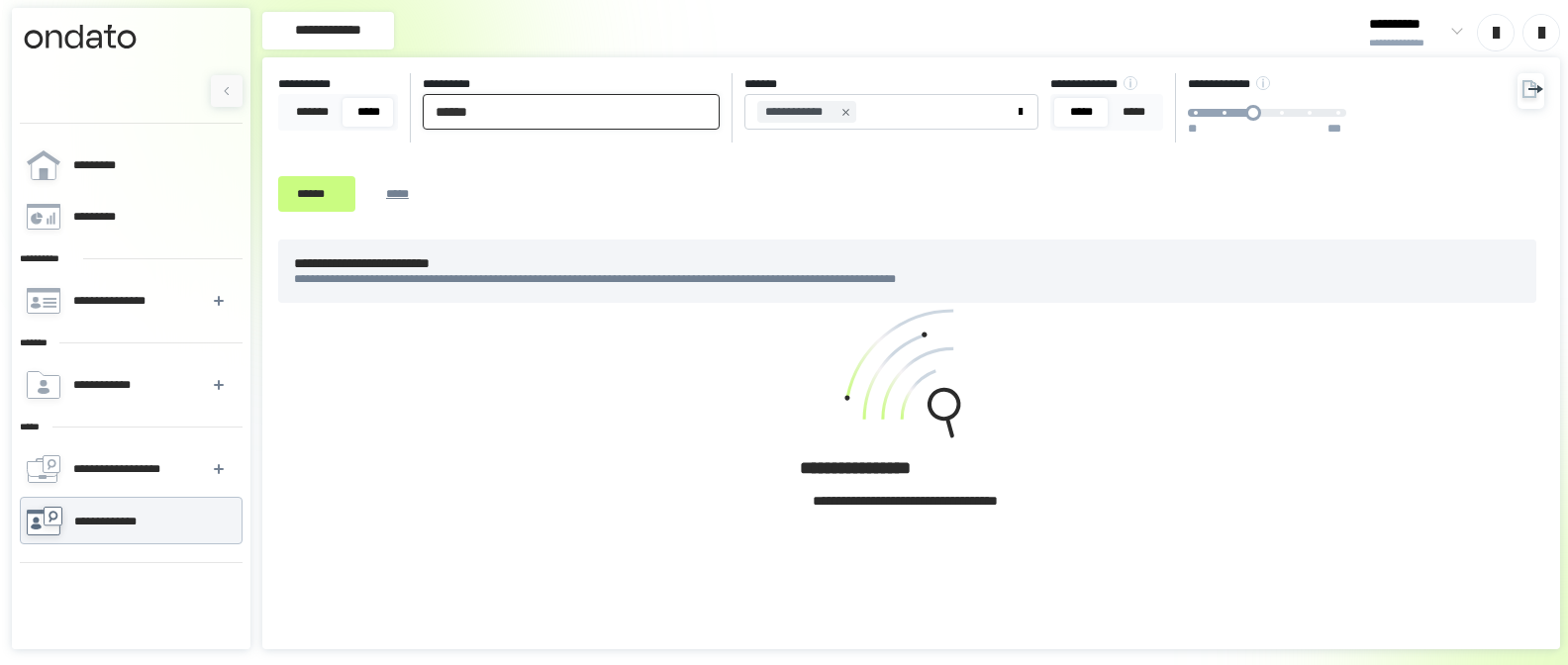 drag, startPoint x: 541, startPoint y: 115, endPoint x: 148, endPoint y: 71, distance: 395.45543 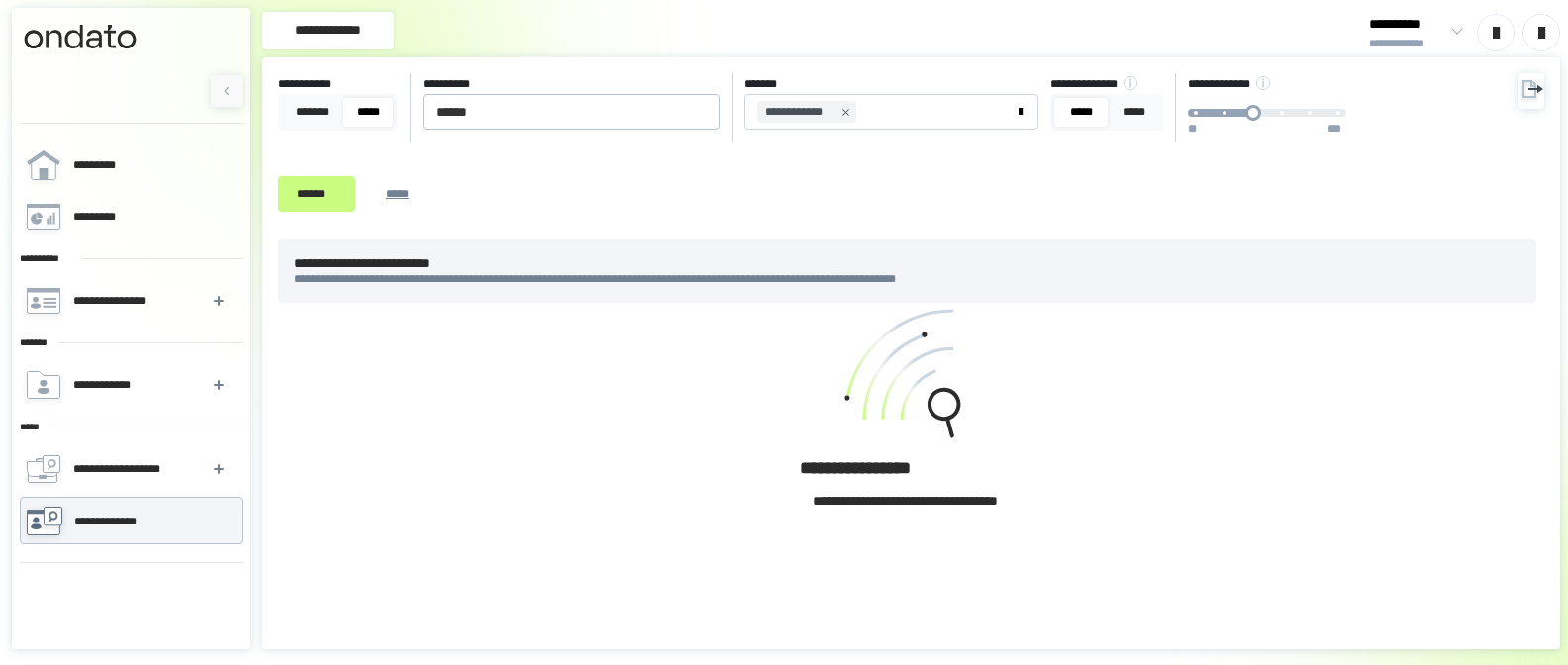 click at bounding box center [131, 73] 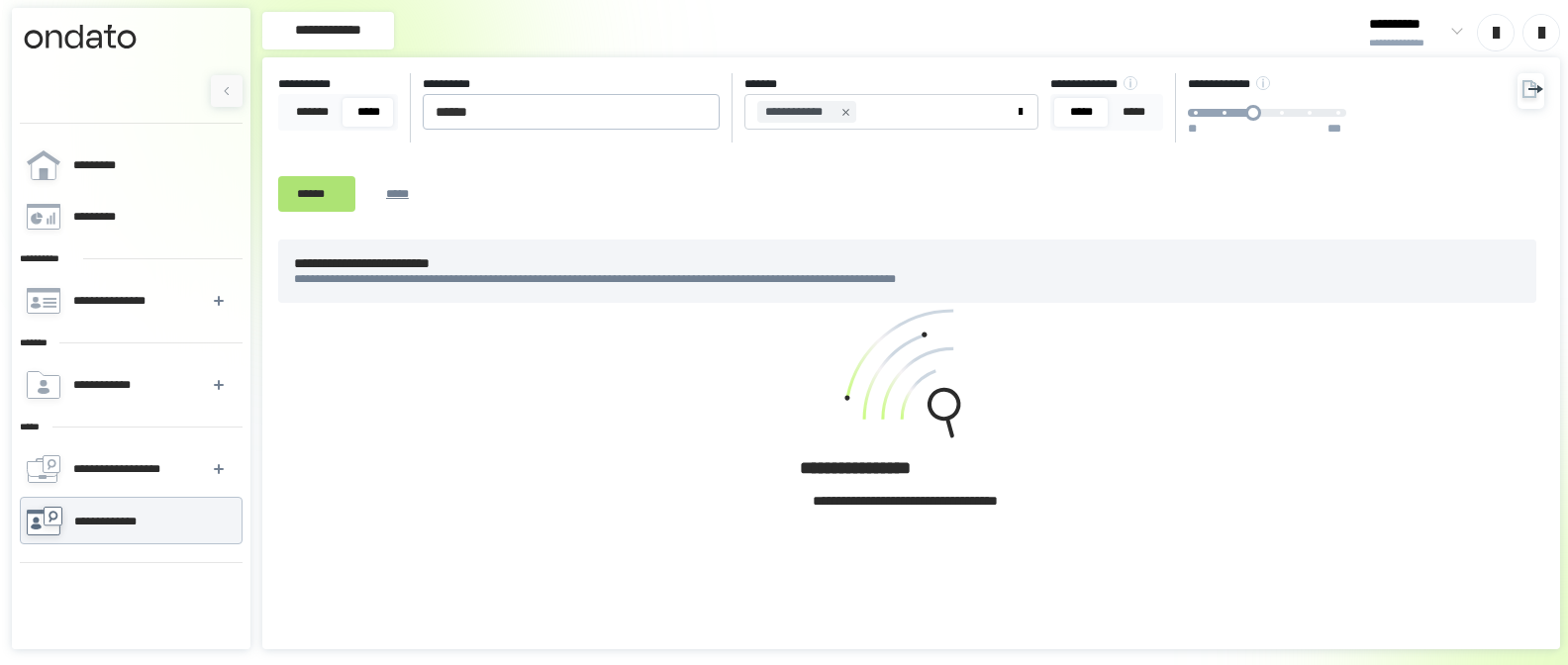 click on "******" at bounding box center [317, 194] 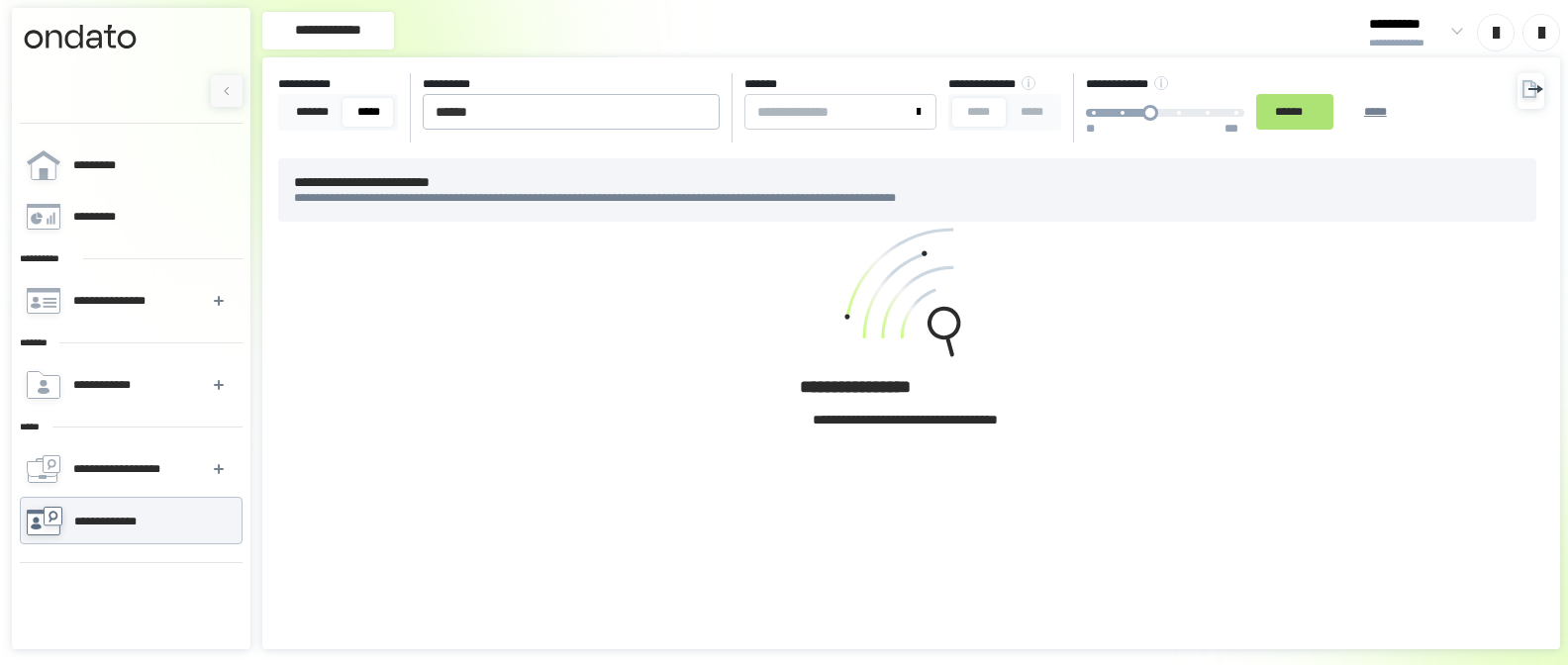 click on "******" at bounding box center [1295, 112] 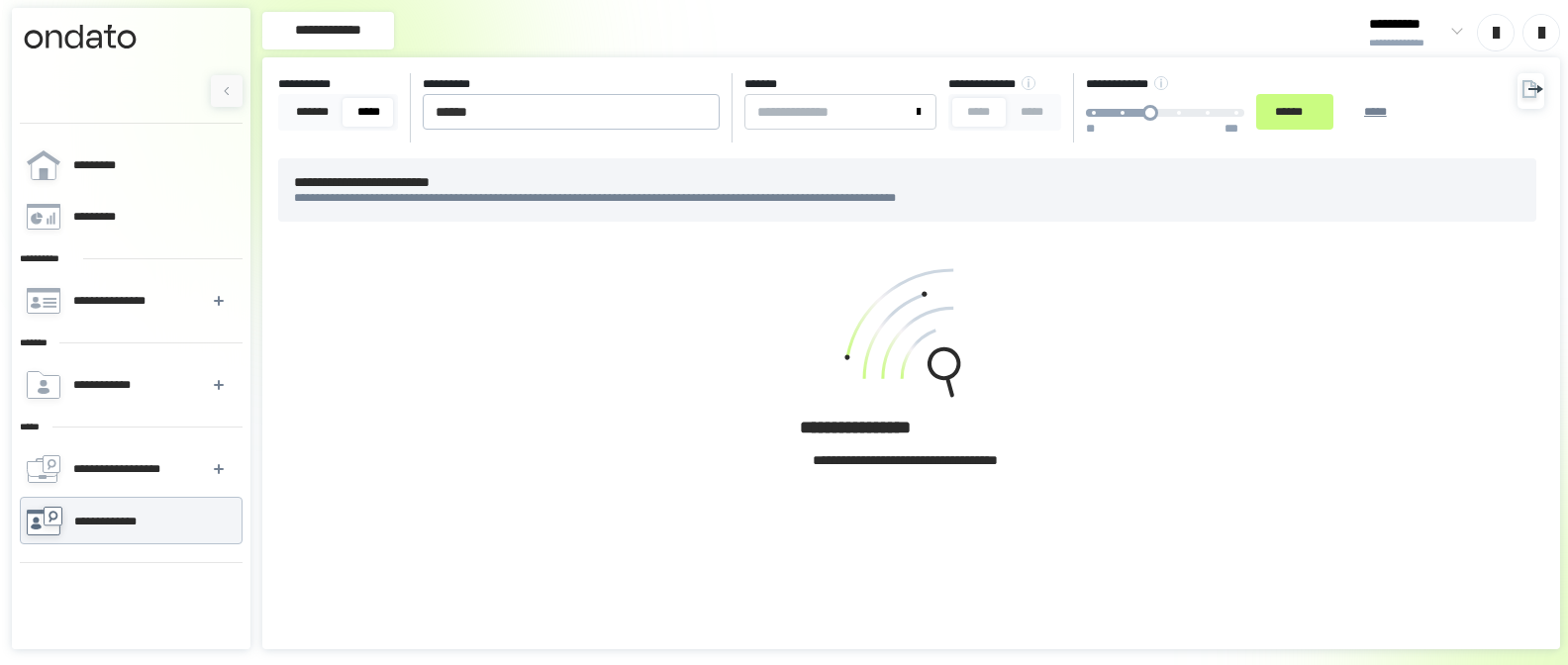 click on "**********" at bounding box center (849, 108) 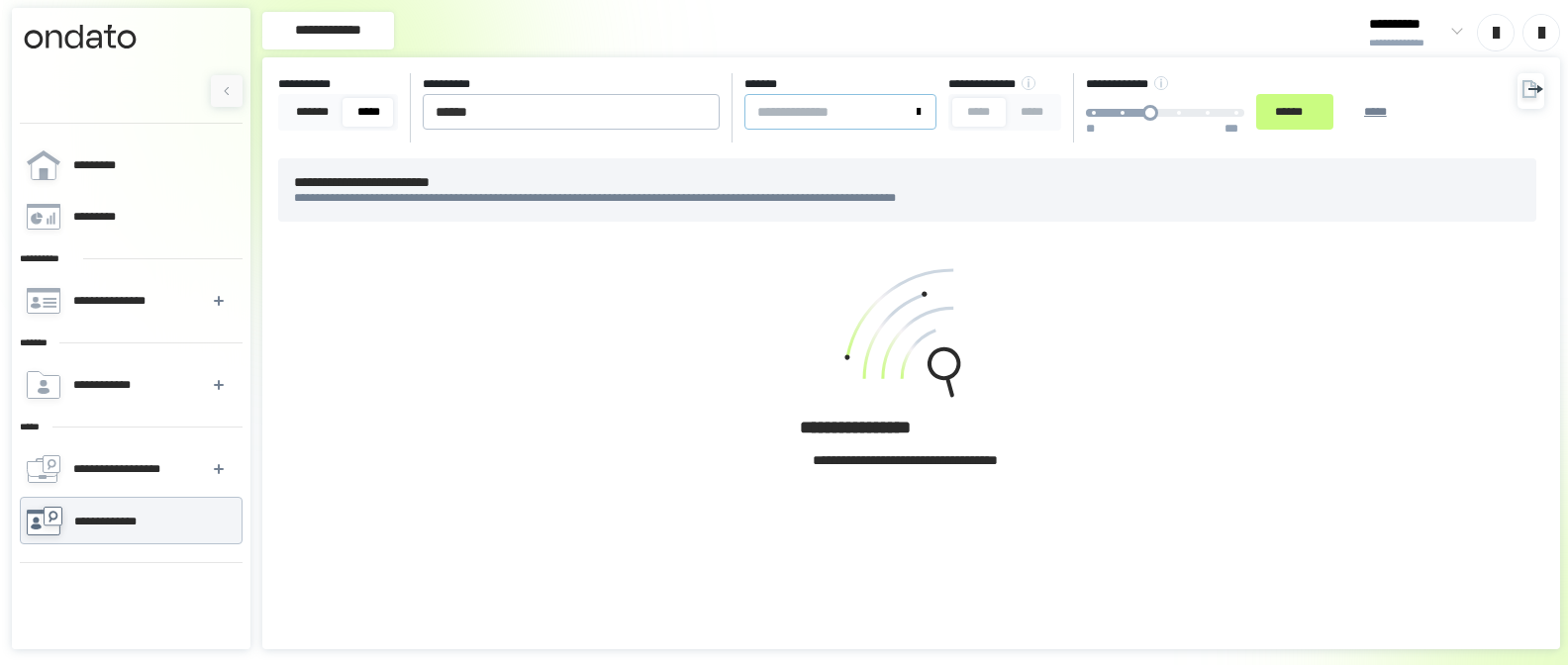 click on "*******" at bounding box center (829, 112) 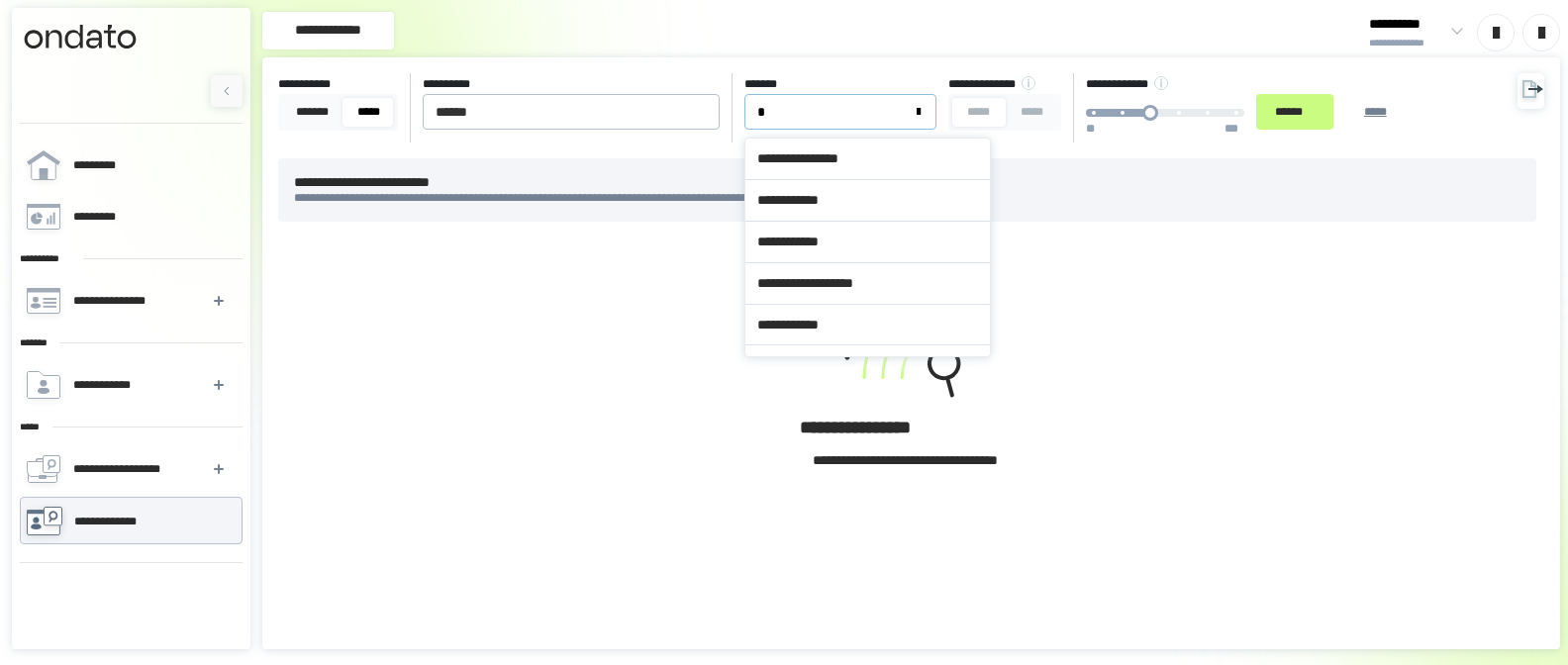 type on "**" 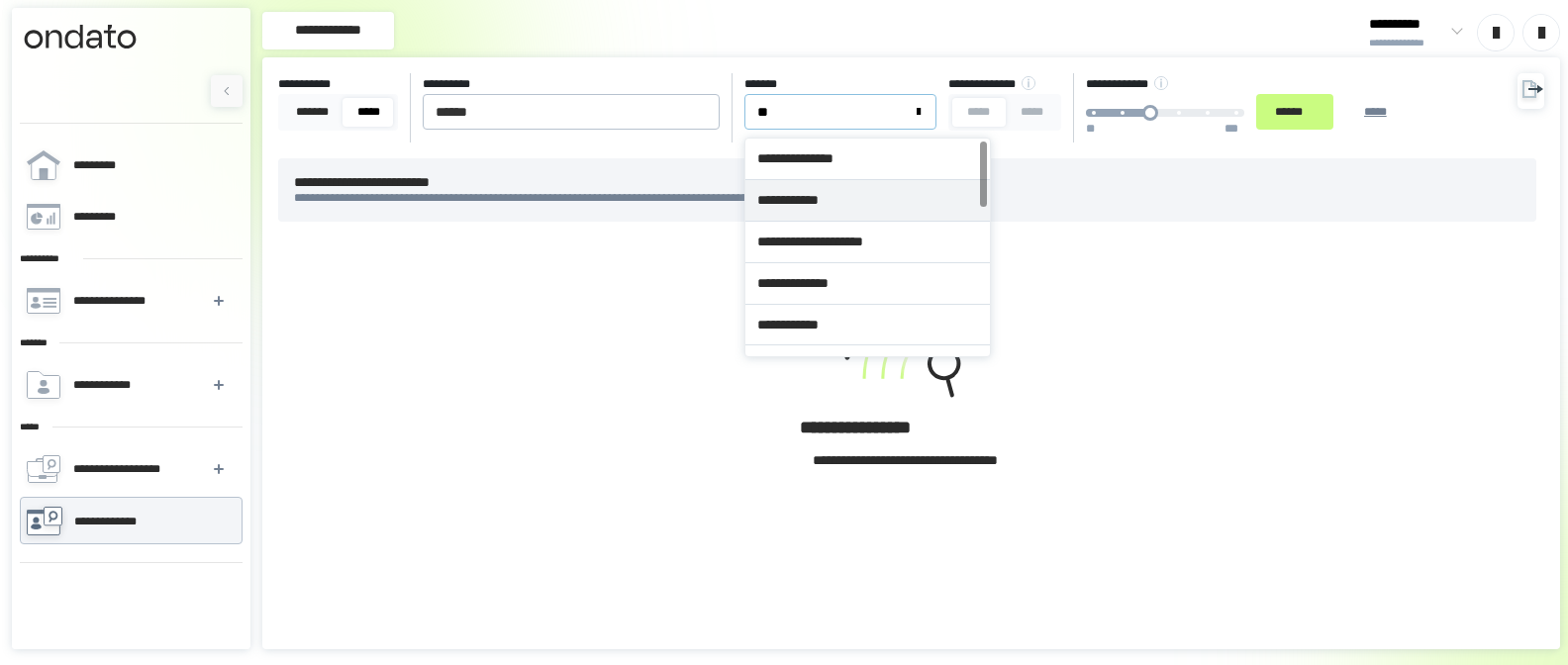 type 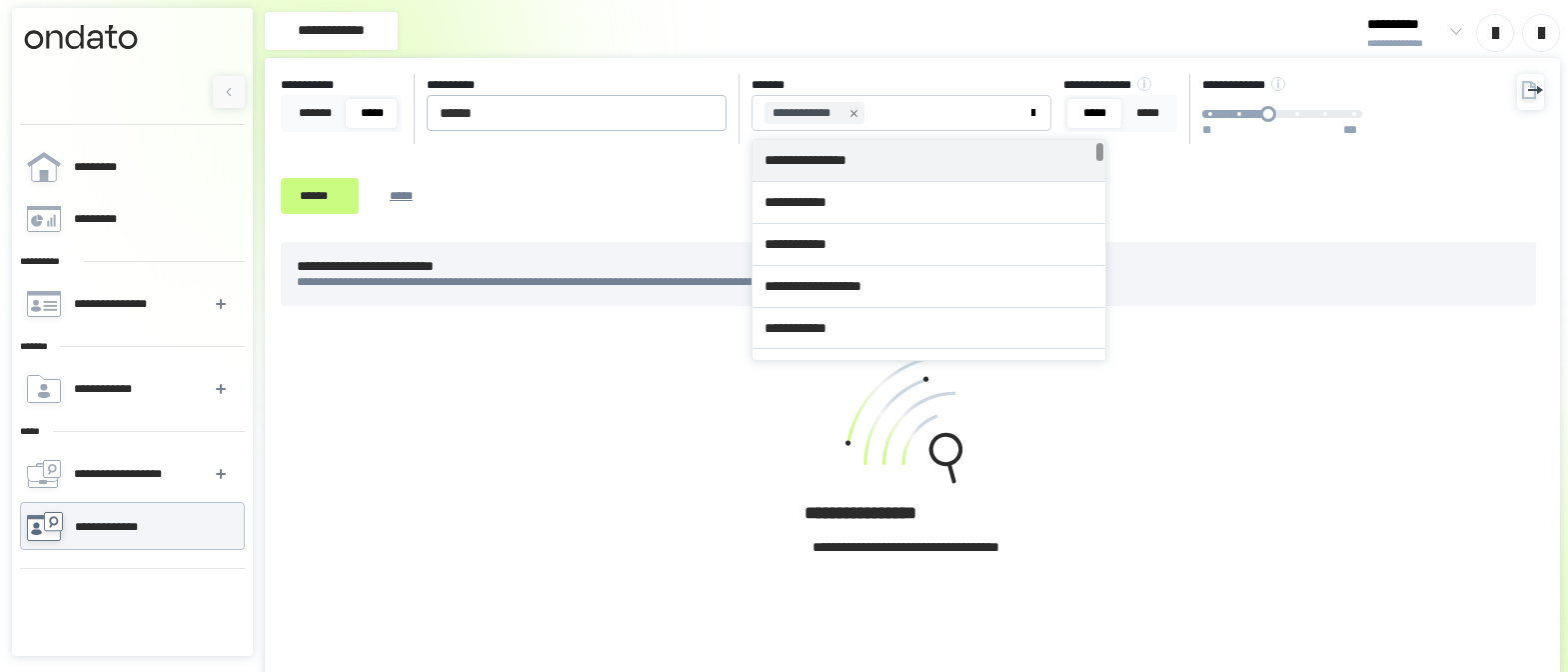 click on "**********" at bounding box center [892, 150] 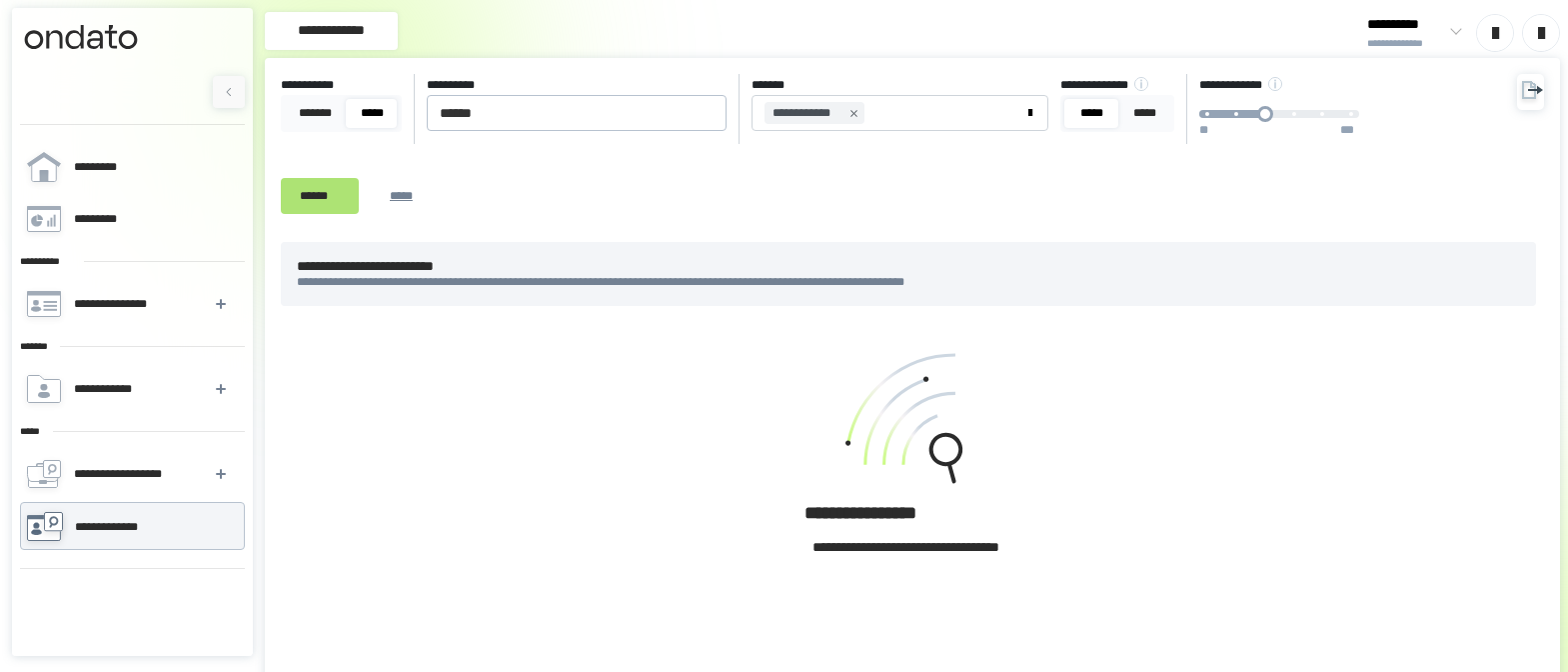 click on "******" at bounding box center (320, 196) 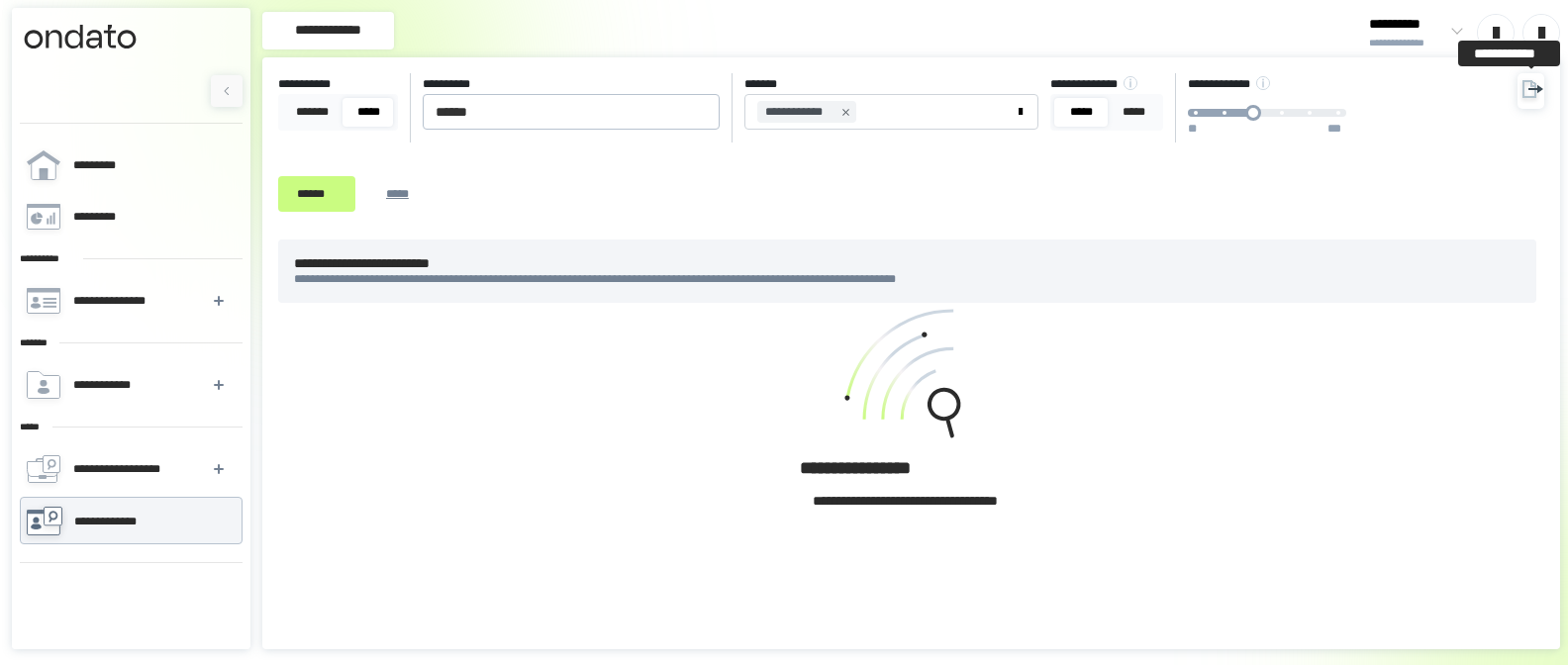 click 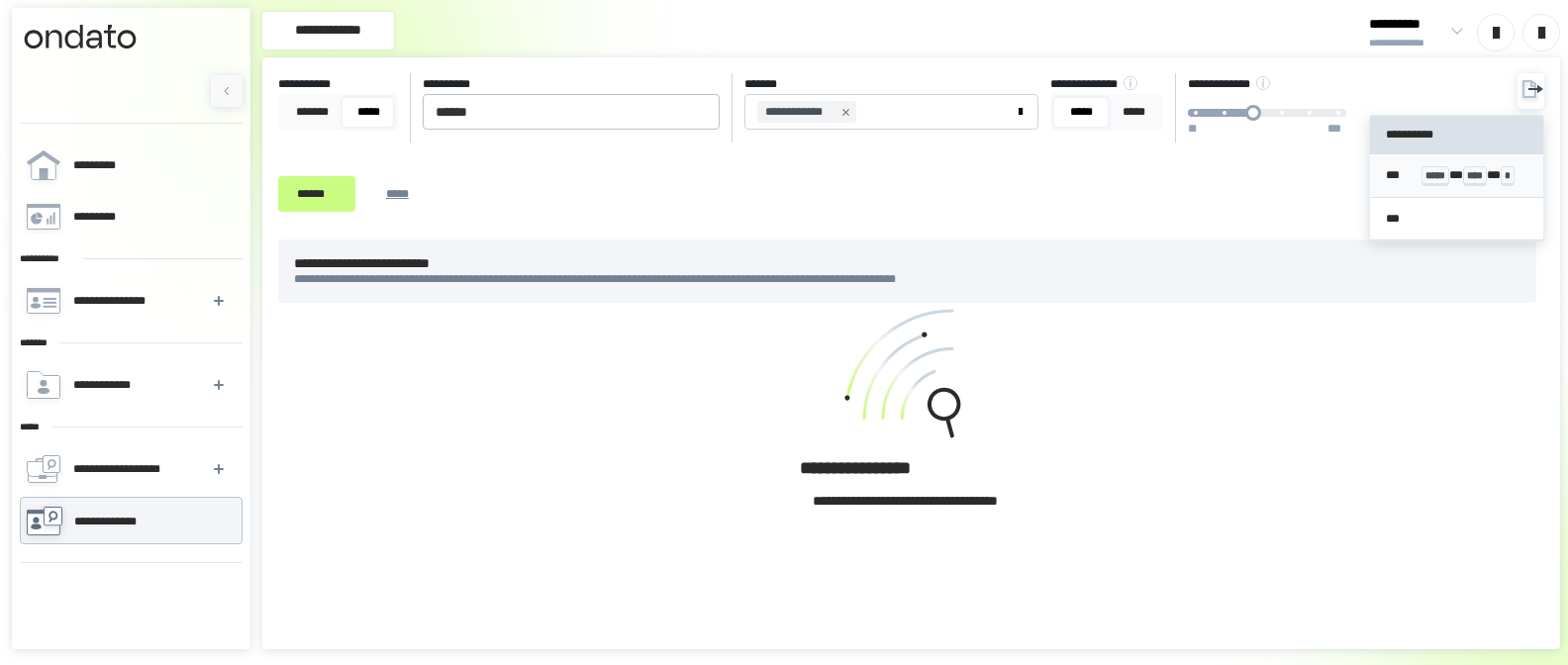click on "*** ***** * **** *   *" at bounding box center [1456, 175] 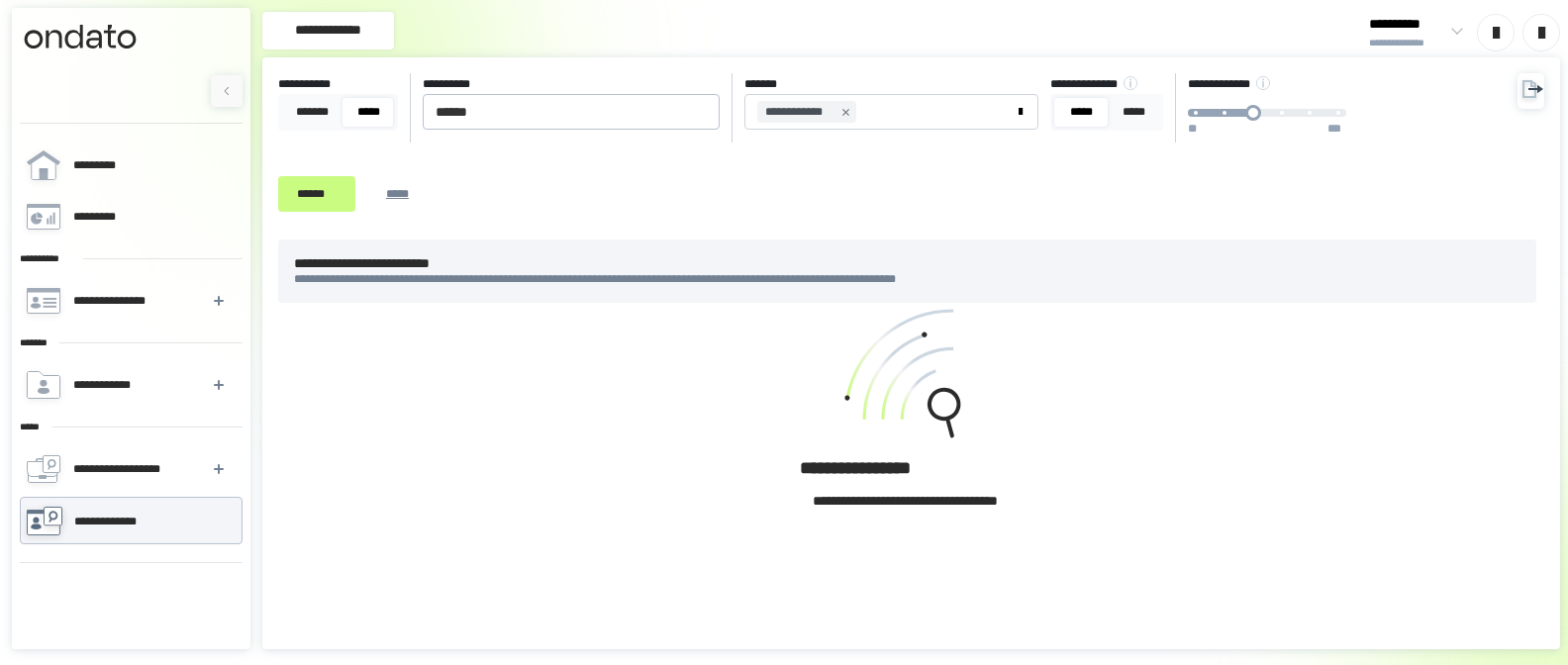 click at bounding box center [80, 41] 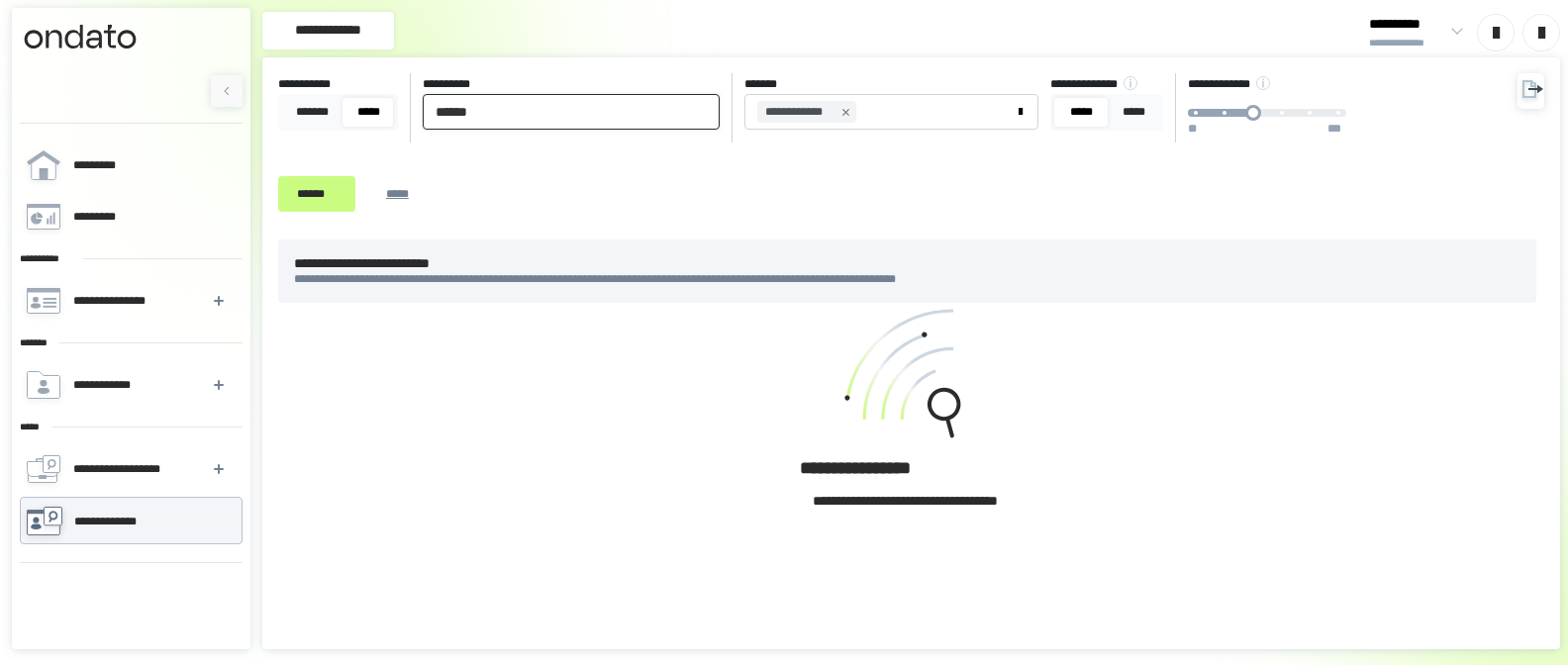 click on "******" at bounding box center (571, 112) 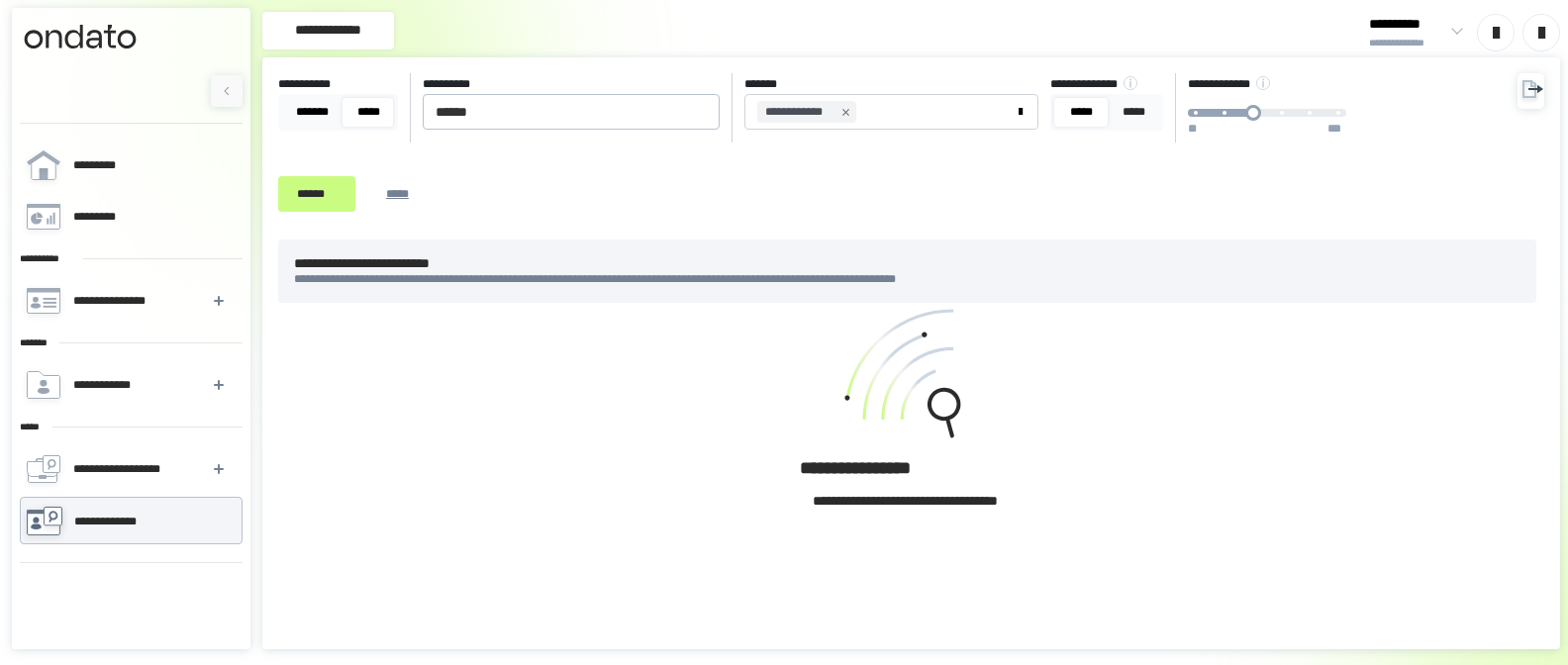 click on "*******" at bounding box center [312, 112] 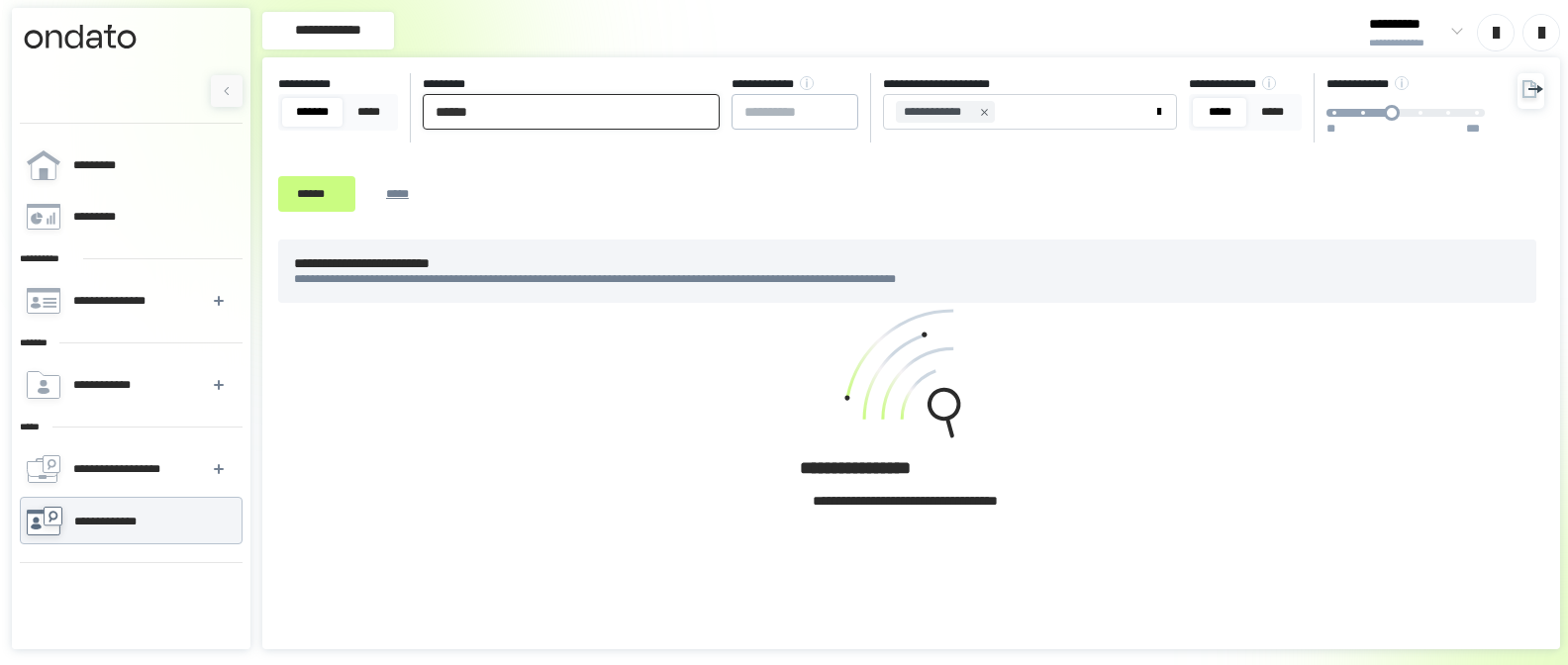 click on "******" at bounding box center [571, 112] 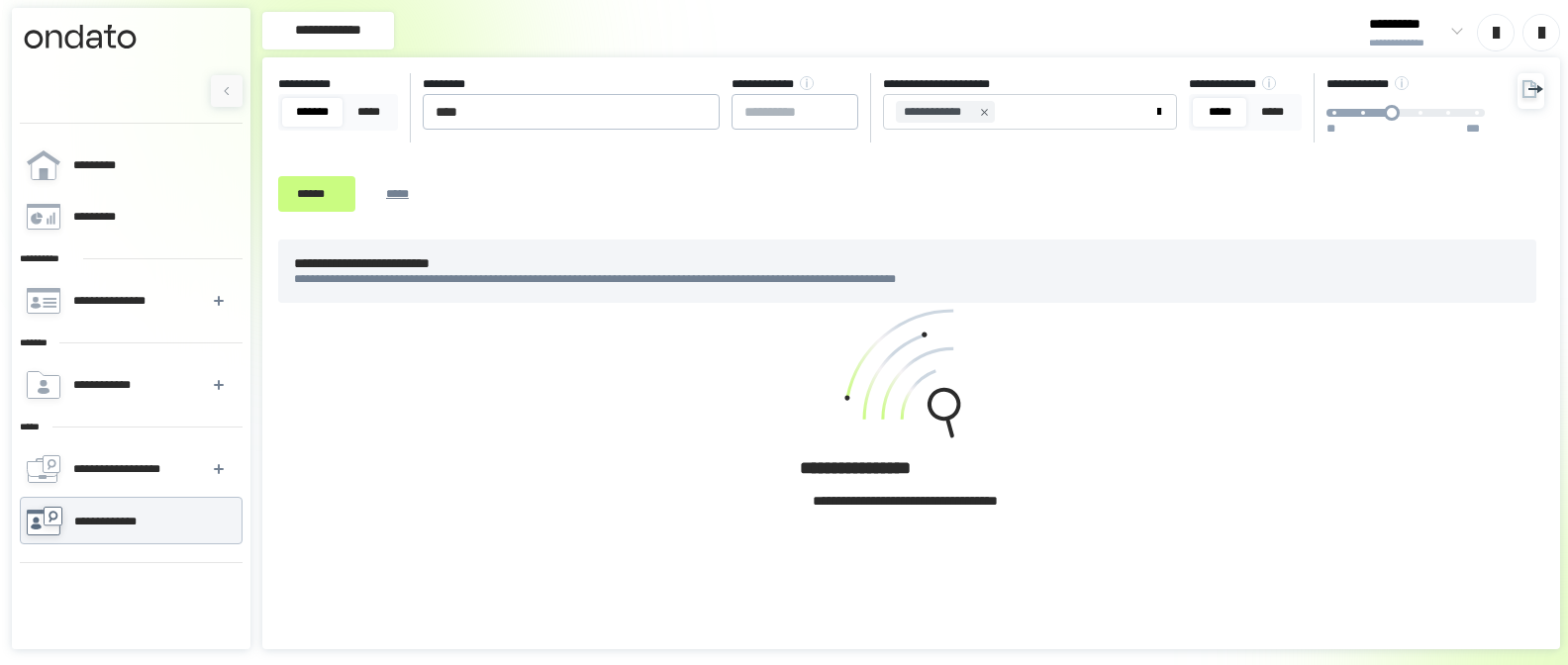 drag, startPoint x: 179, startPoint y: 81, endPoint x: 187, endPoint y: 65, distance: 17.888544 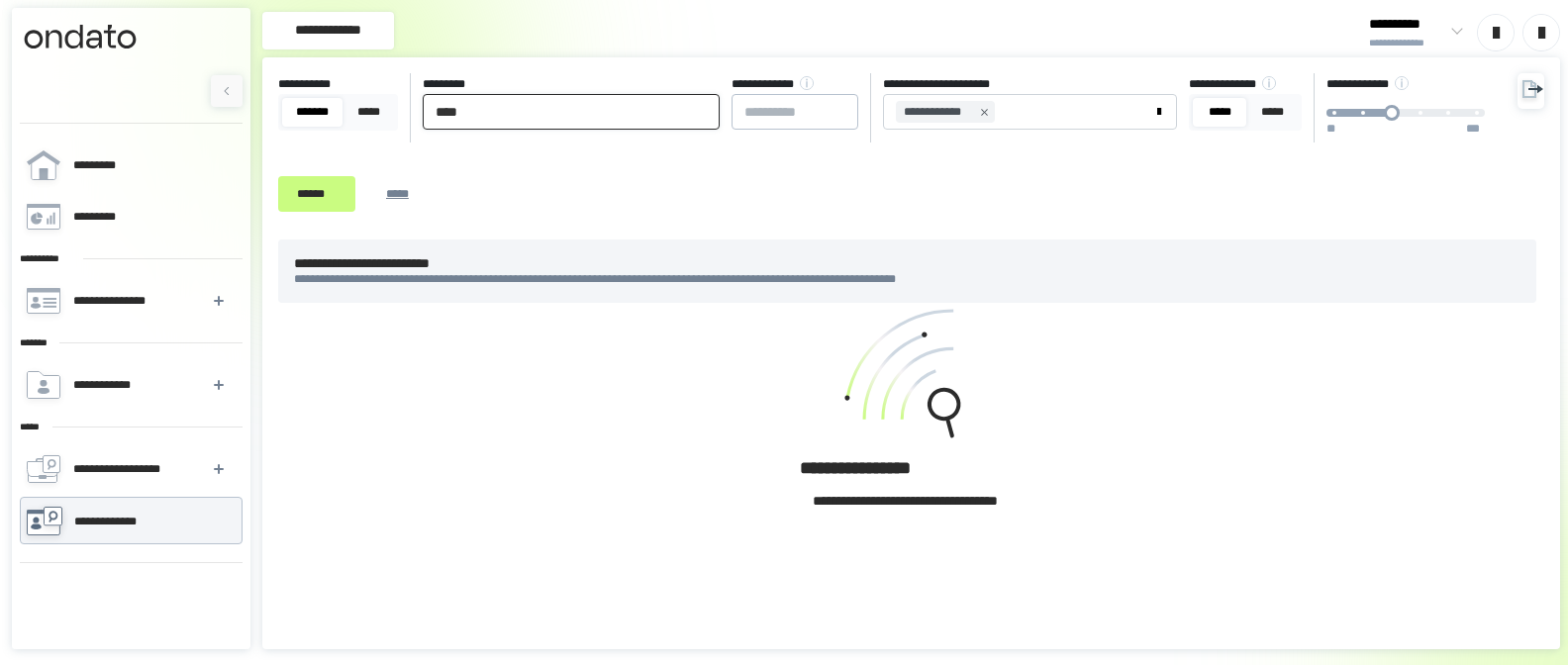 click on "****" at bounding box center [571, 112] 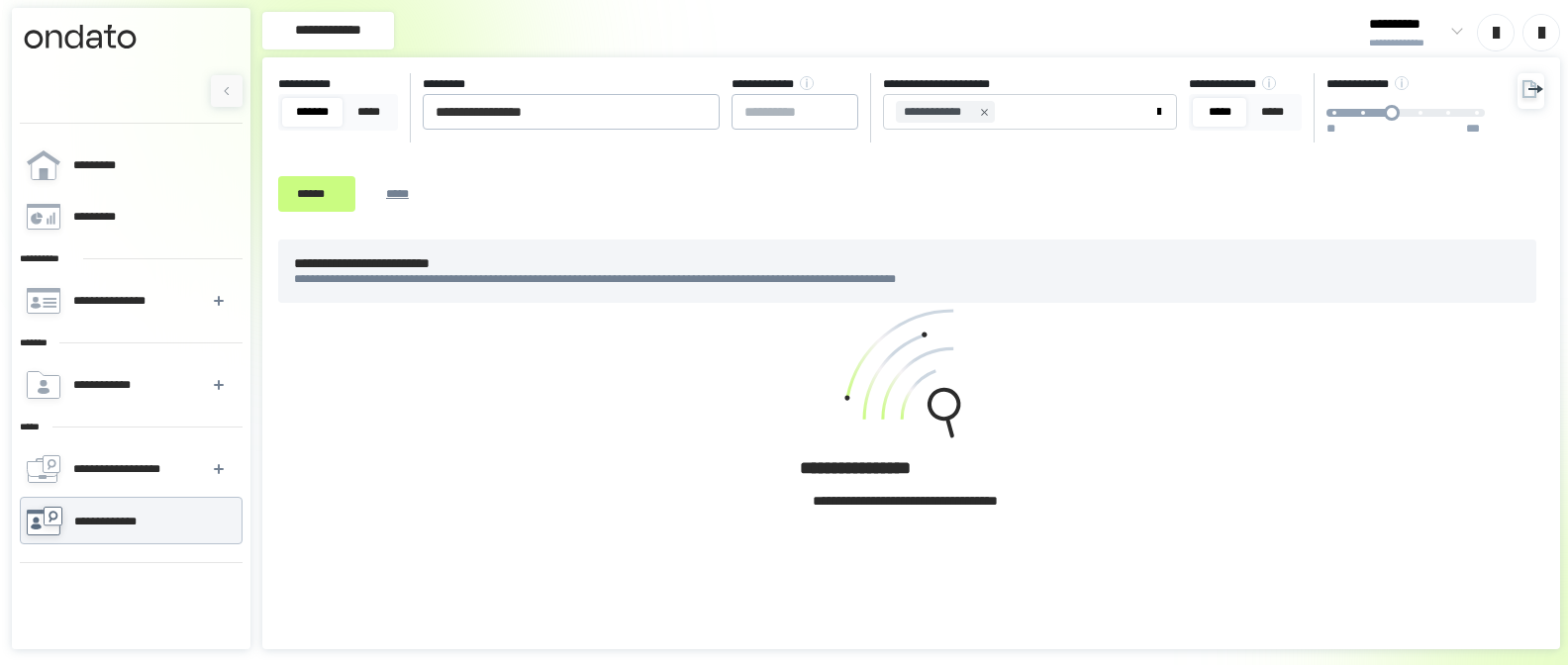 click at bounding box center (131, 73) 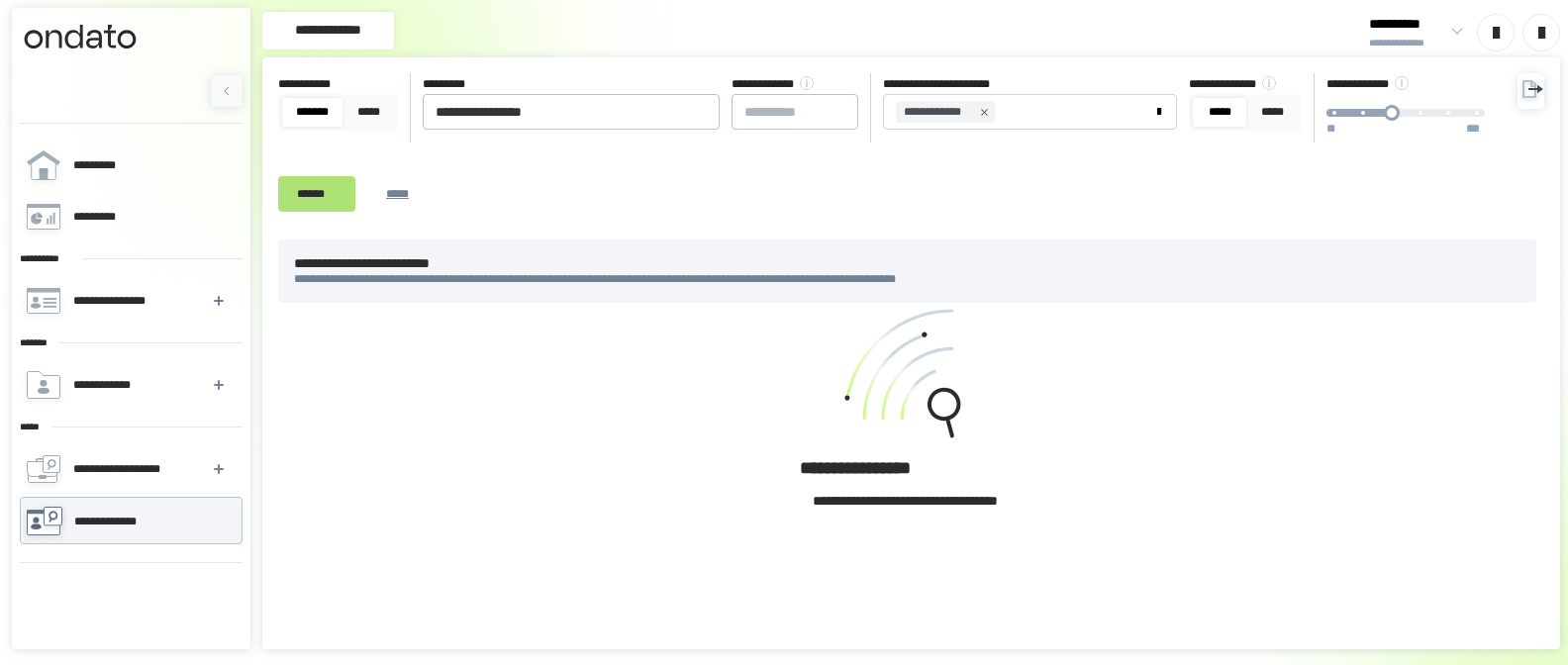 click on "******" at bounding box center (317, 194) 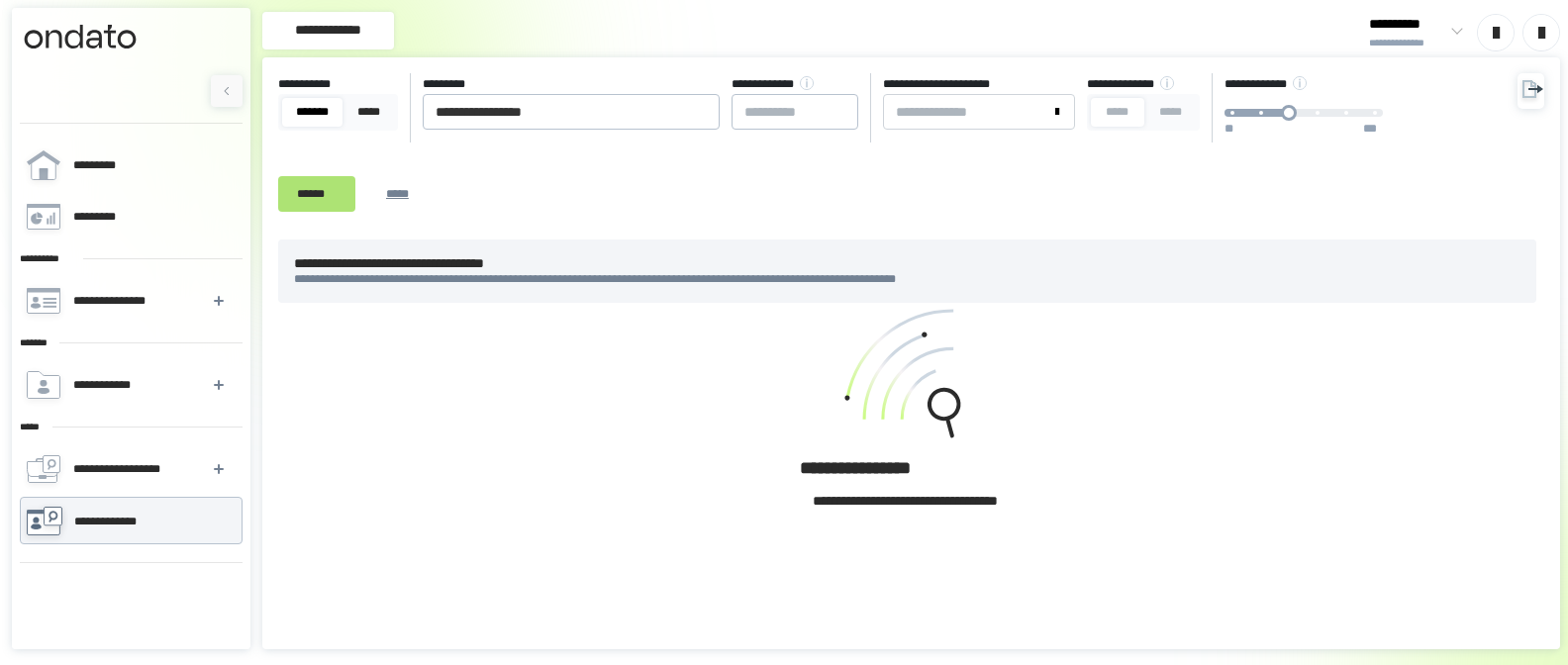 click on "******" at bounding box center [317, 194] 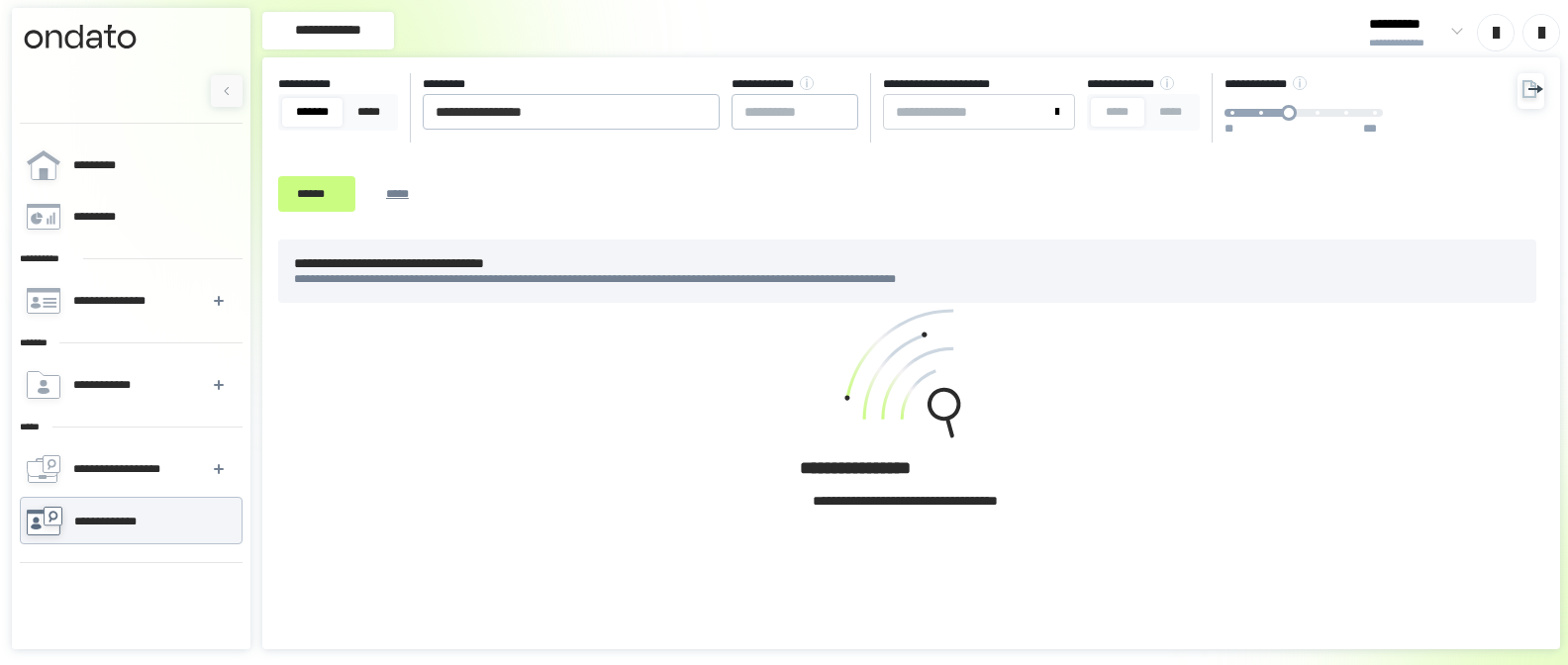 click at bounding box center [131, 73] 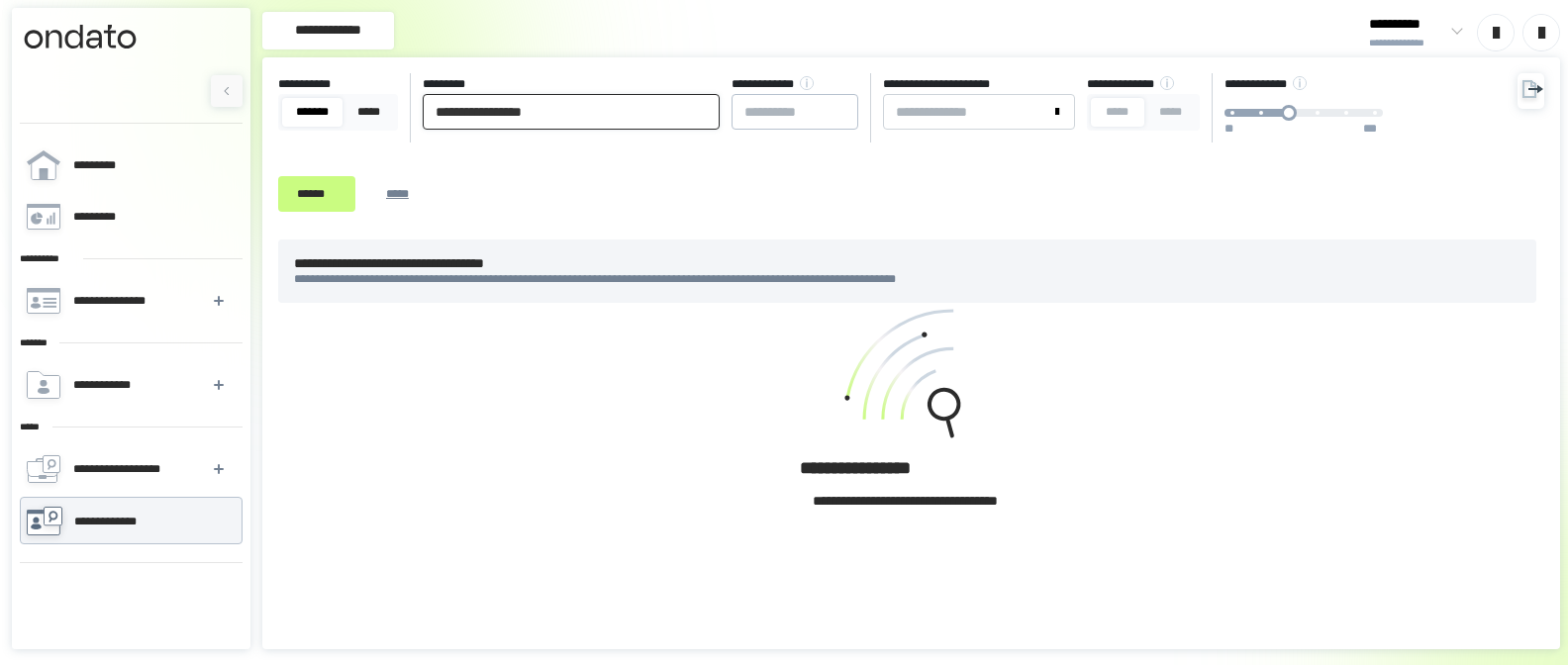 drag, startPoint x: 487, startPoint y: 114, endPoint x: 585, endPoint y: 105, distance: 98.4124 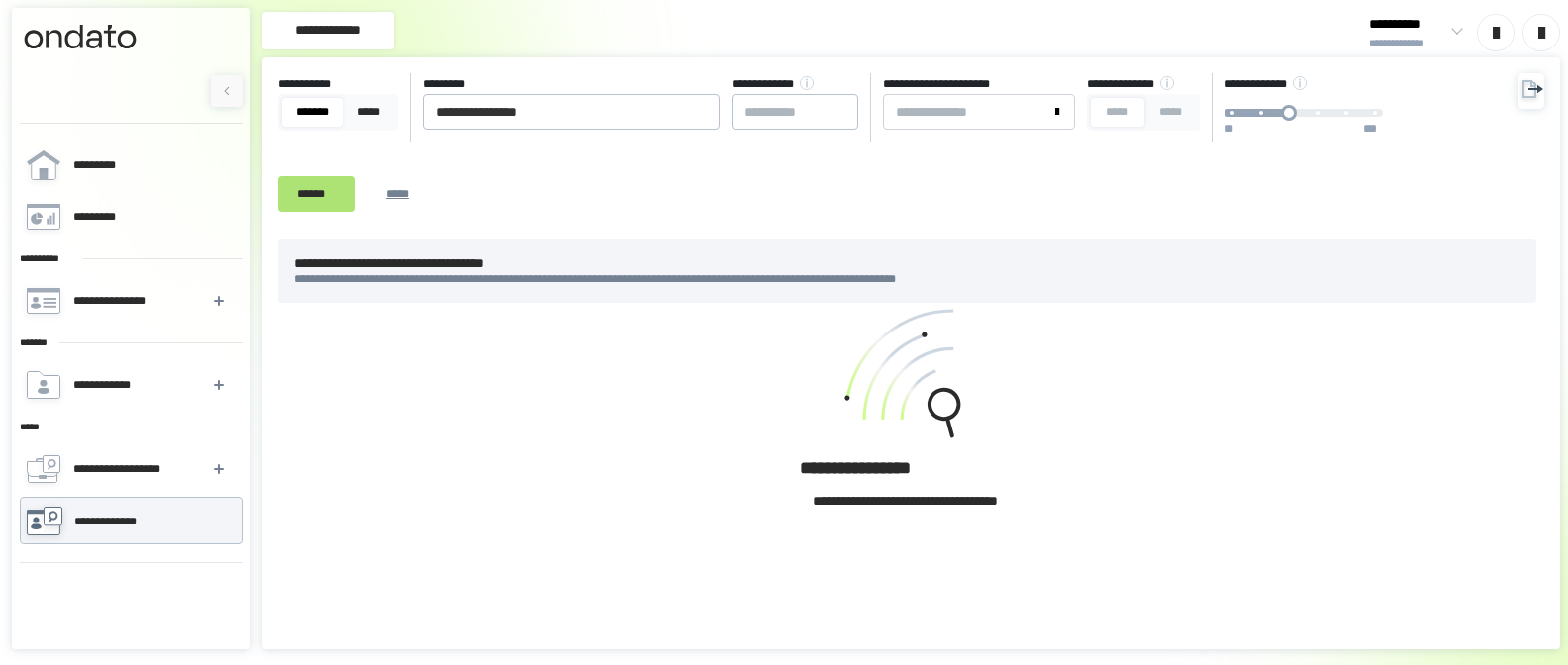 click on "******" at bounding box center [317, 194] 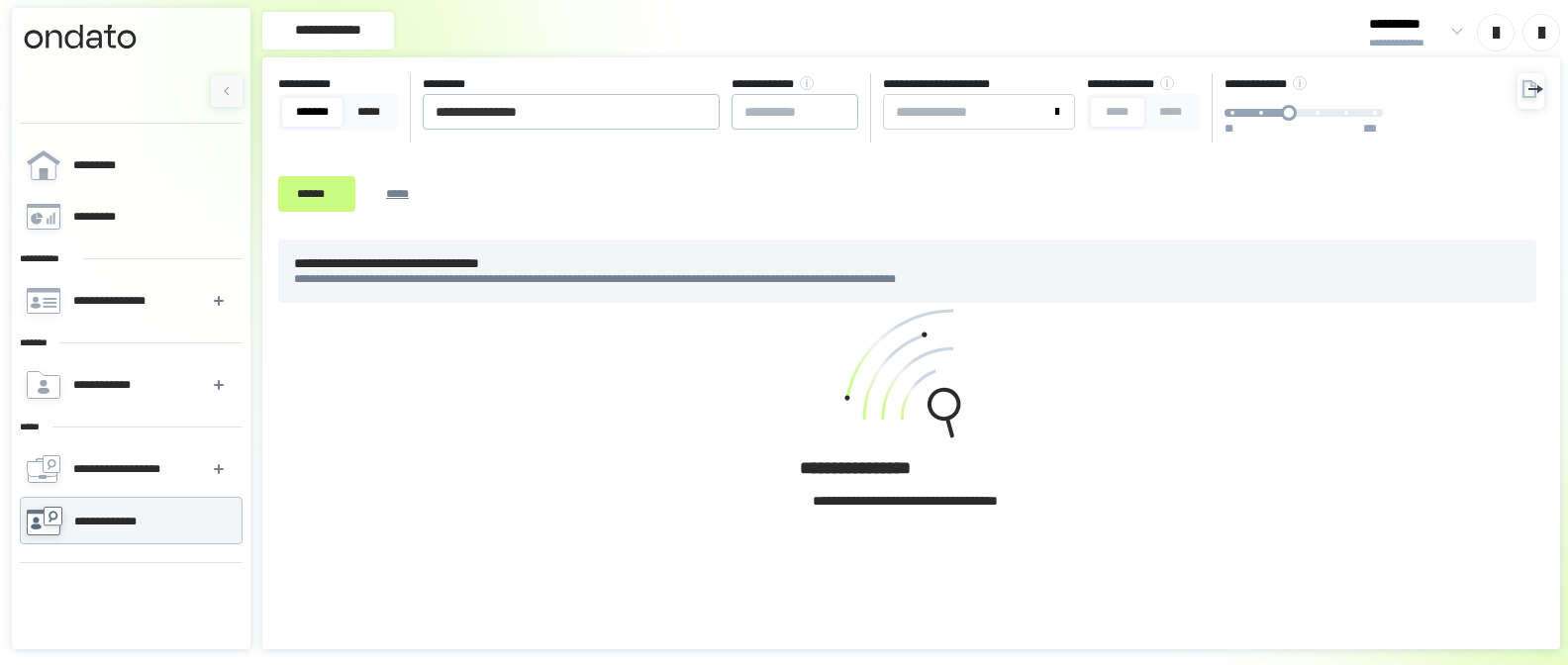 click at bounding box center (131, 73) 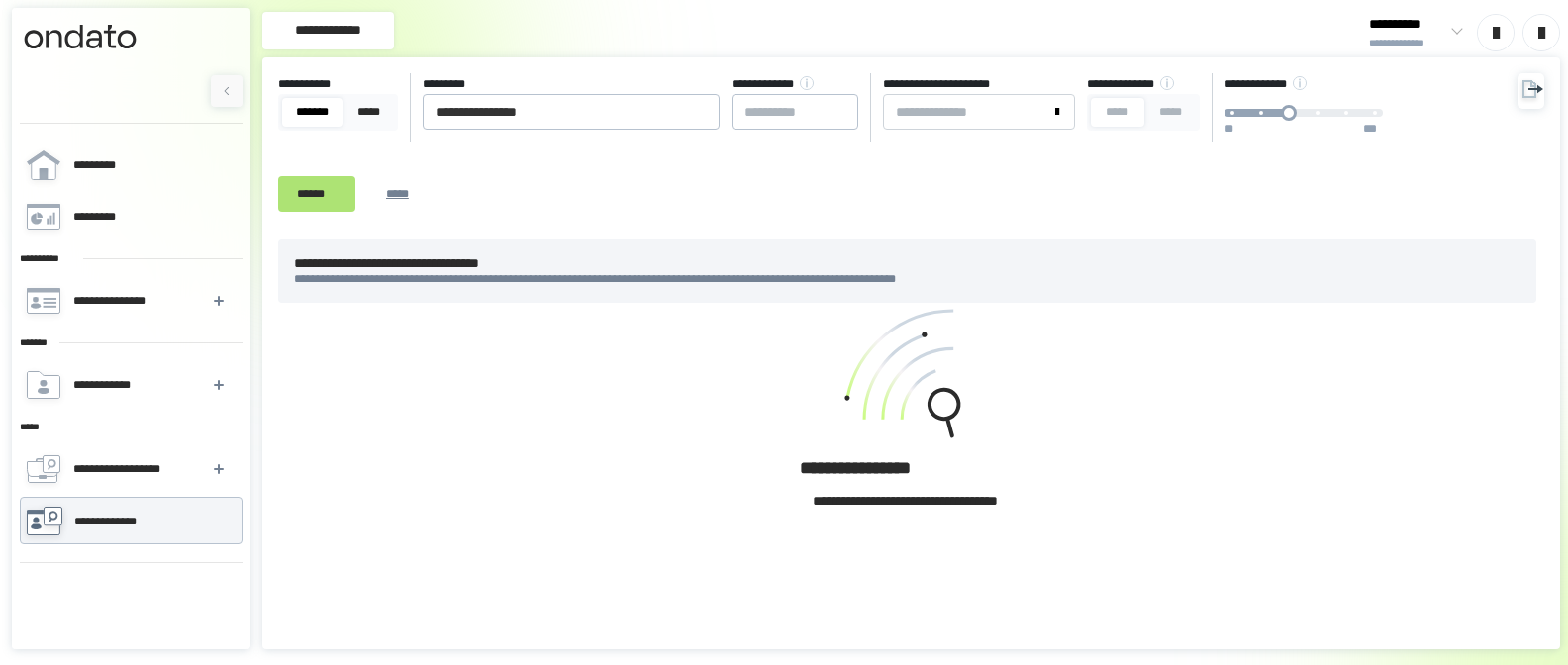 click on "******" at bounding box center (317, 194) 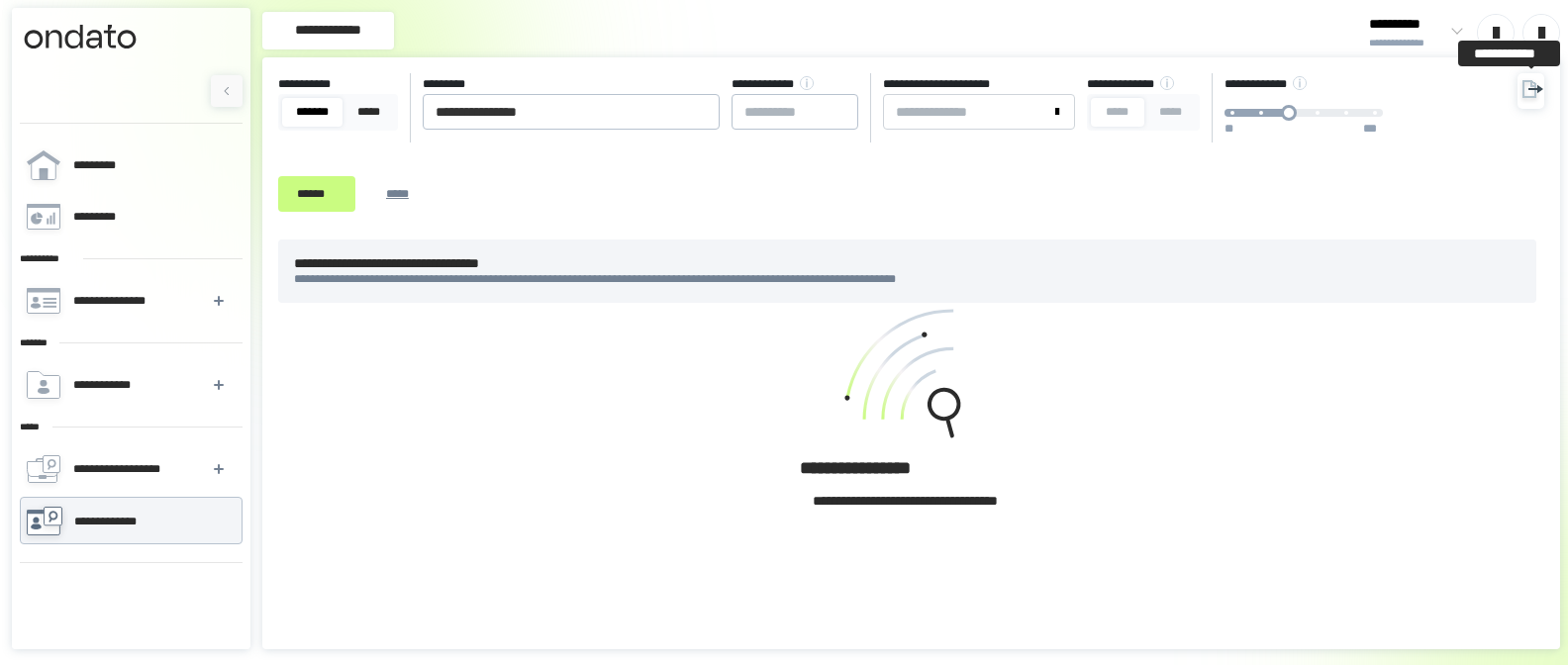 click 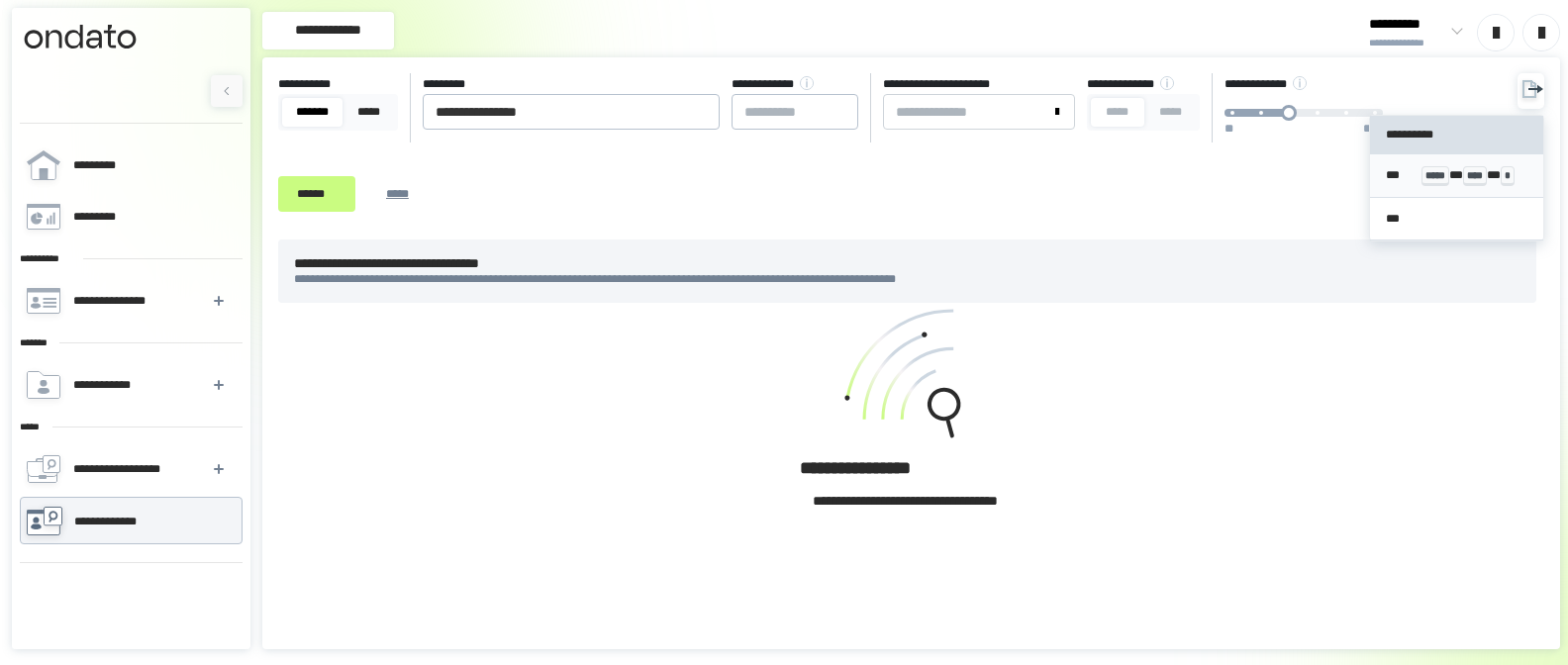 click on "*** ***** * **** *   *" at bounding box center (1456, 175) 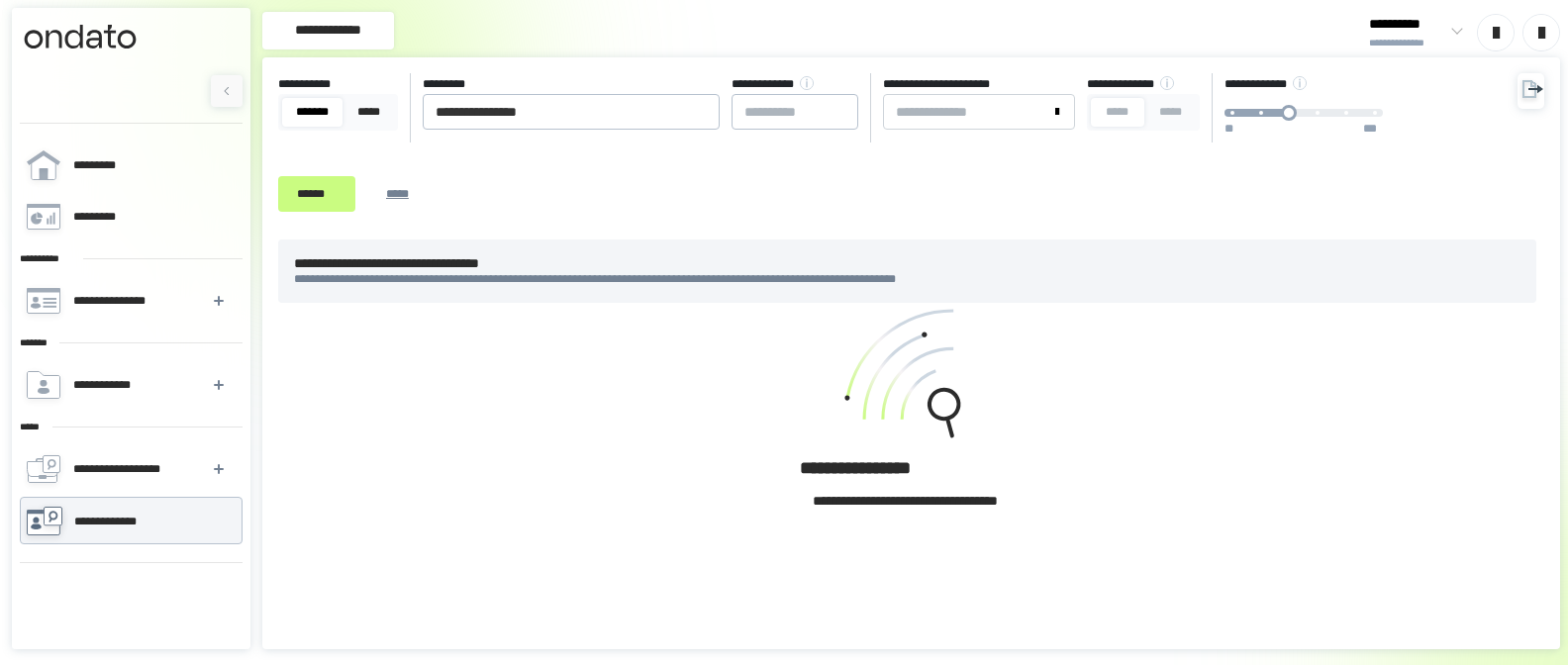 click at bounding box center (131, 73) 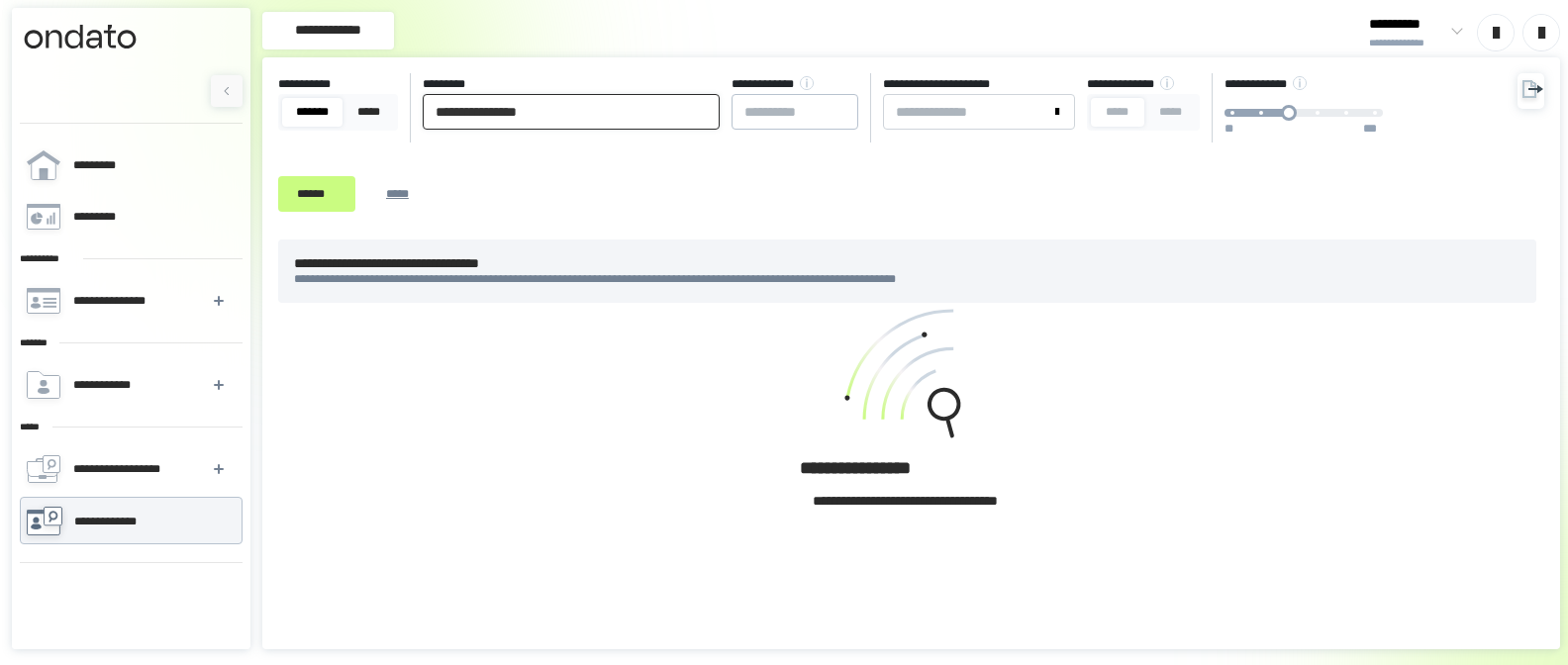 drag, startPoint x: 646, startPoint y: 99, endPoint x: 69, endPoint y: 61, distance: 578.2499 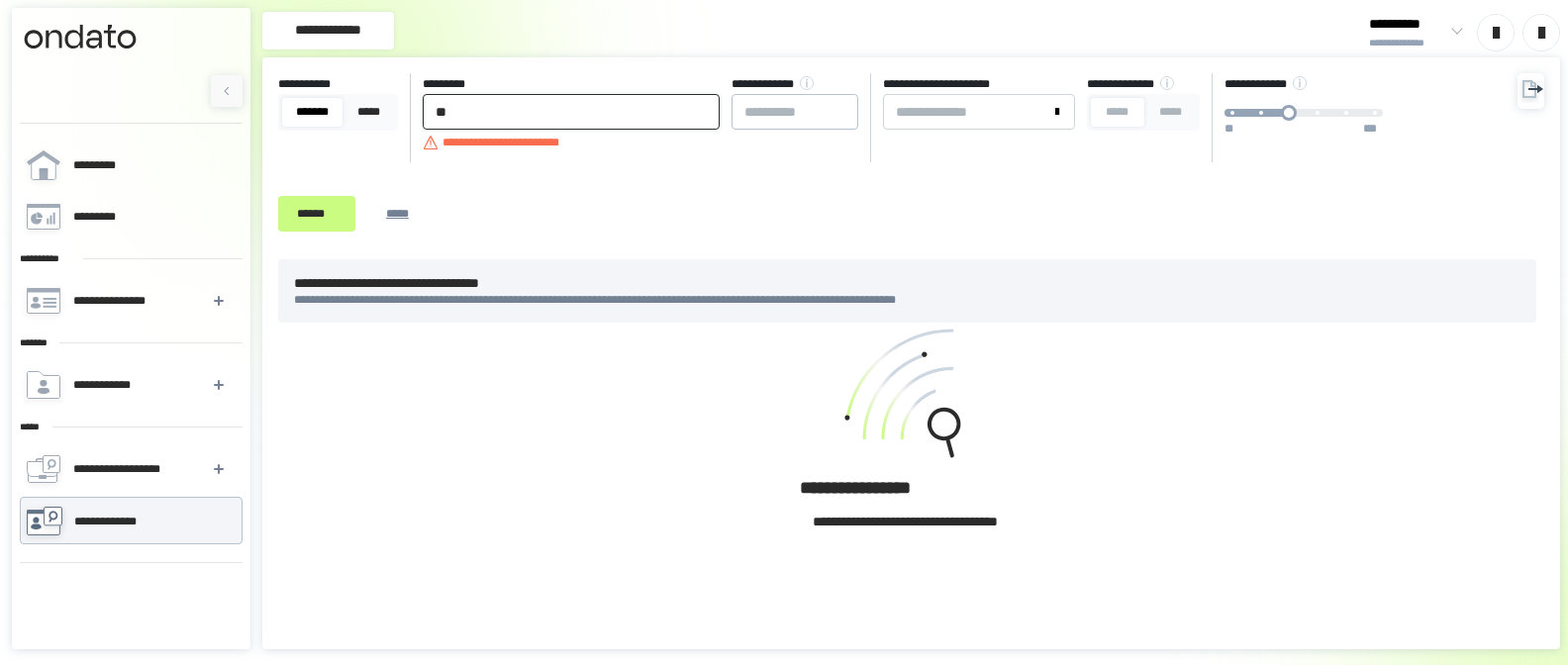 type on "*" 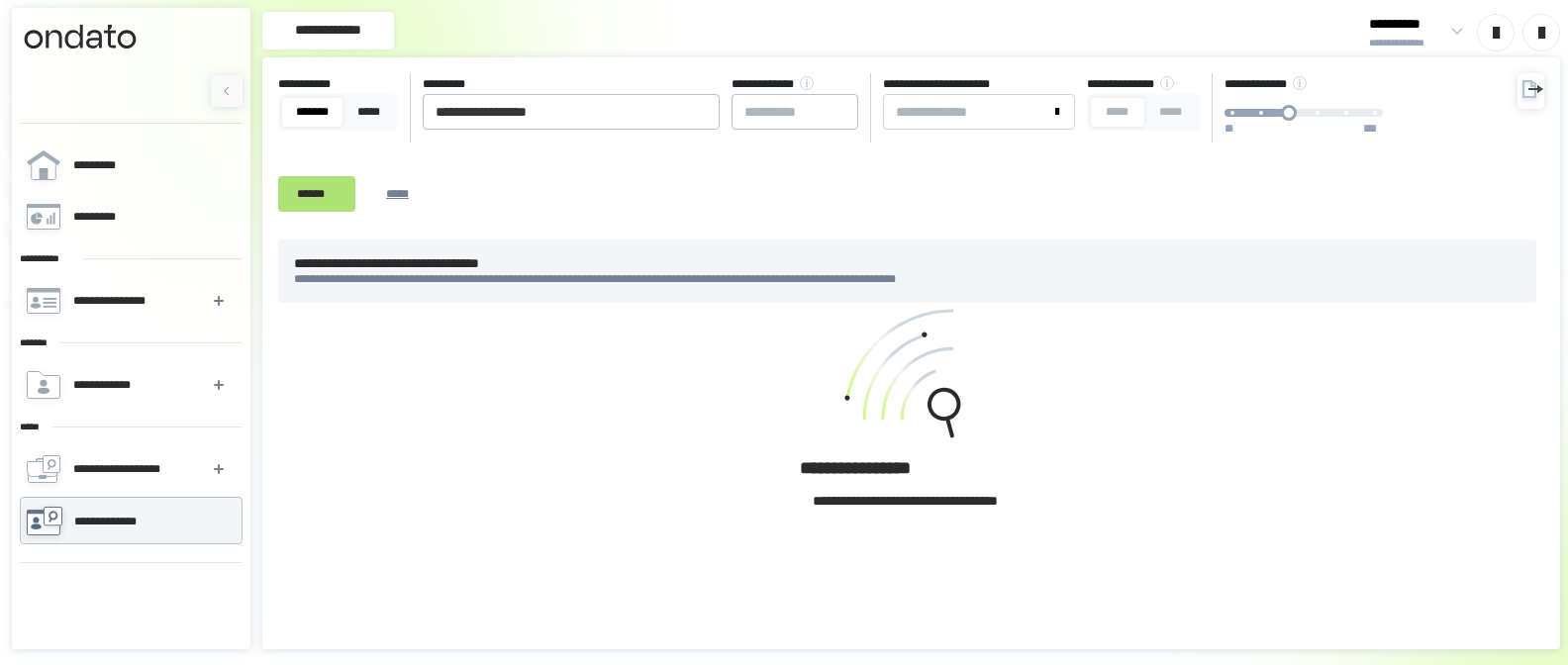 click on "******" at bounding box center [317, 194] 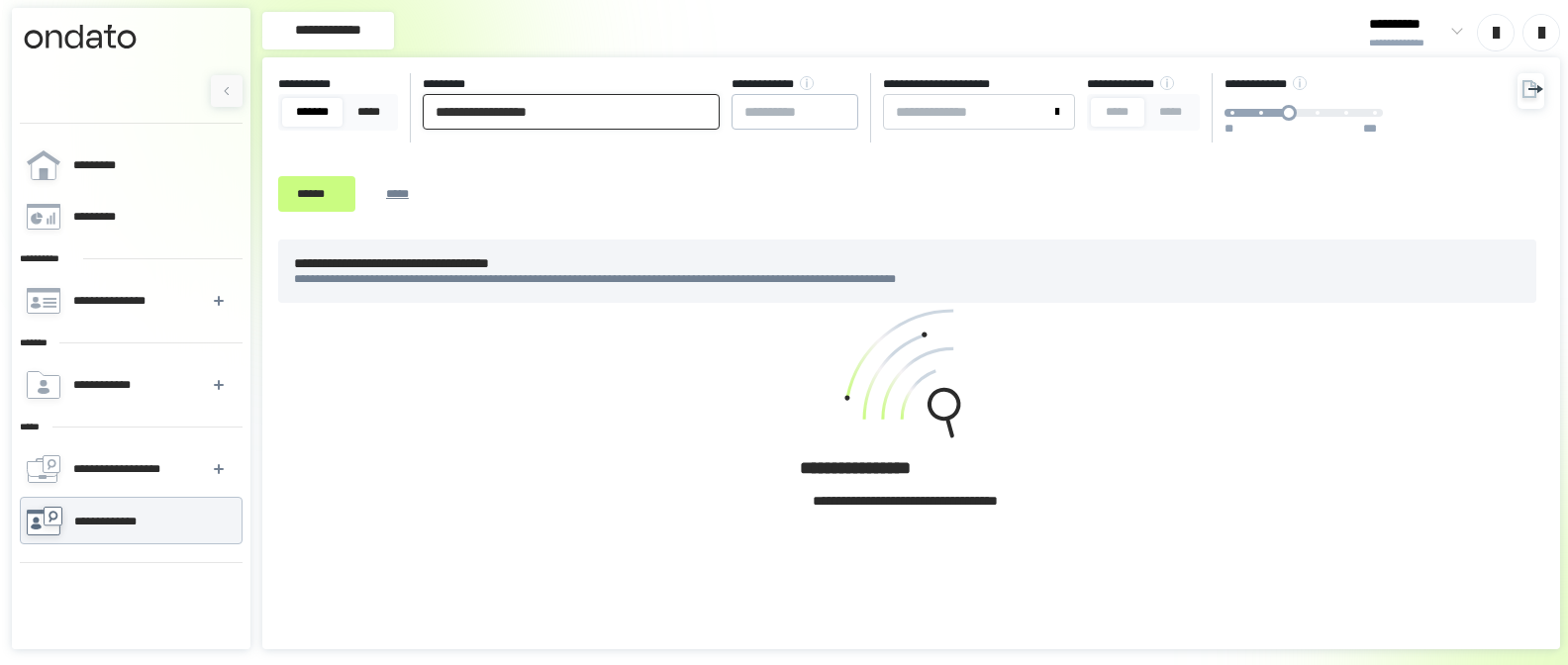 click on "**********" at bounding box center (571, 112) 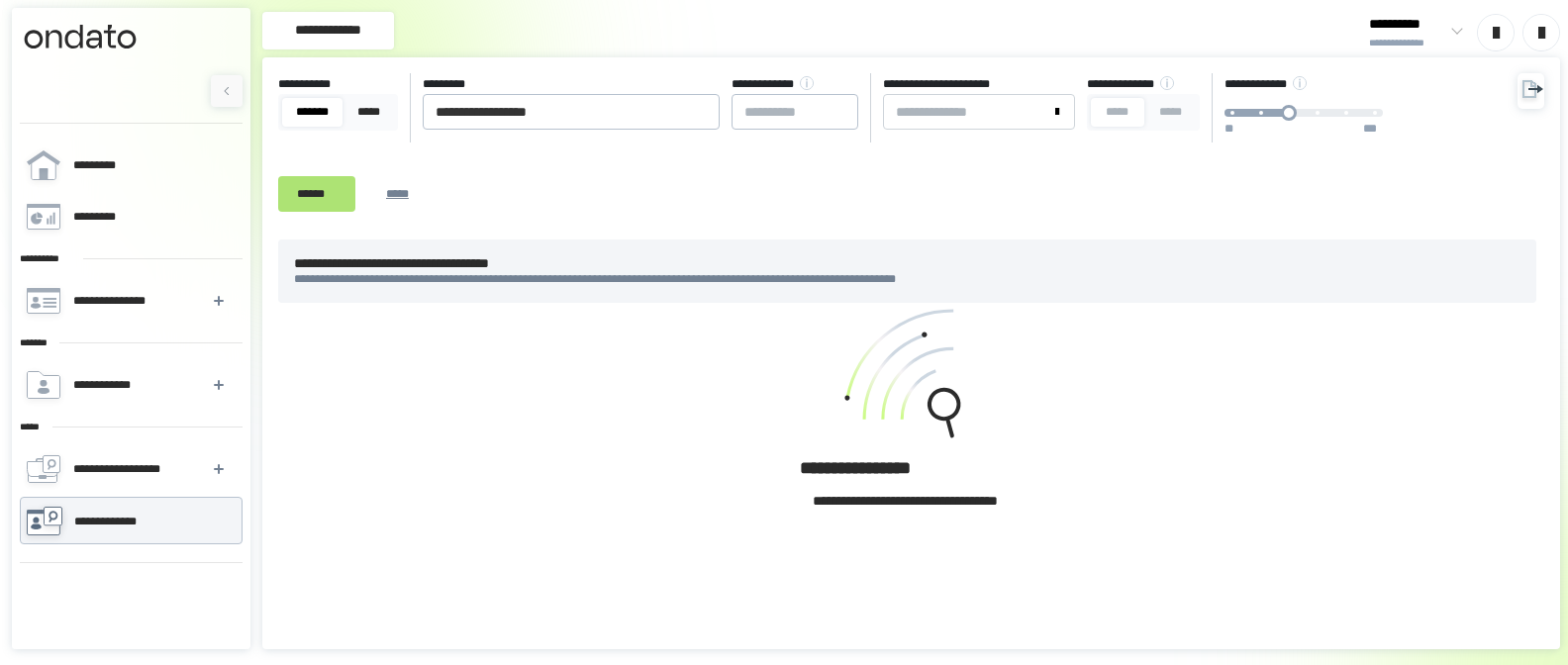 click on "******" at bounding box center [317, 194] 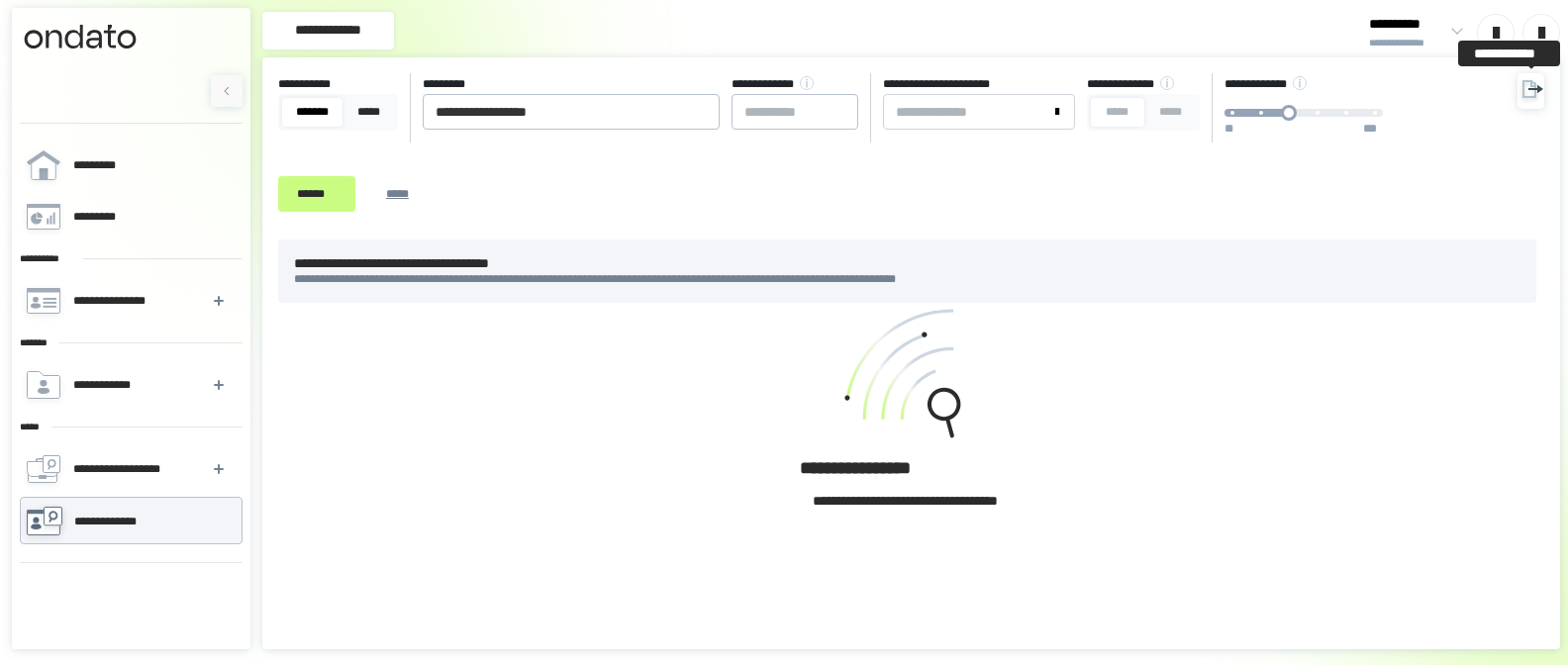 click 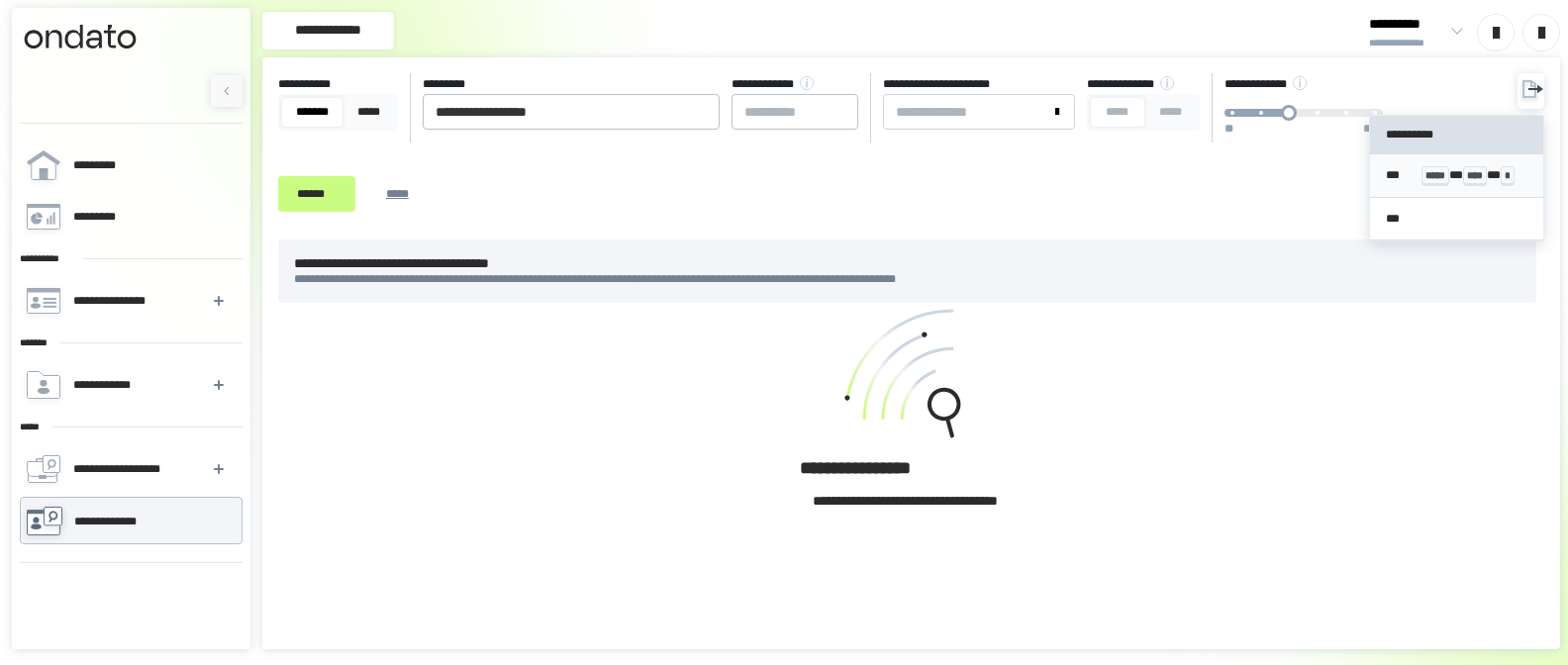 click on "*****" at bounding box center [1435, 176] 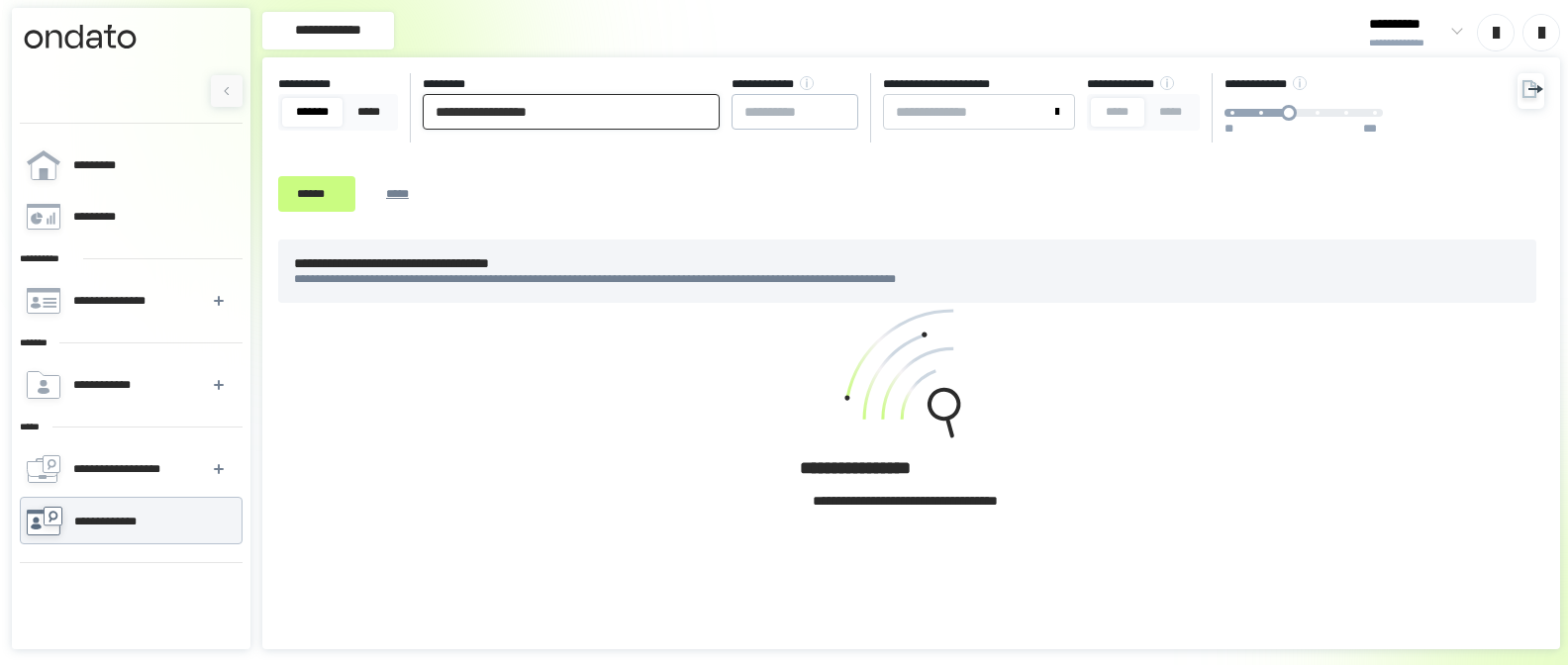 drag, startPoint x: 641, startPoint y: 120, endPoint x: 487, endPoint y: 117, distance: 154.02922 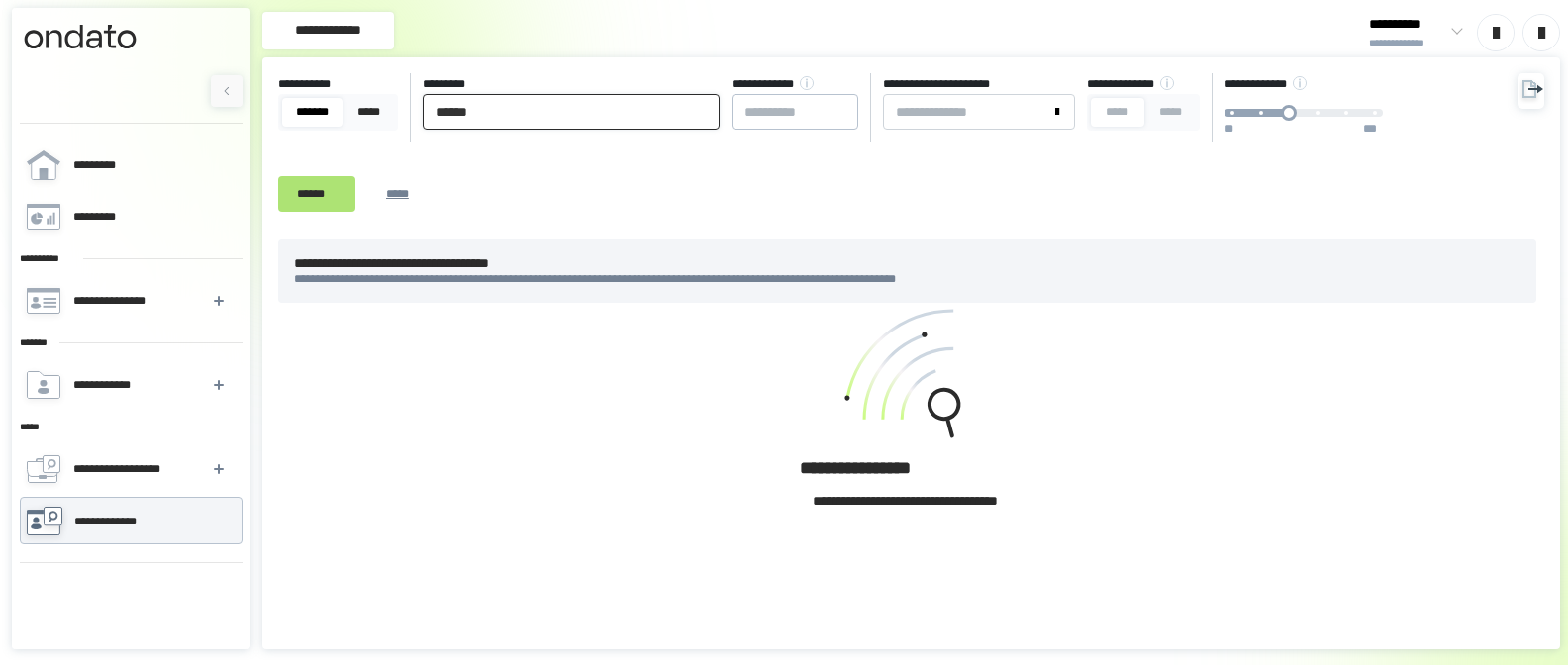 type on "******" 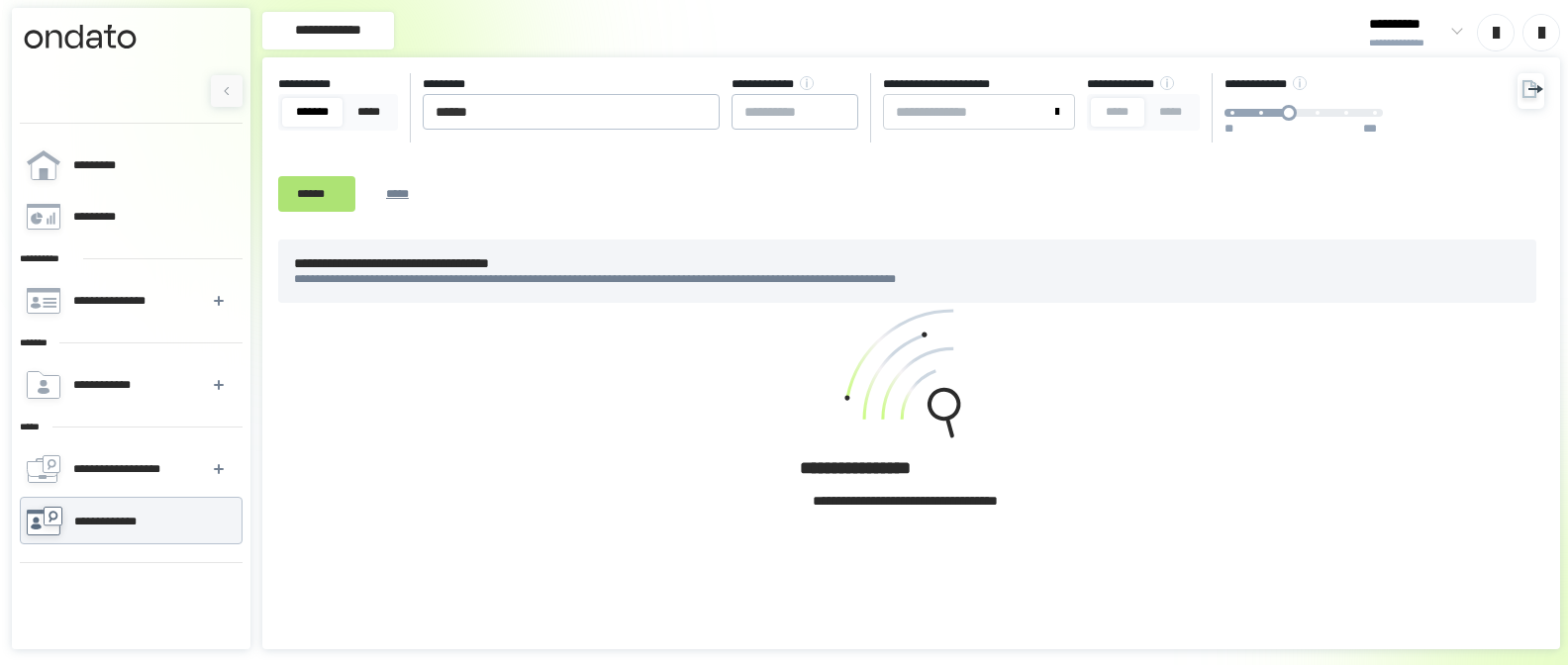 click on "******" at bounding box center [317, 194] 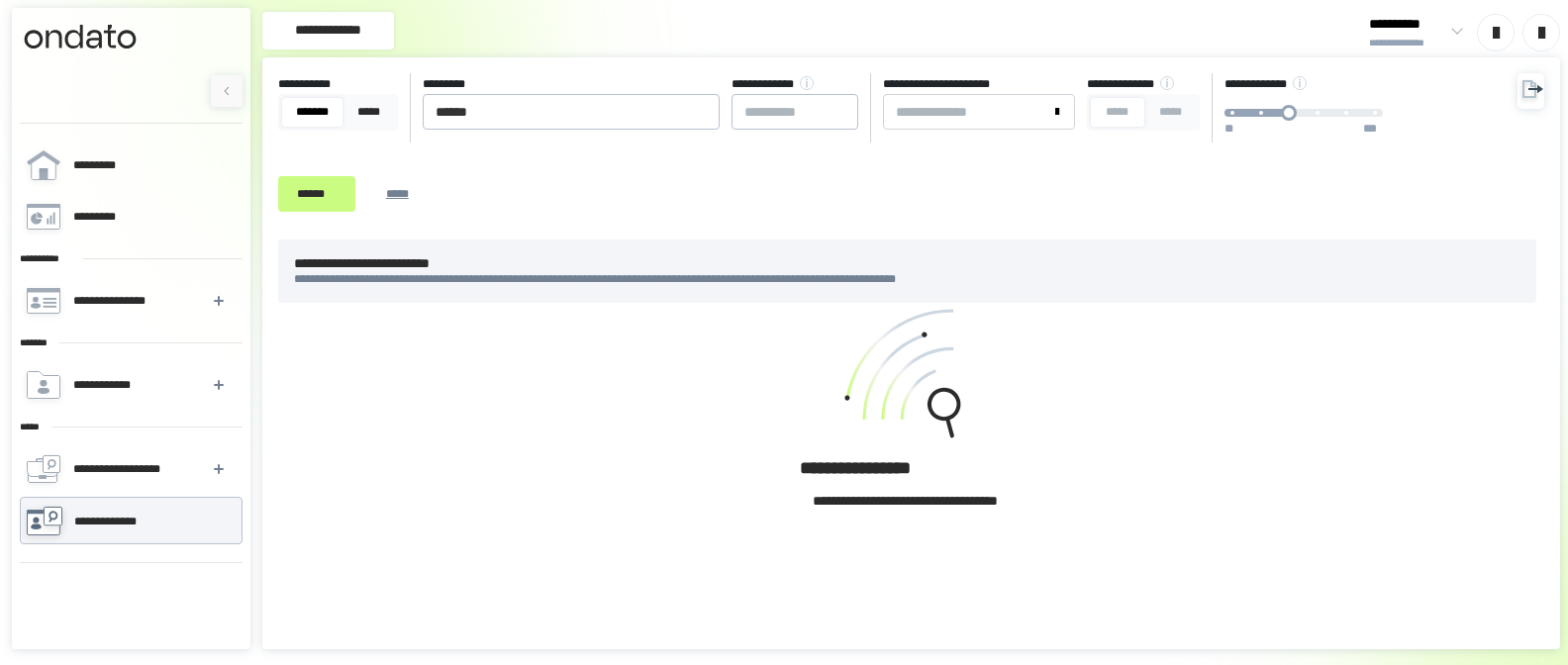 click at bounding box center (131, 73) 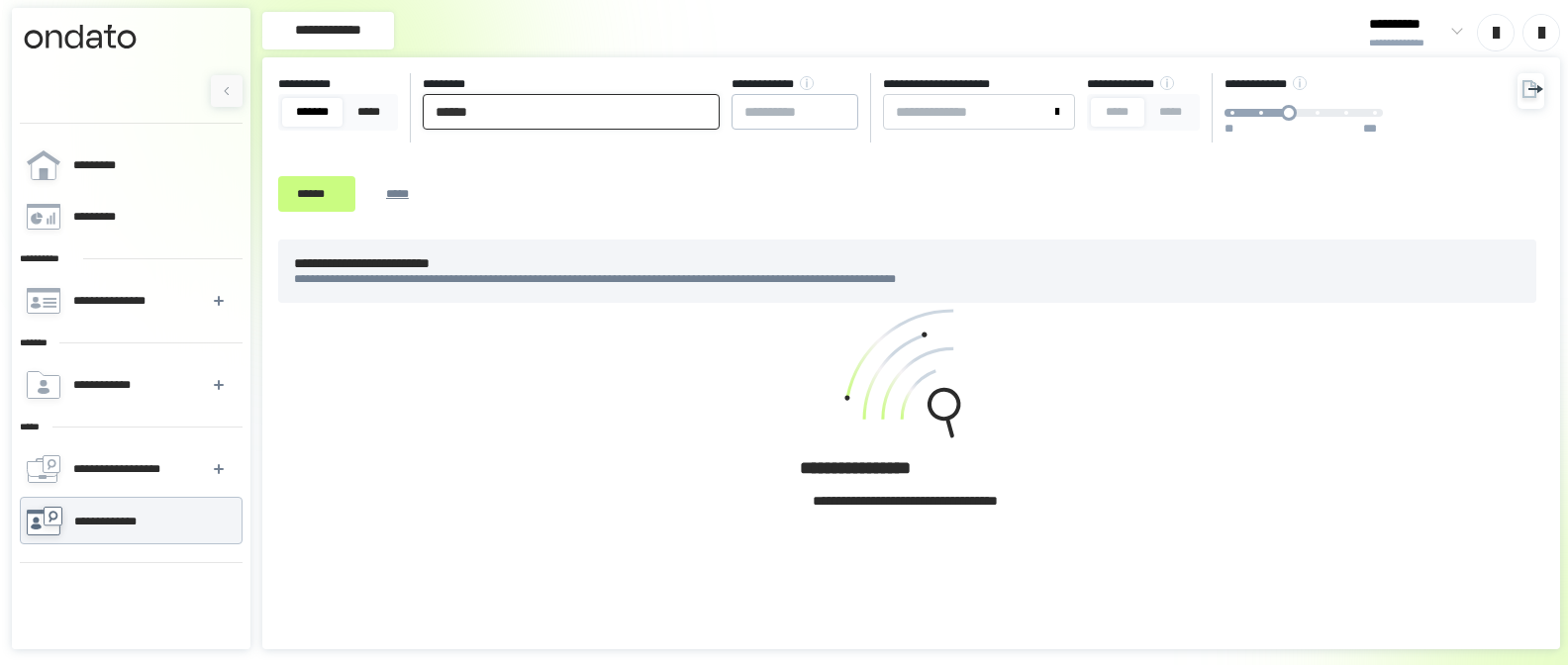 drag, startPoint x: 537, startPoint y: 109, endPoint x: -104, endPoint y: 99, distance: 641.078 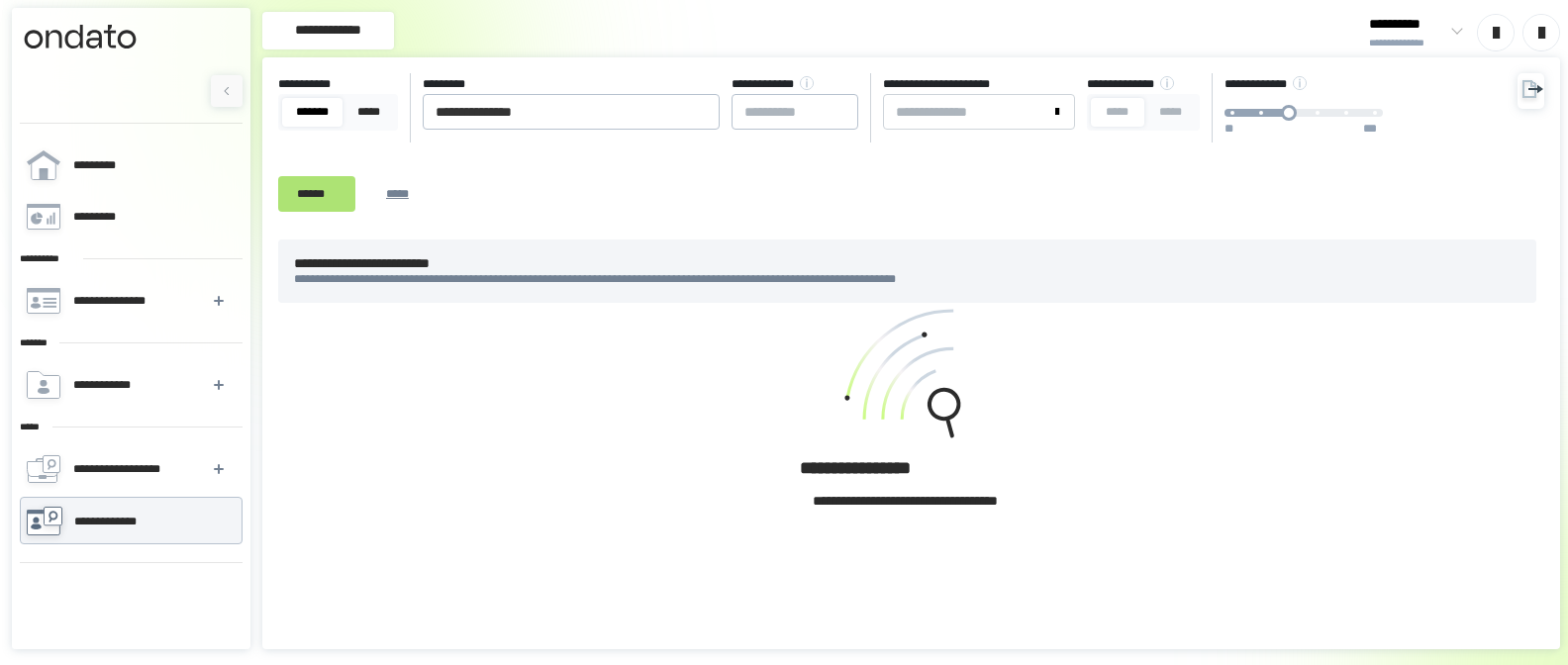 click on "******" at bounding box center [317, 194] 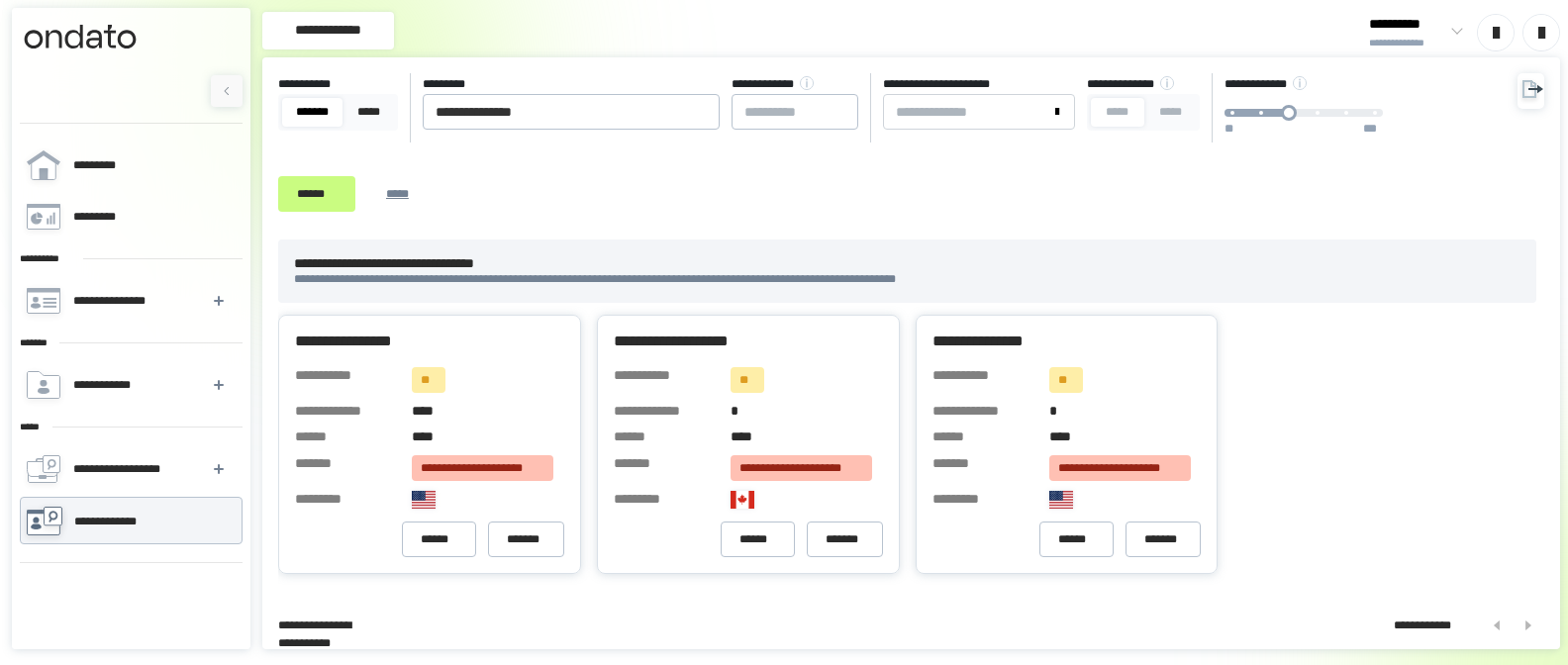 click at bounding box center (131, 73) 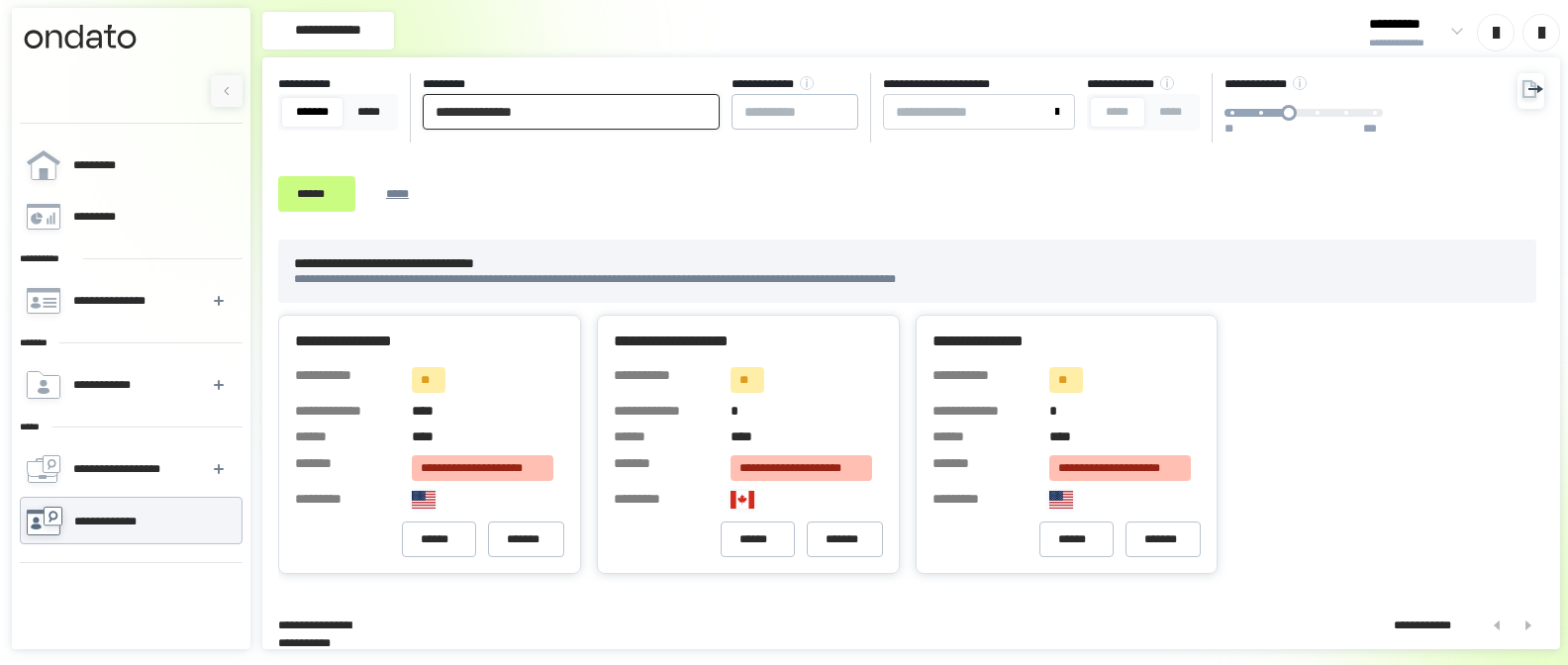 click on "**********" at bounding box center (571, 112) 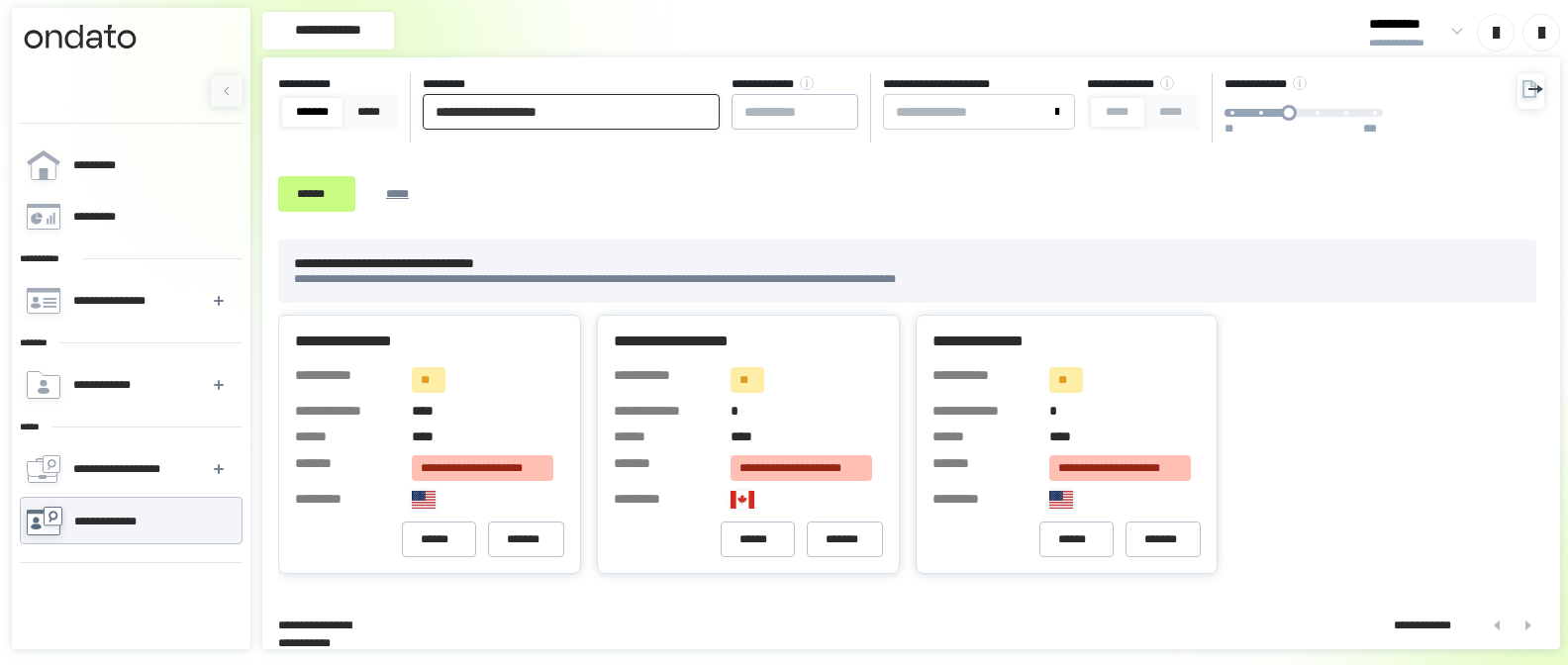 click on "**********" at bounding box center (571, 112) 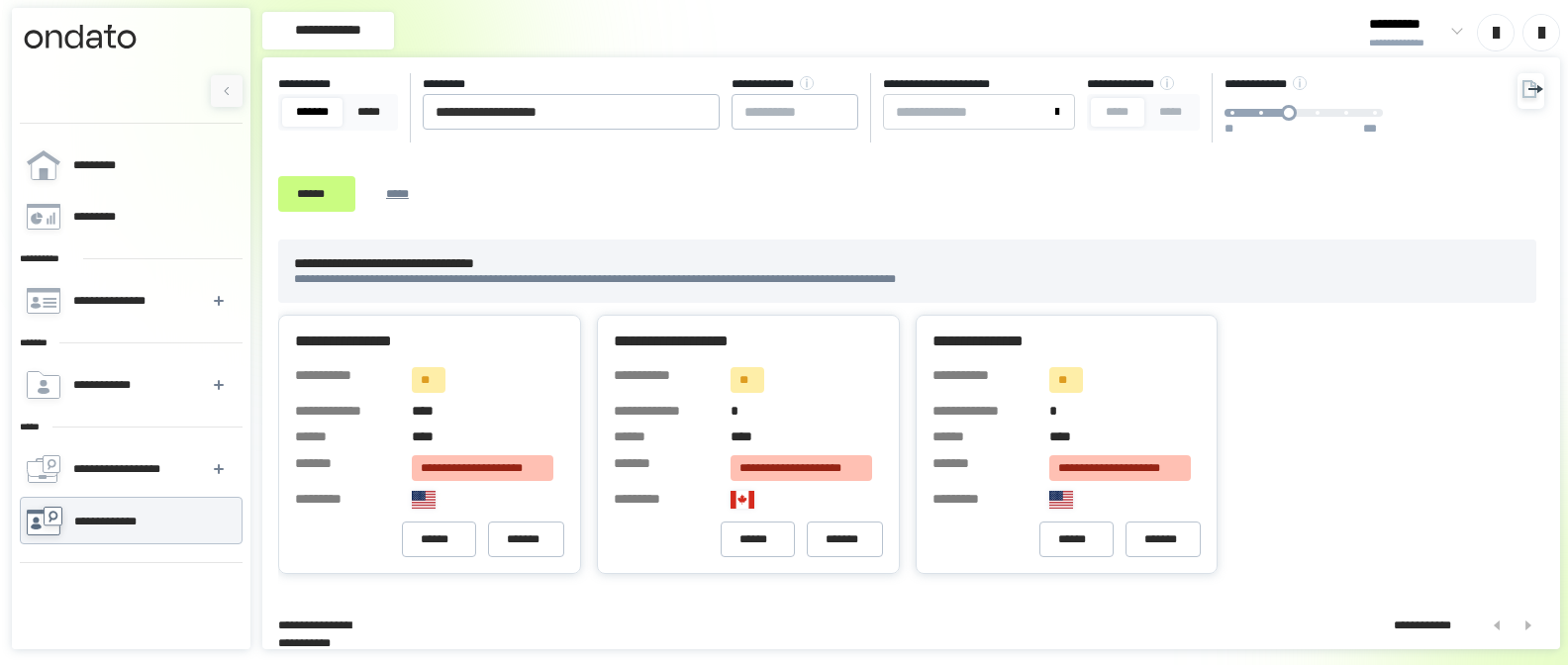 click on "**********" at bounding box center (892, 148) 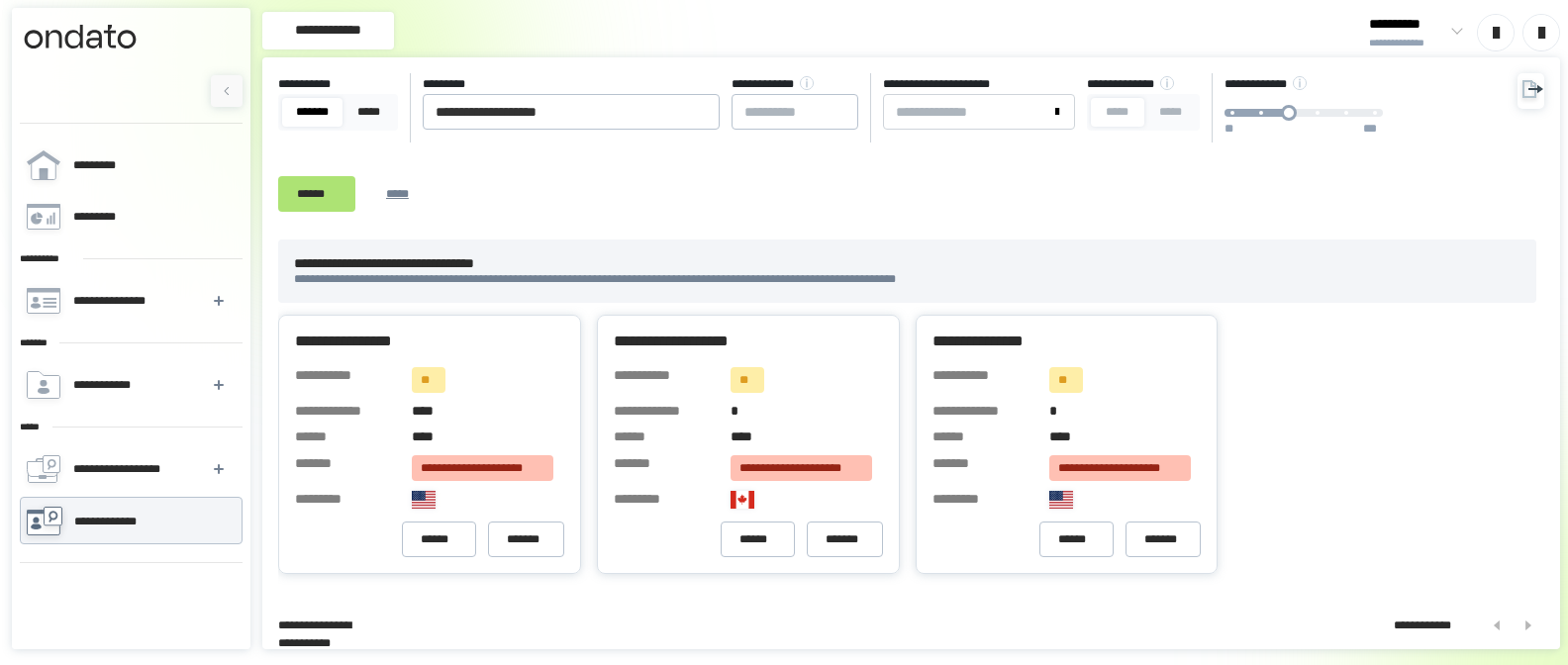 click on "******" at bounding box center [317, 194] 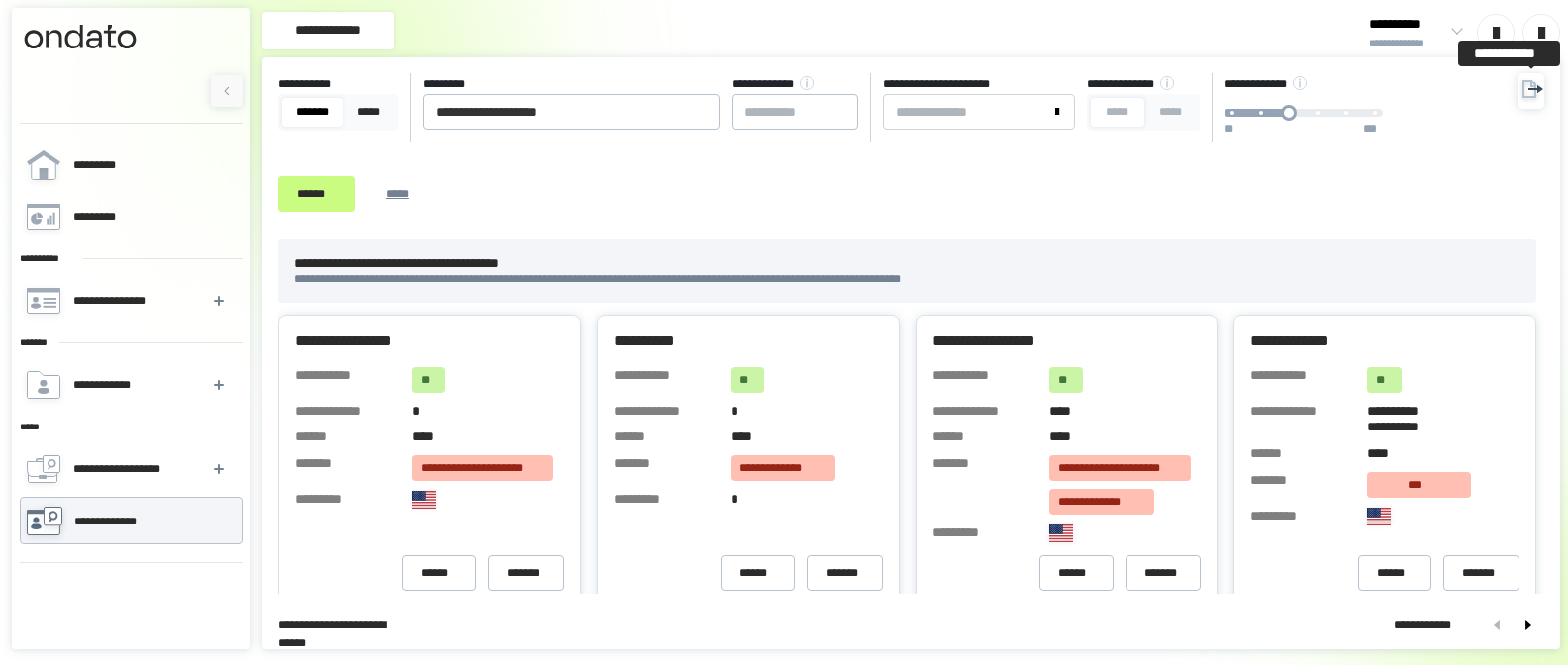 click 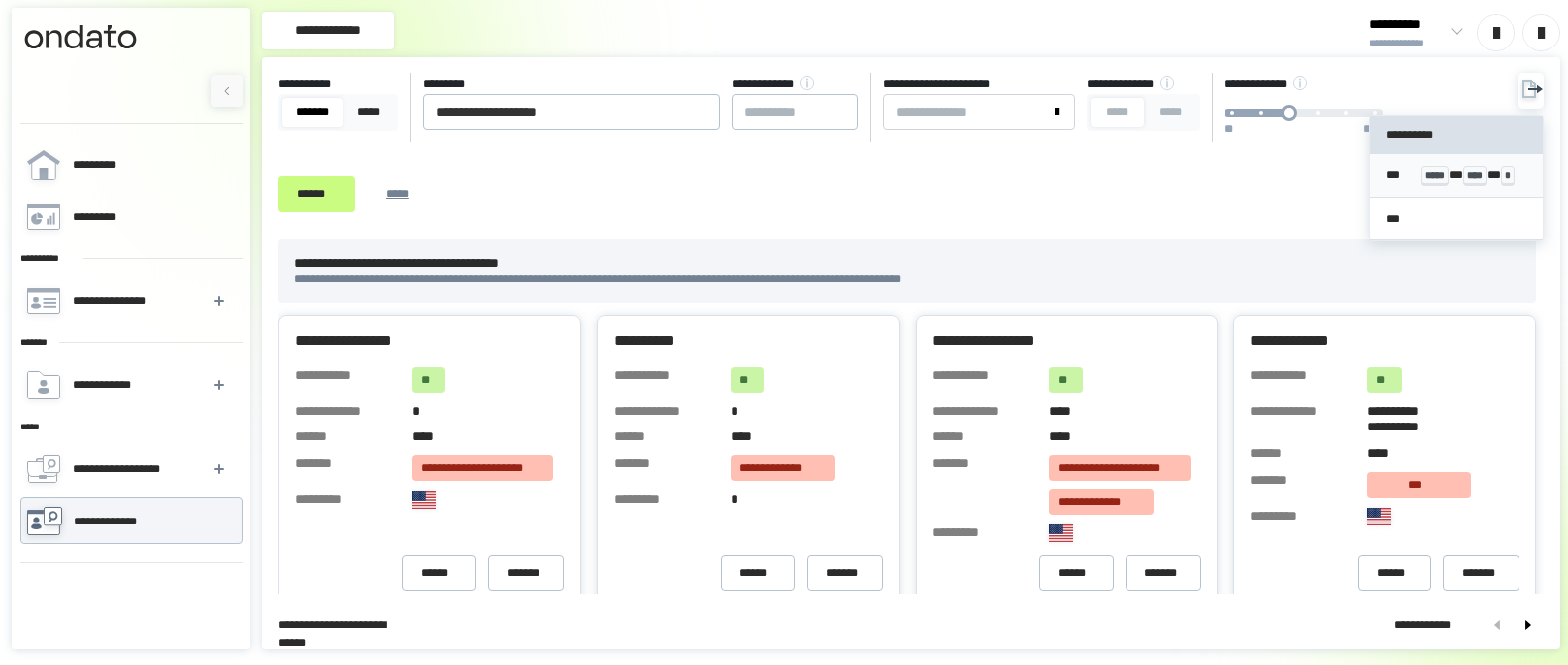 click on "*** ***** * **** *   *" at bounding box center (1456, 176) 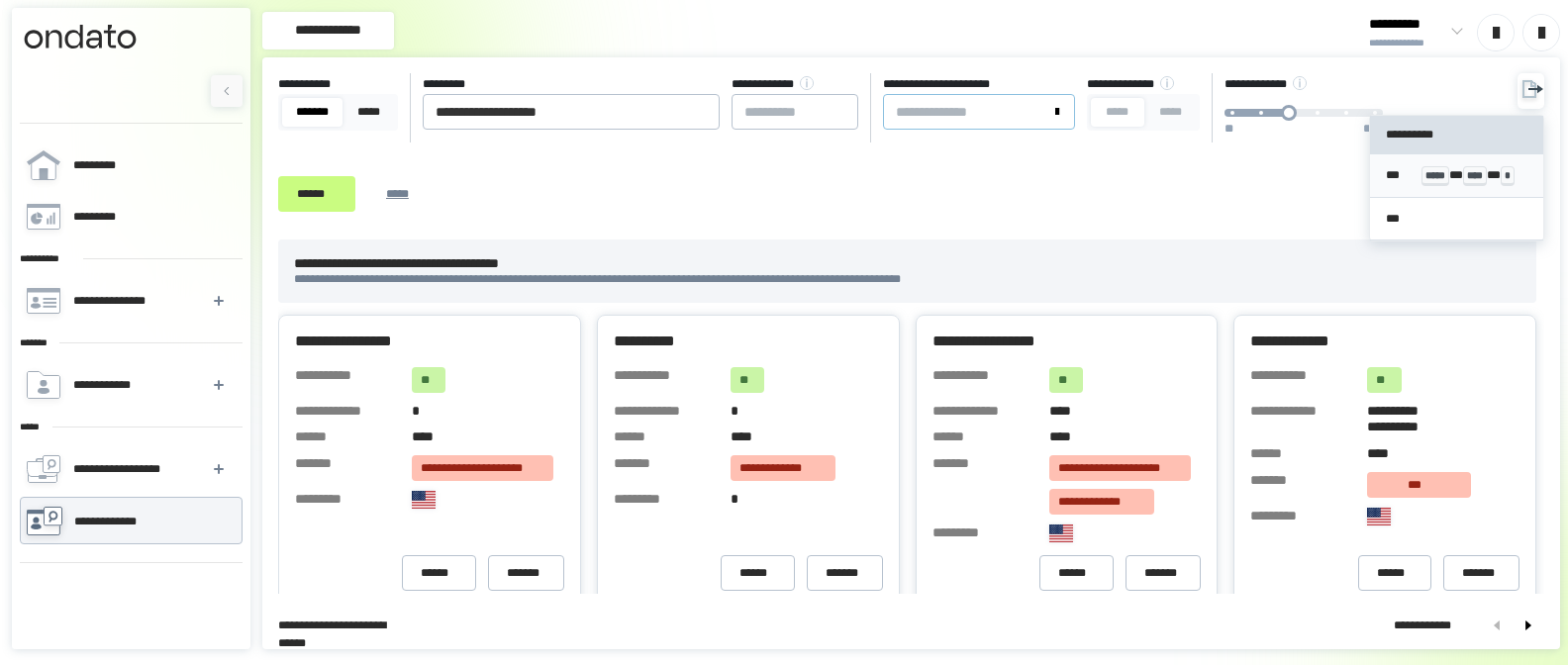 click on "**********" at bounding box center (967, 112) 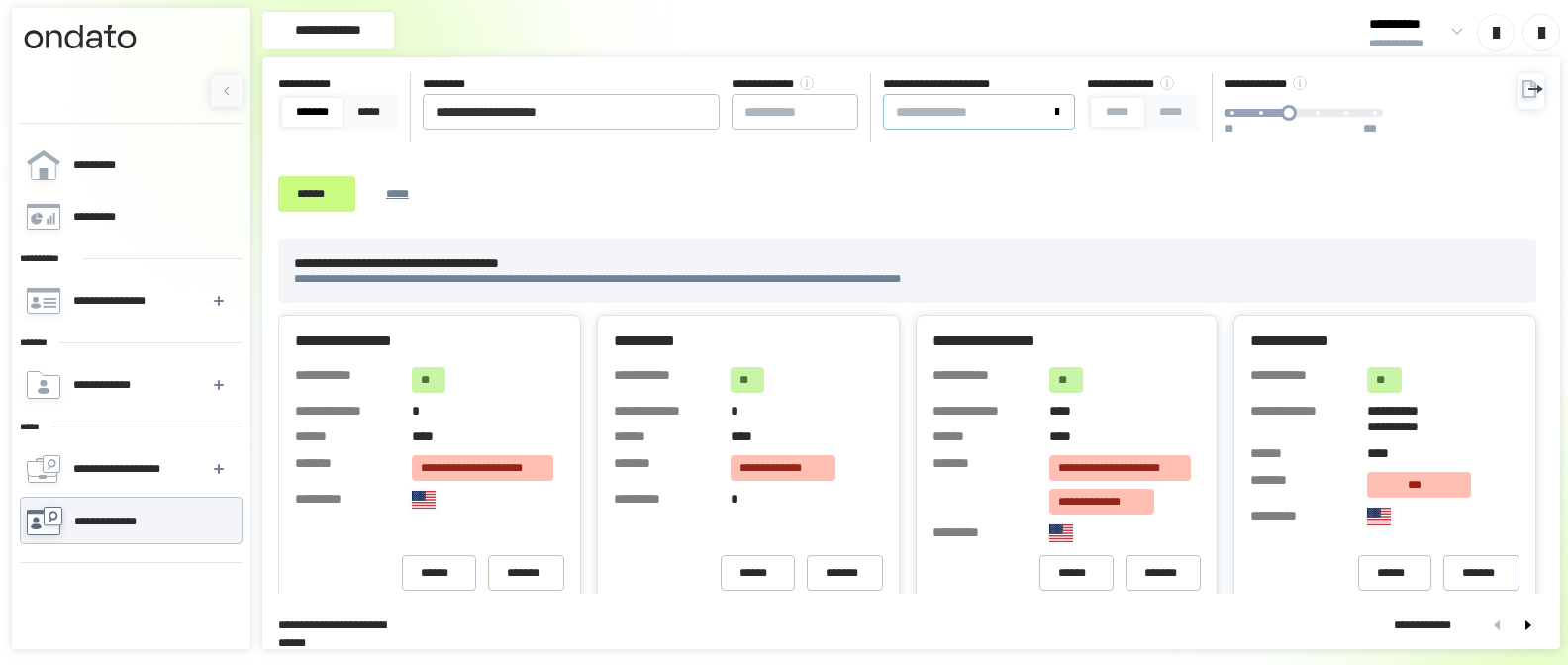click on "**********" at bounding box center (967, 112) 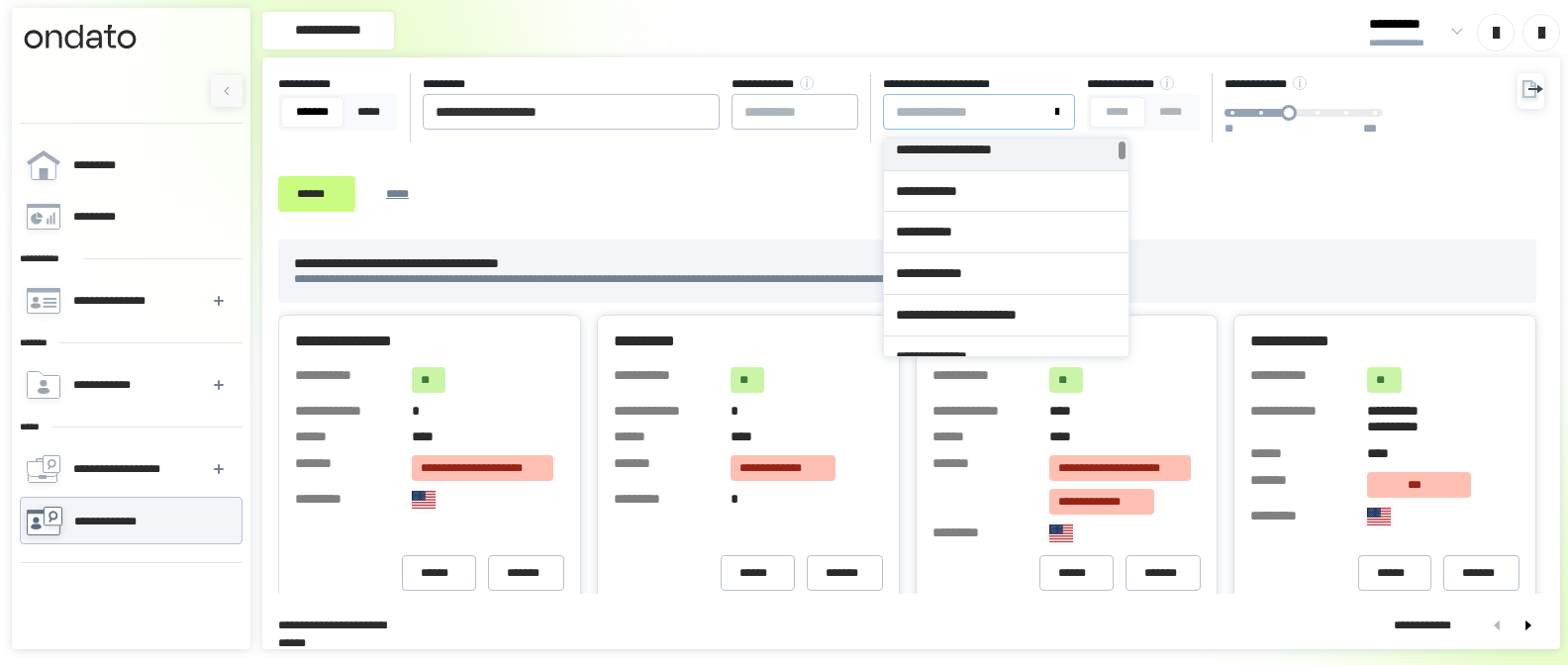 scroll, scrollTop: 0, scrollLeft: 0, axis: both 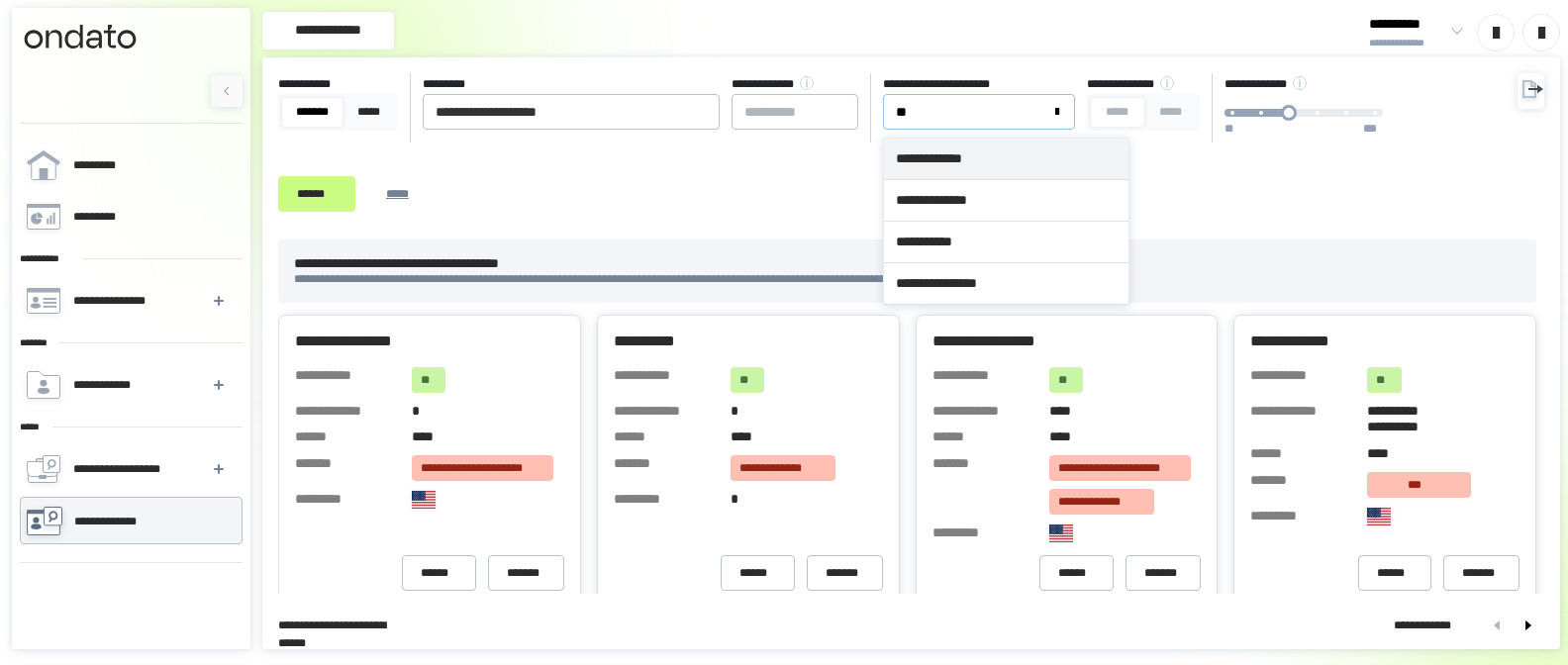 type on "***" 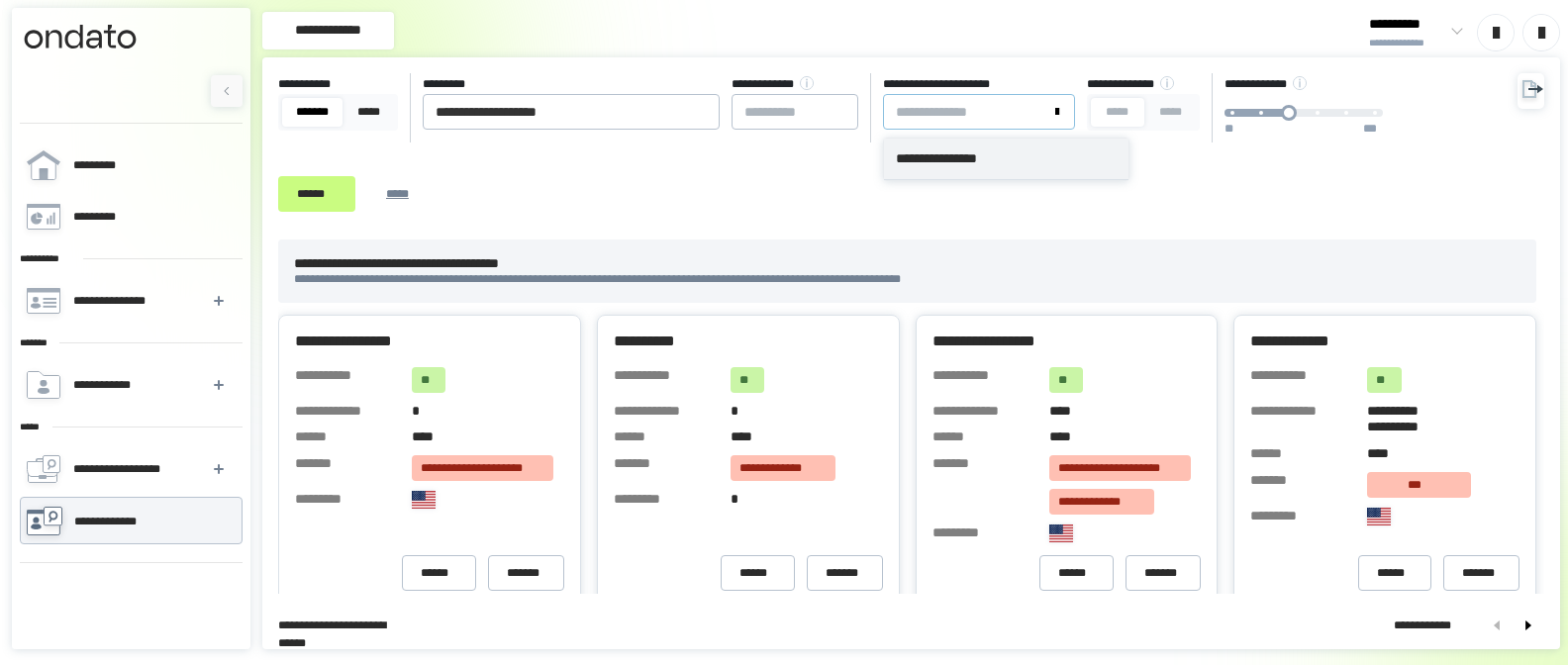 drag, startPoint x: 968, startPoint y: 142, endPoint x: 973, endPoint y: 166, distance: 24.5153 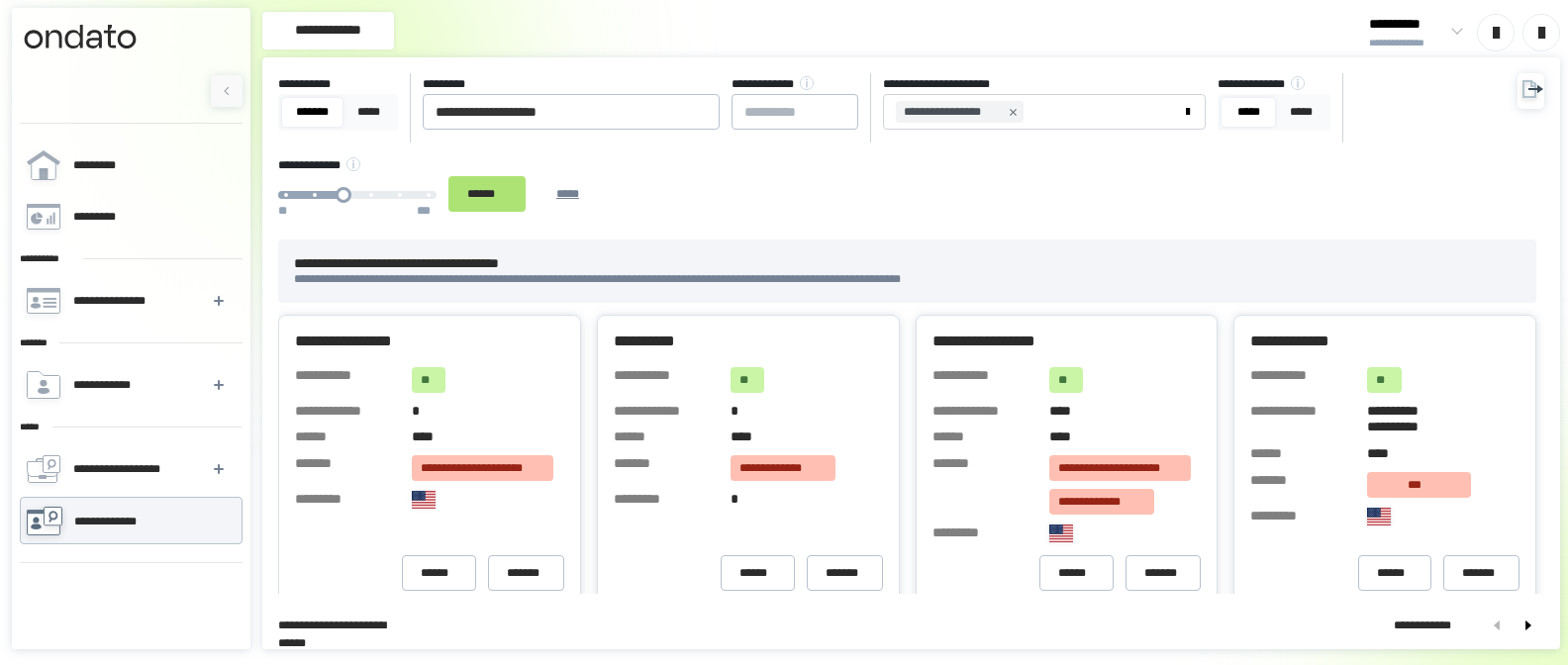 click on "******" at bounding box center (487, 194) 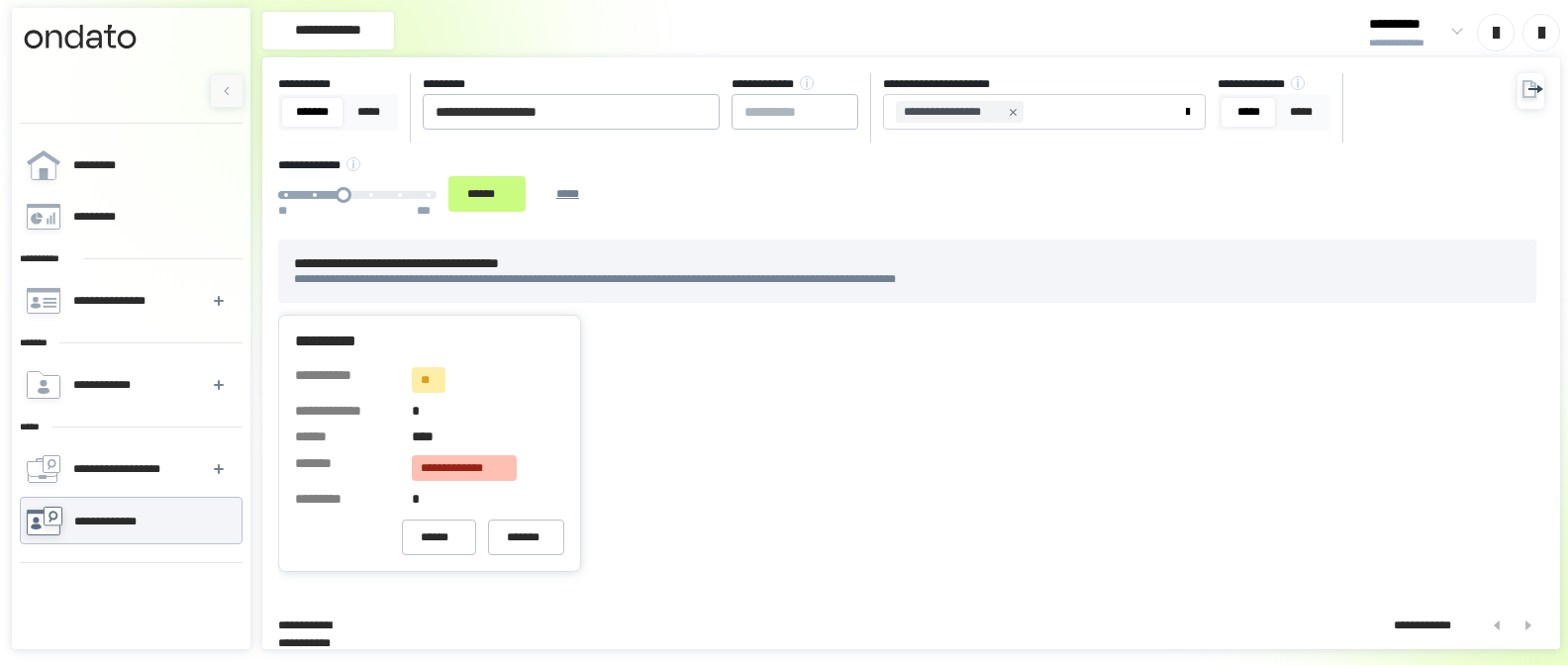 click on "*******" at bounding box center [312, 112] 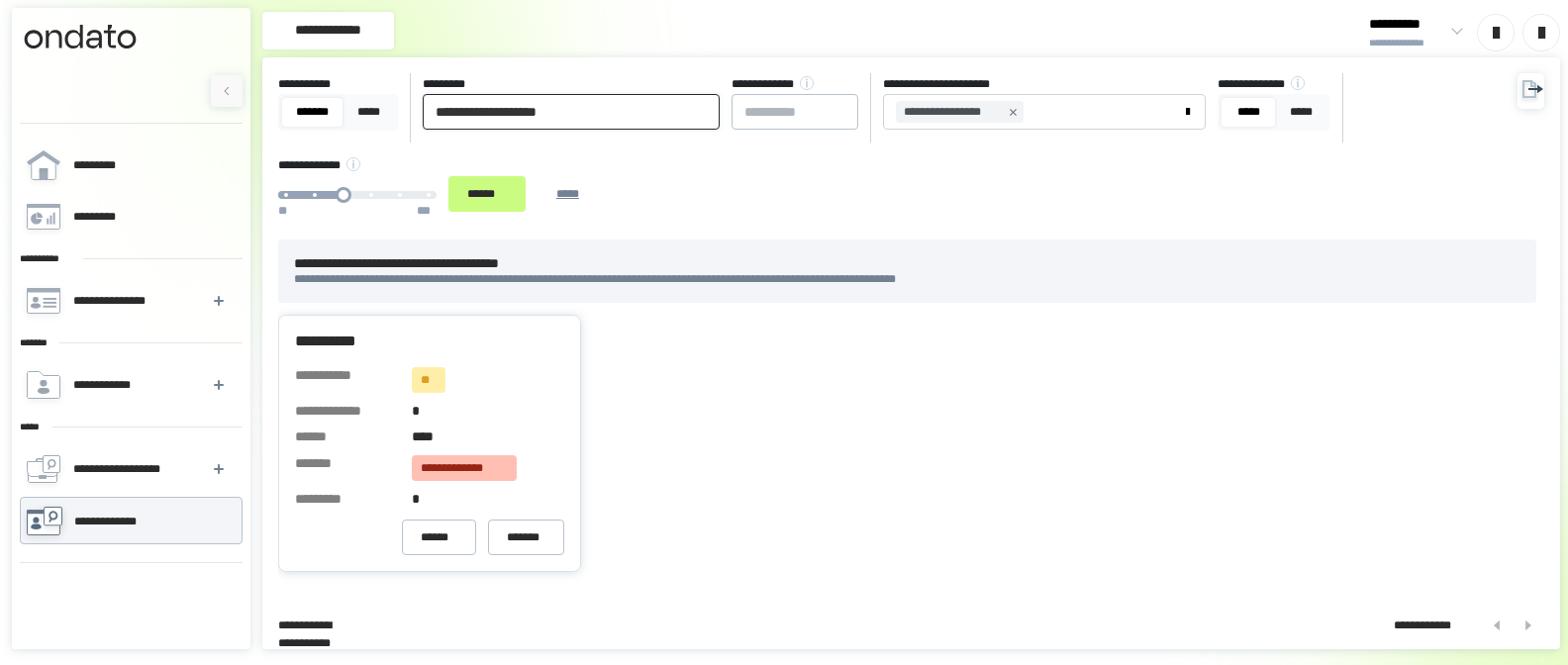 drag, startPoint x: 546, startPoint y: 105, endPoint x: 458, endPoint y: 98, distance: 88.27797 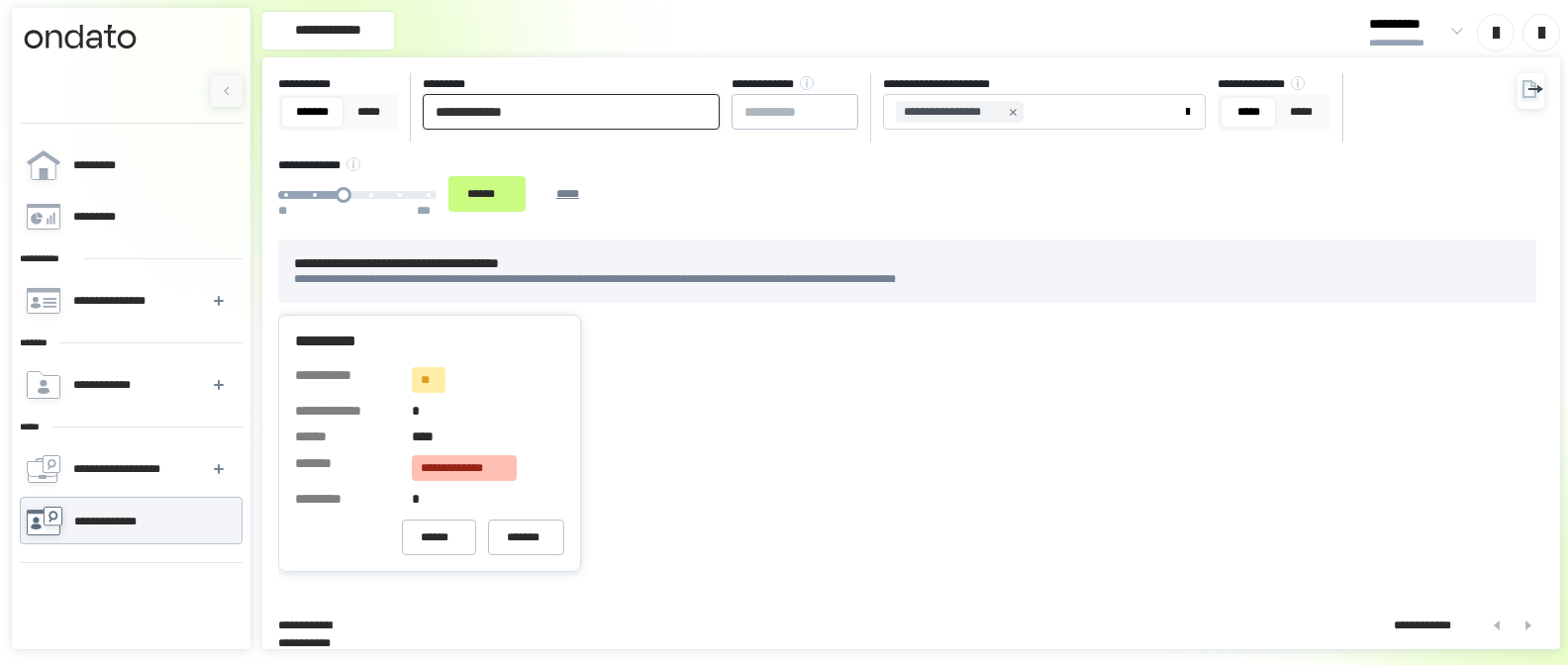 type on "**********" 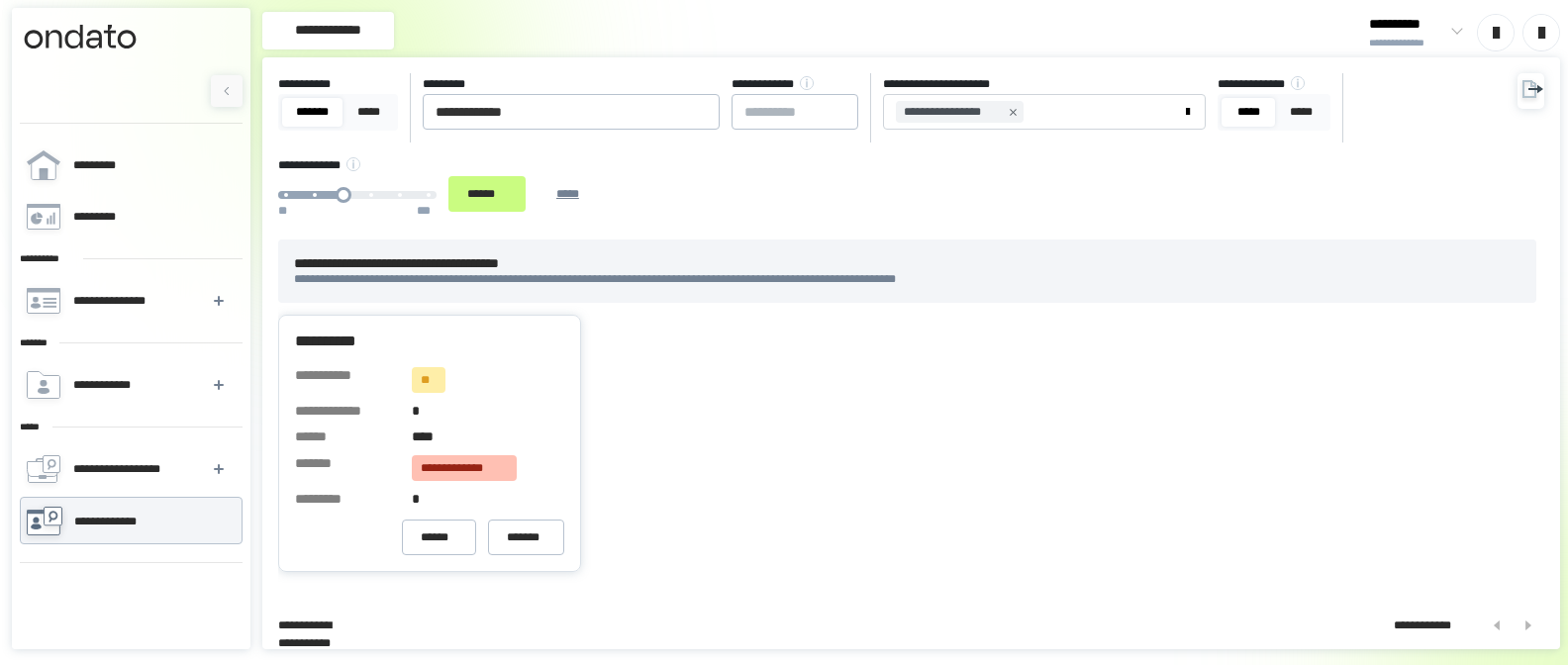 click on "**********" at bounding box center (892, 148) 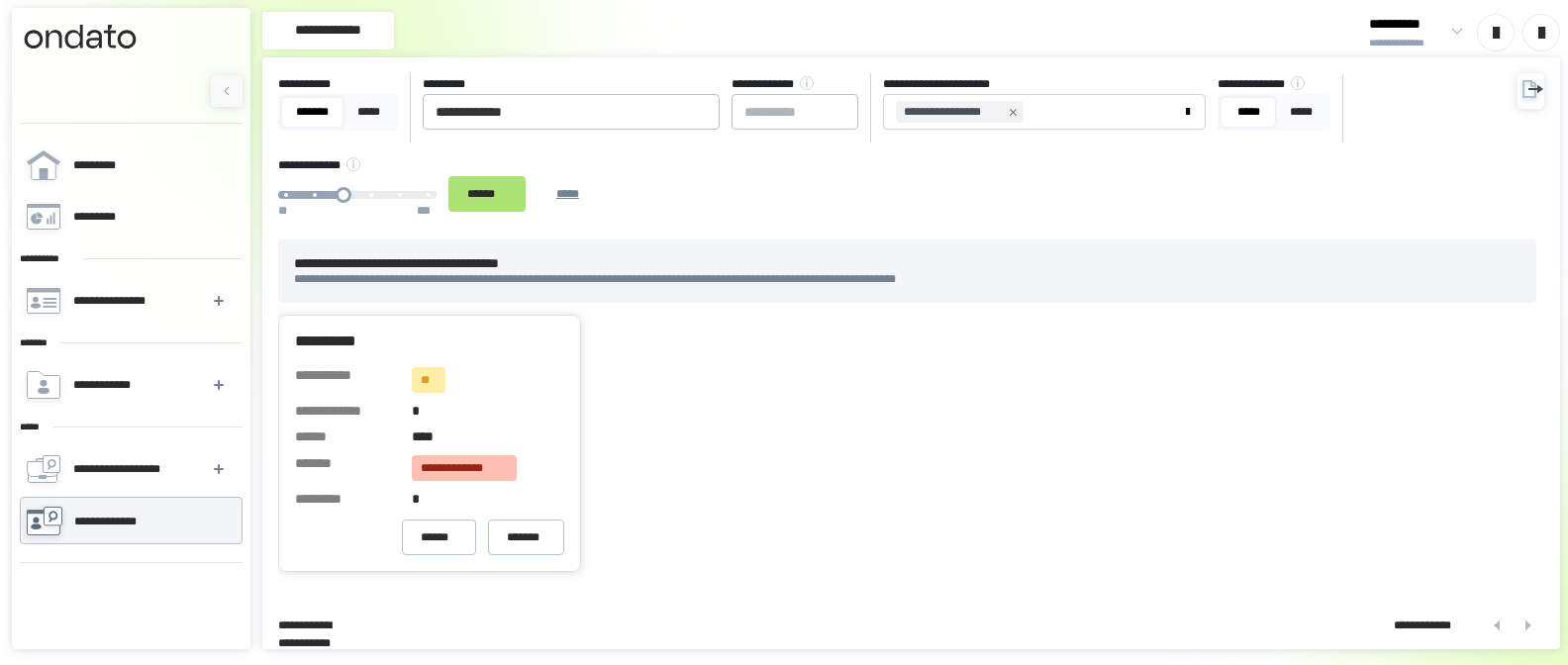 click on "******" at bounding box center (487, 194) 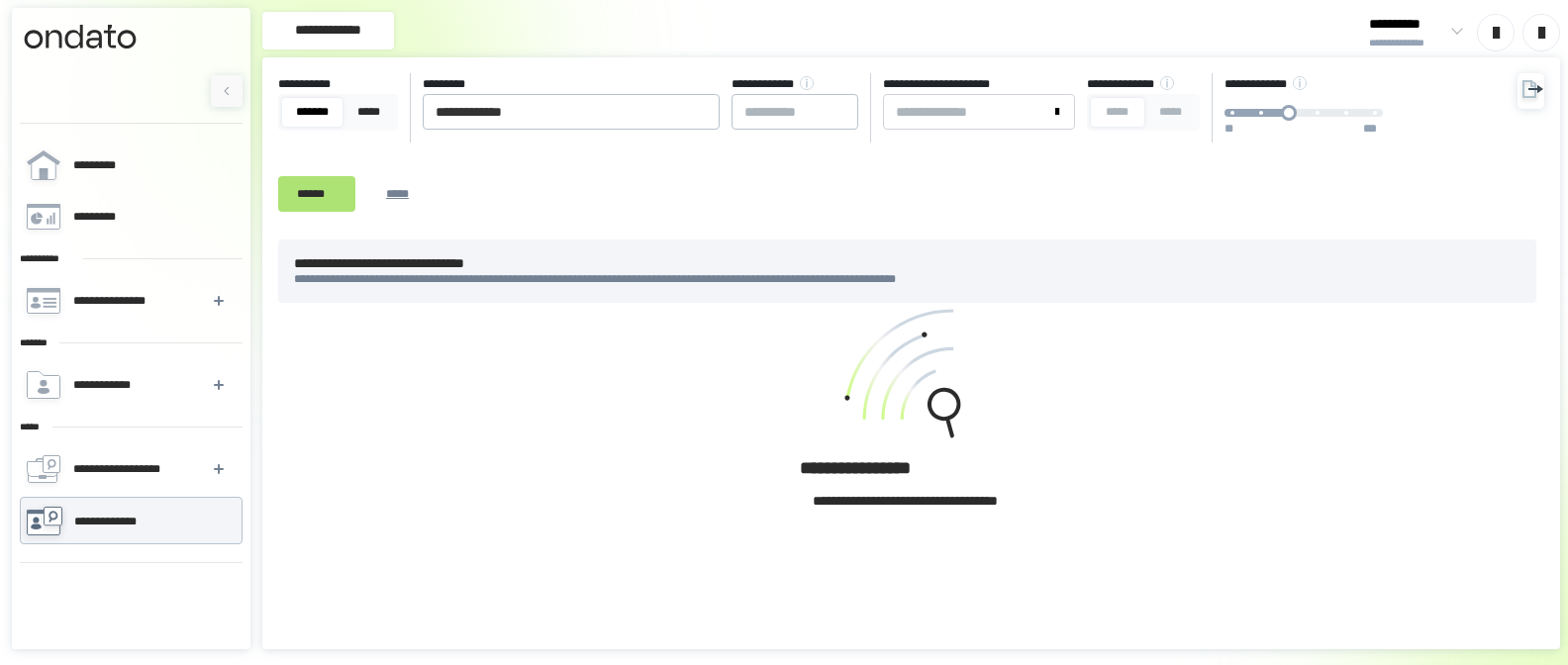 click on "******" at bounding box center (317, 194) 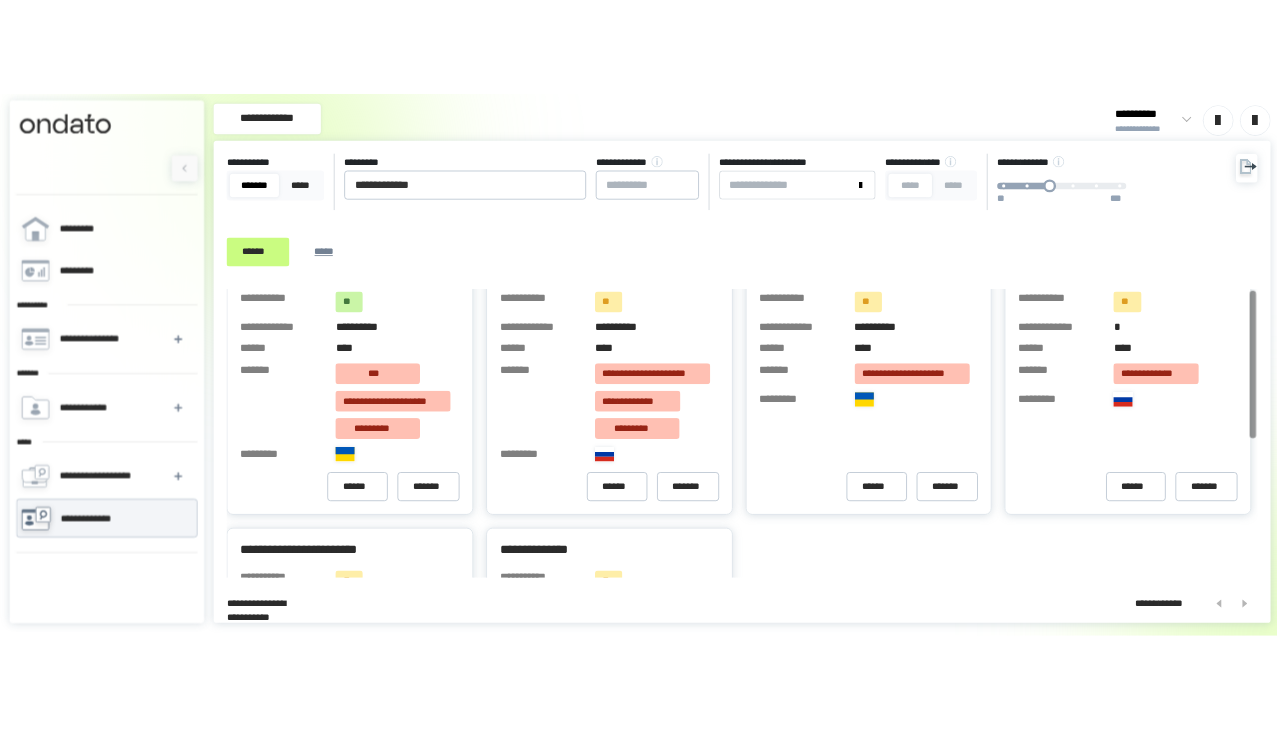 scroll, scrollTop: 0, scrollLeft: 0, axis: both 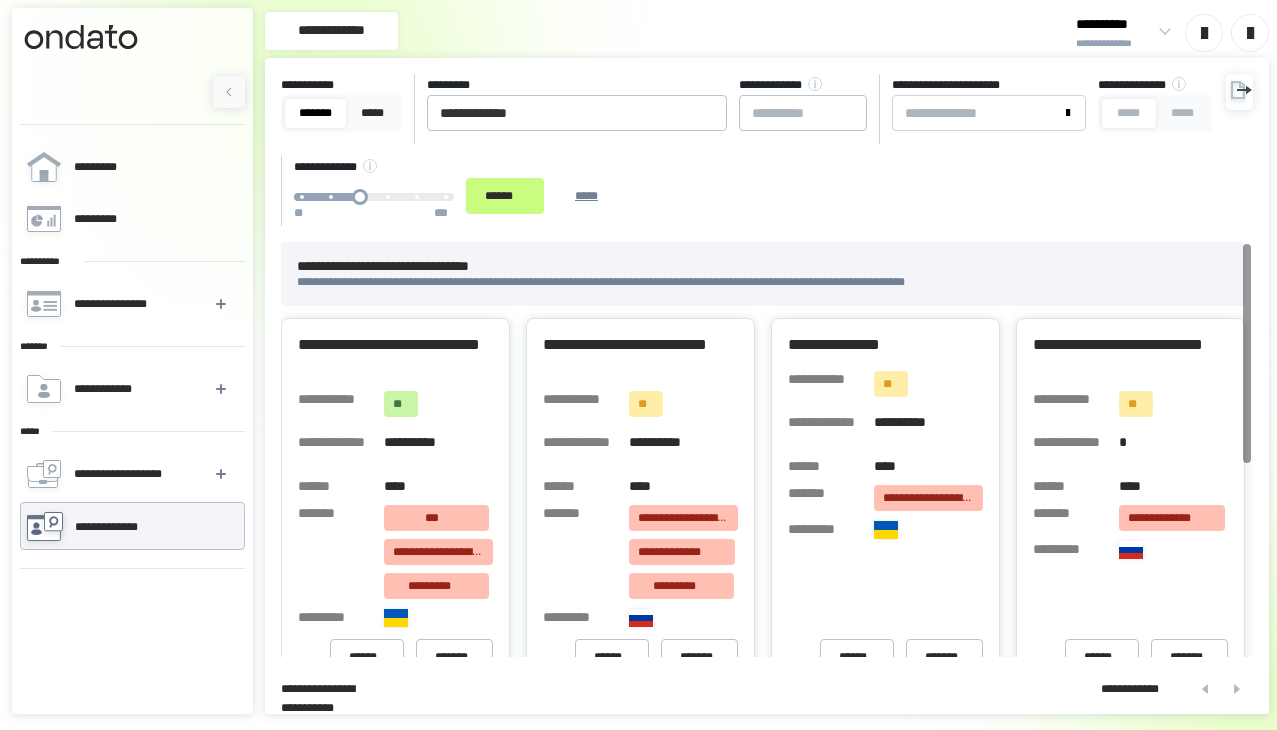 click on "**********" at bounding box center (767, 33) 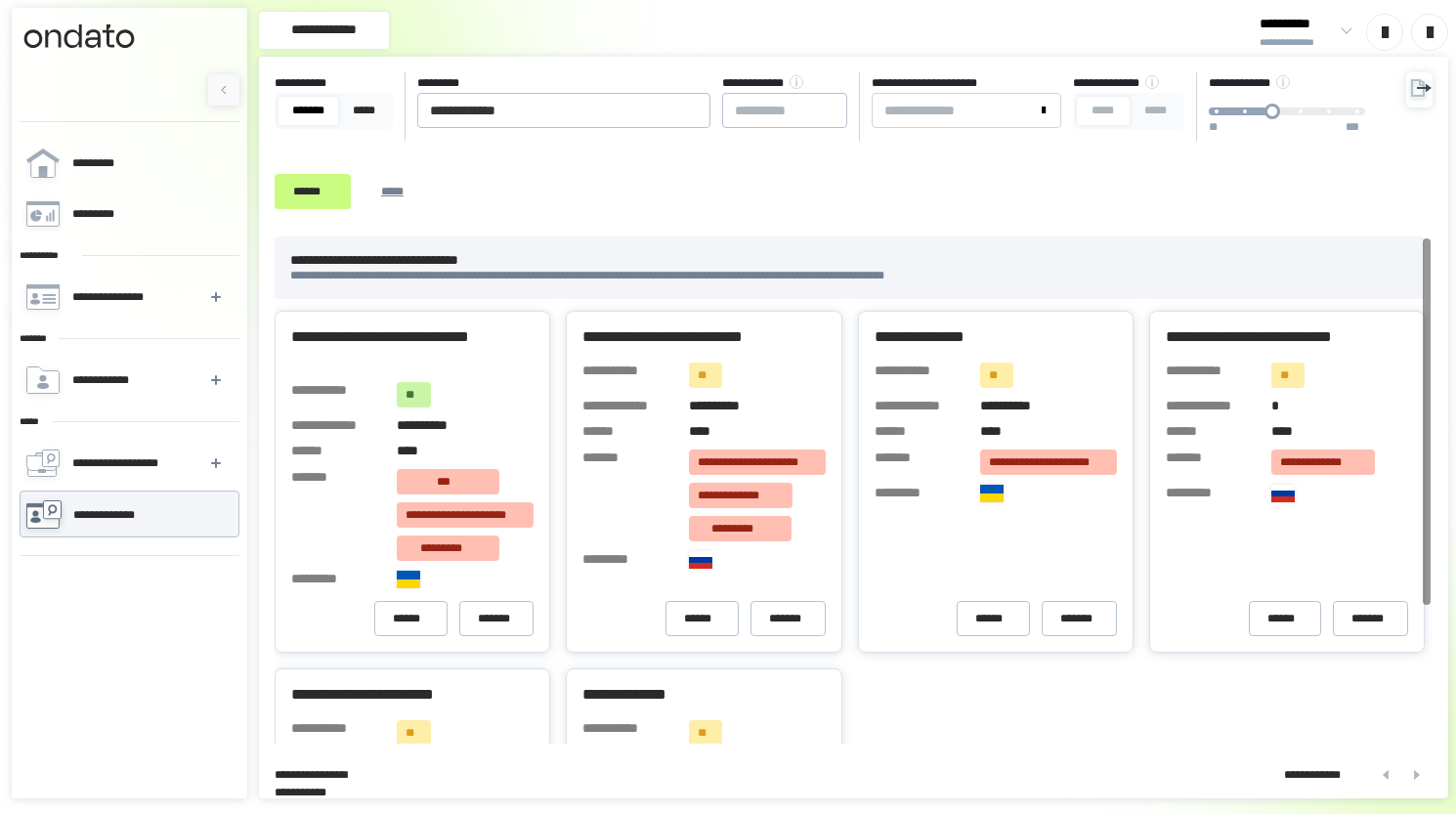 scroll, scrollTop: 189, scrollLeft: 0, axis: vertical 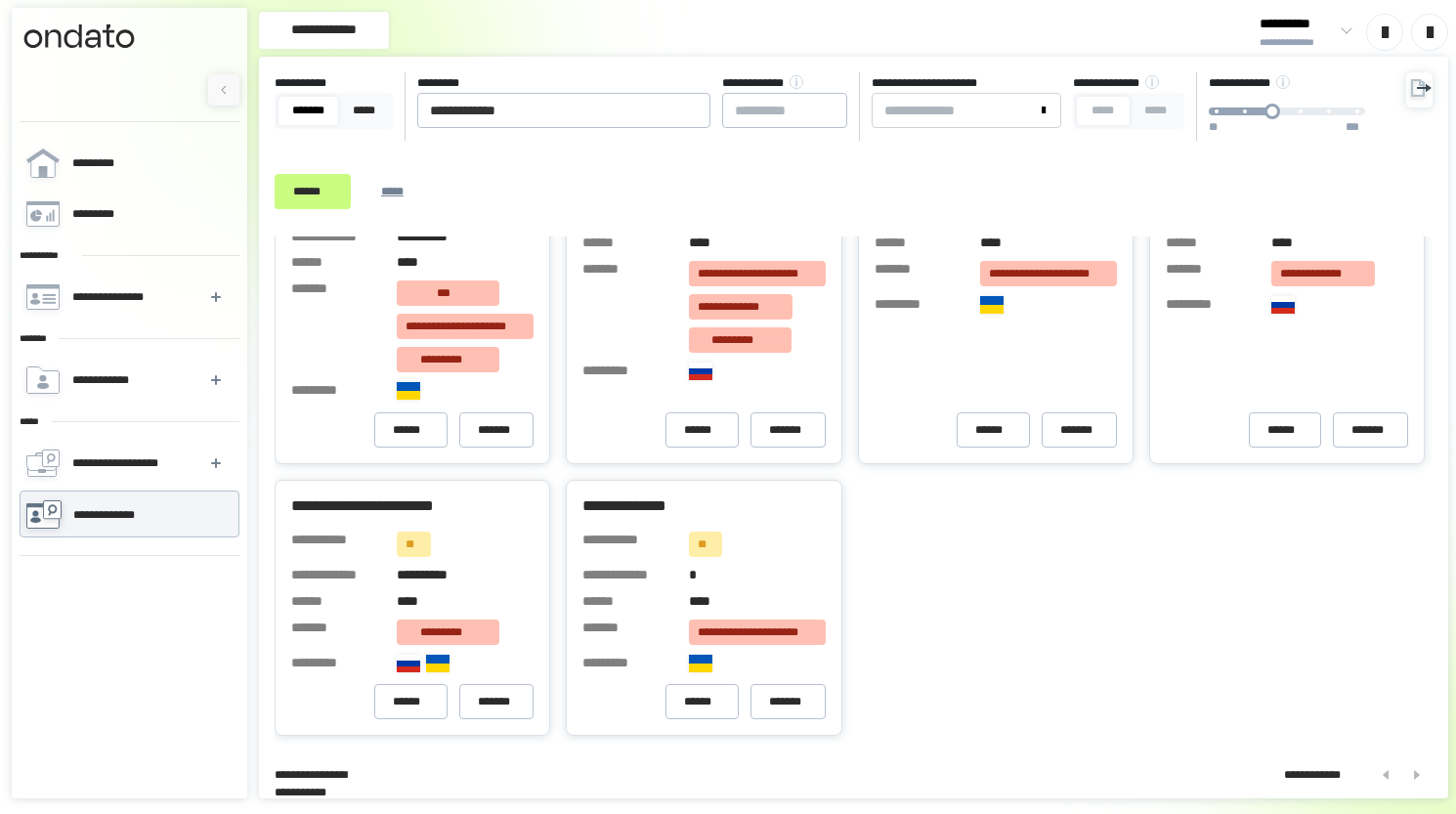 click on "**********" at bounding box center [853, 32] 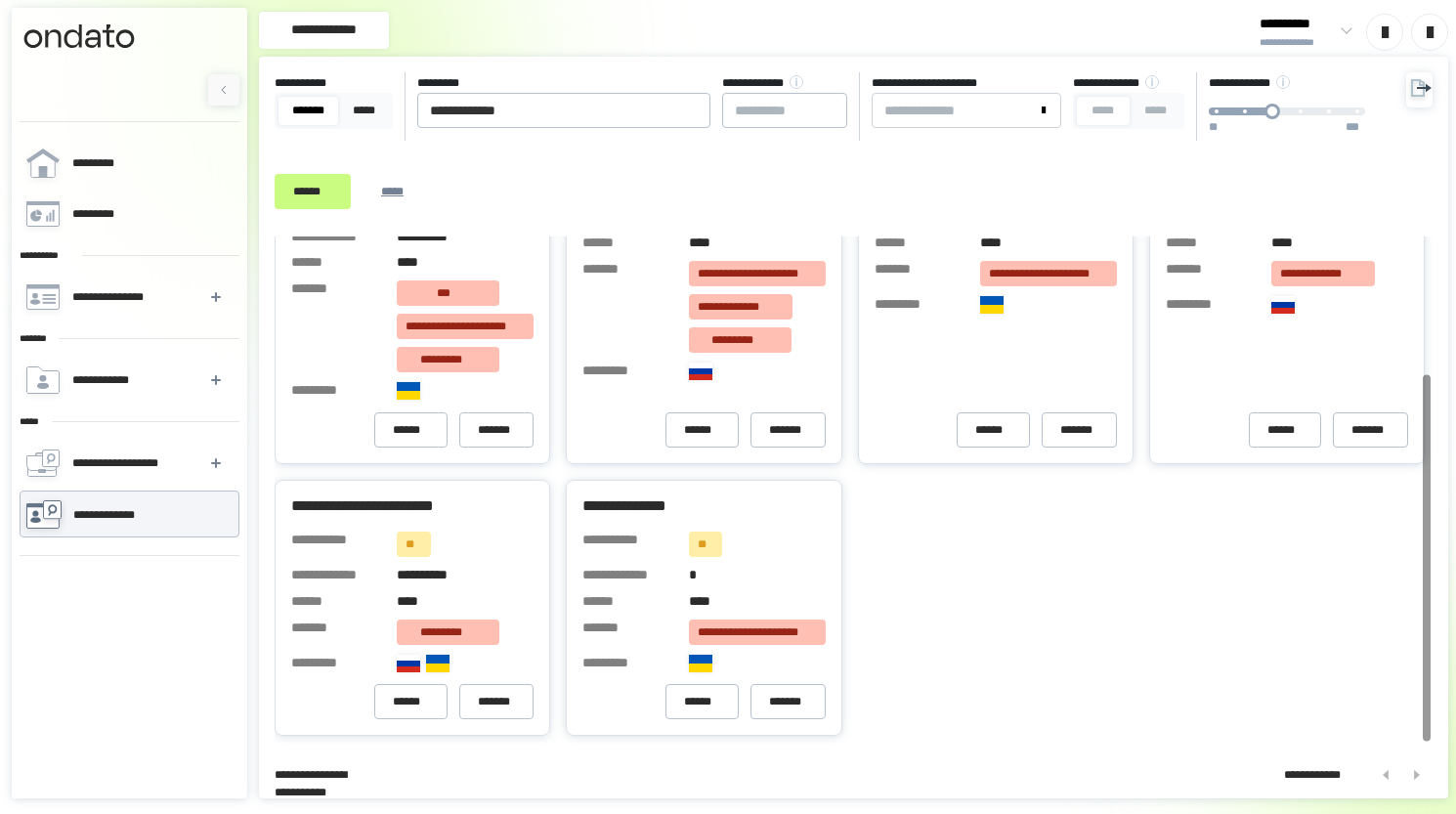 click 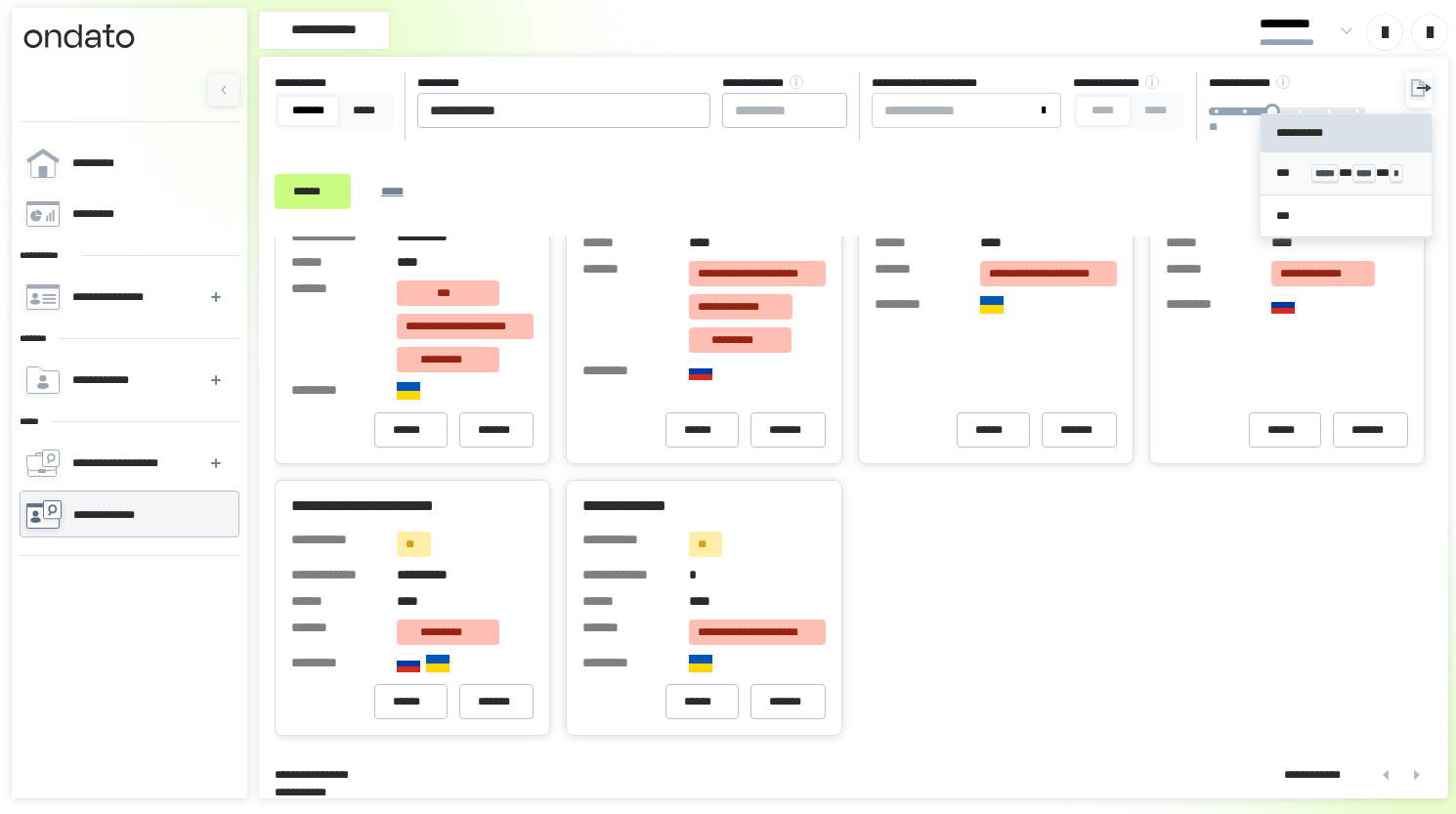click on "*** ***** * **** *   *" at bounding box center [1346, 173] 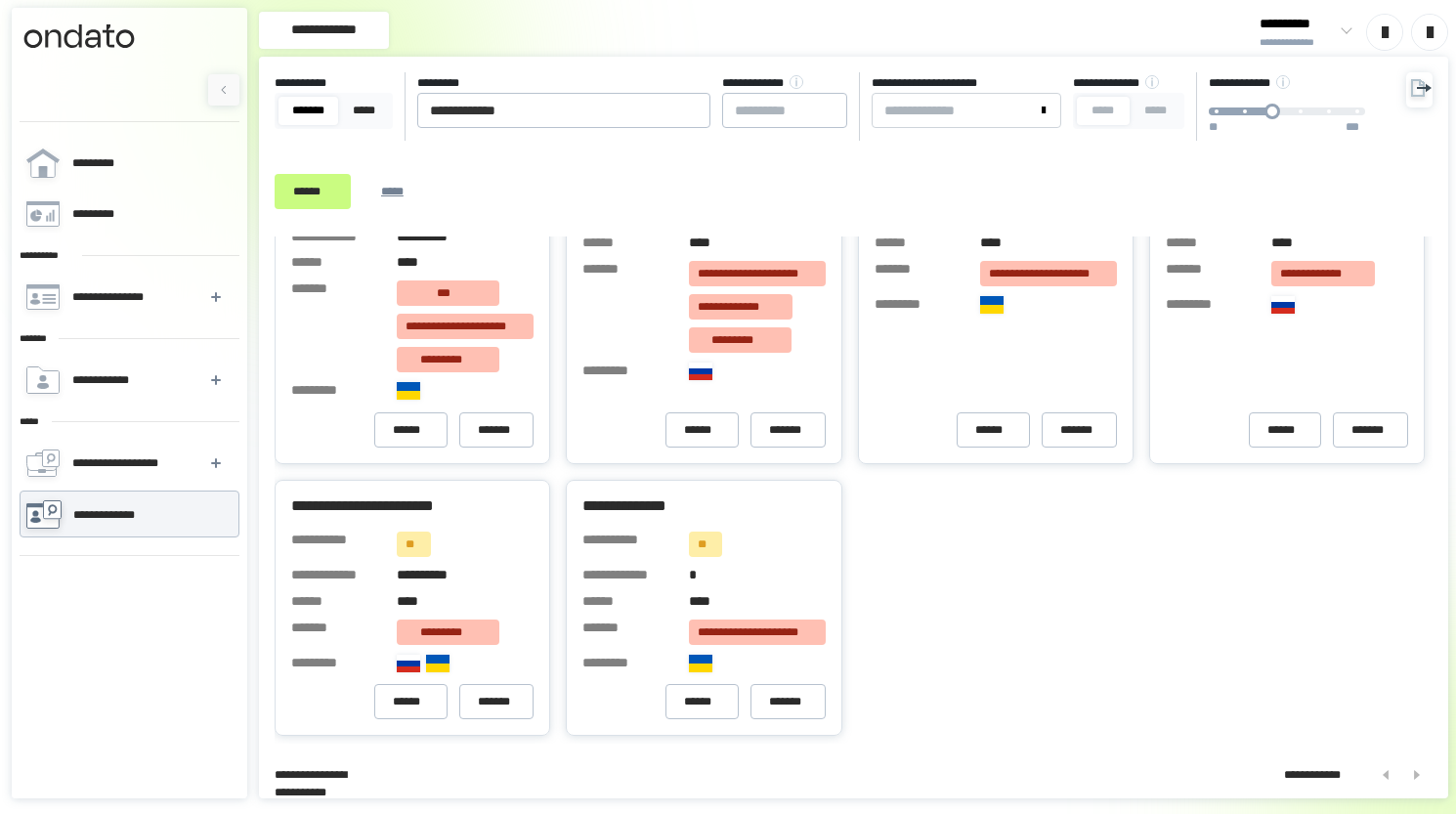 click on "**********" at bounding box center (835, 147) 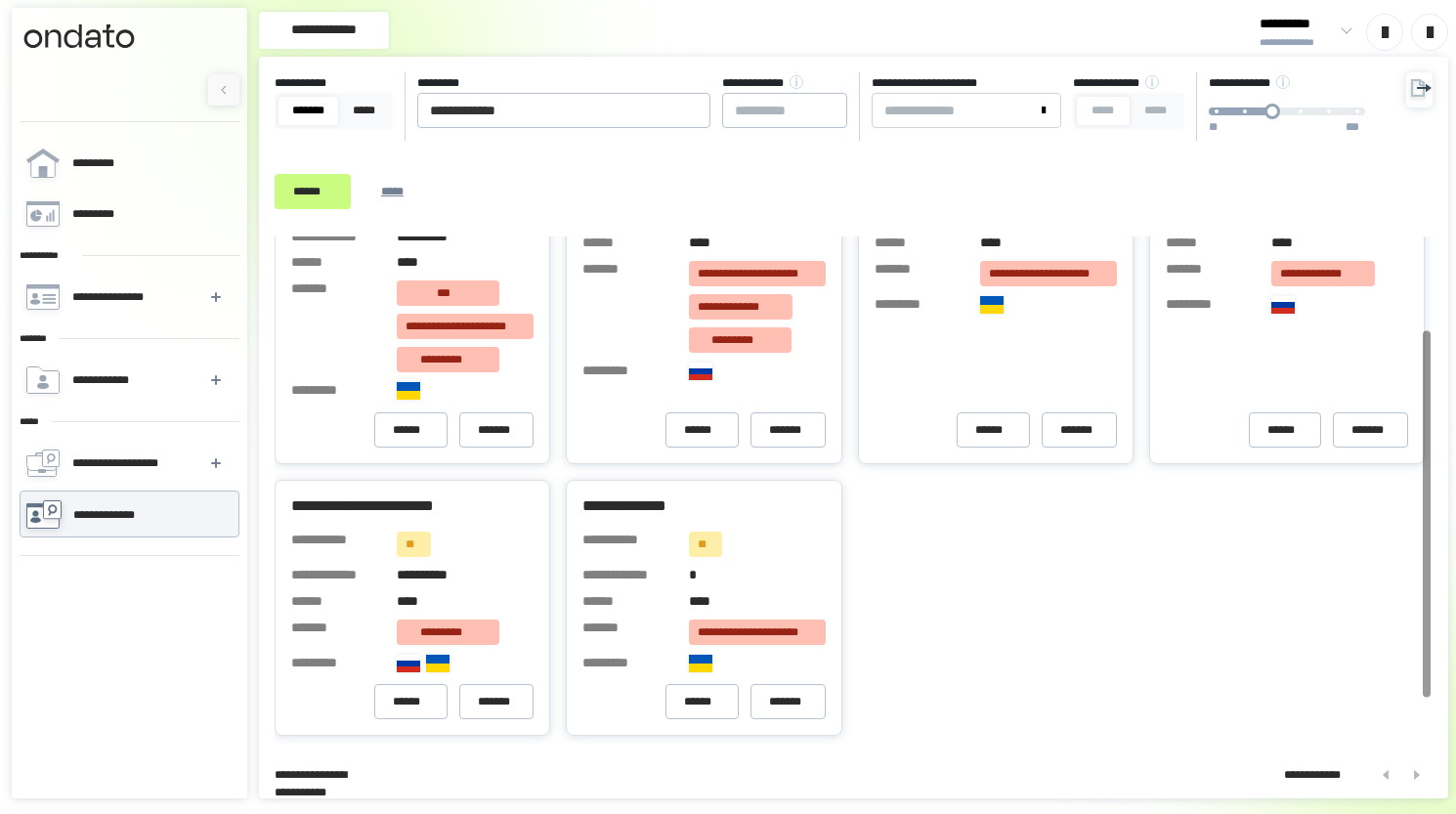 scroll, scrollTop: 0, scrollLeft: 0, axis: both 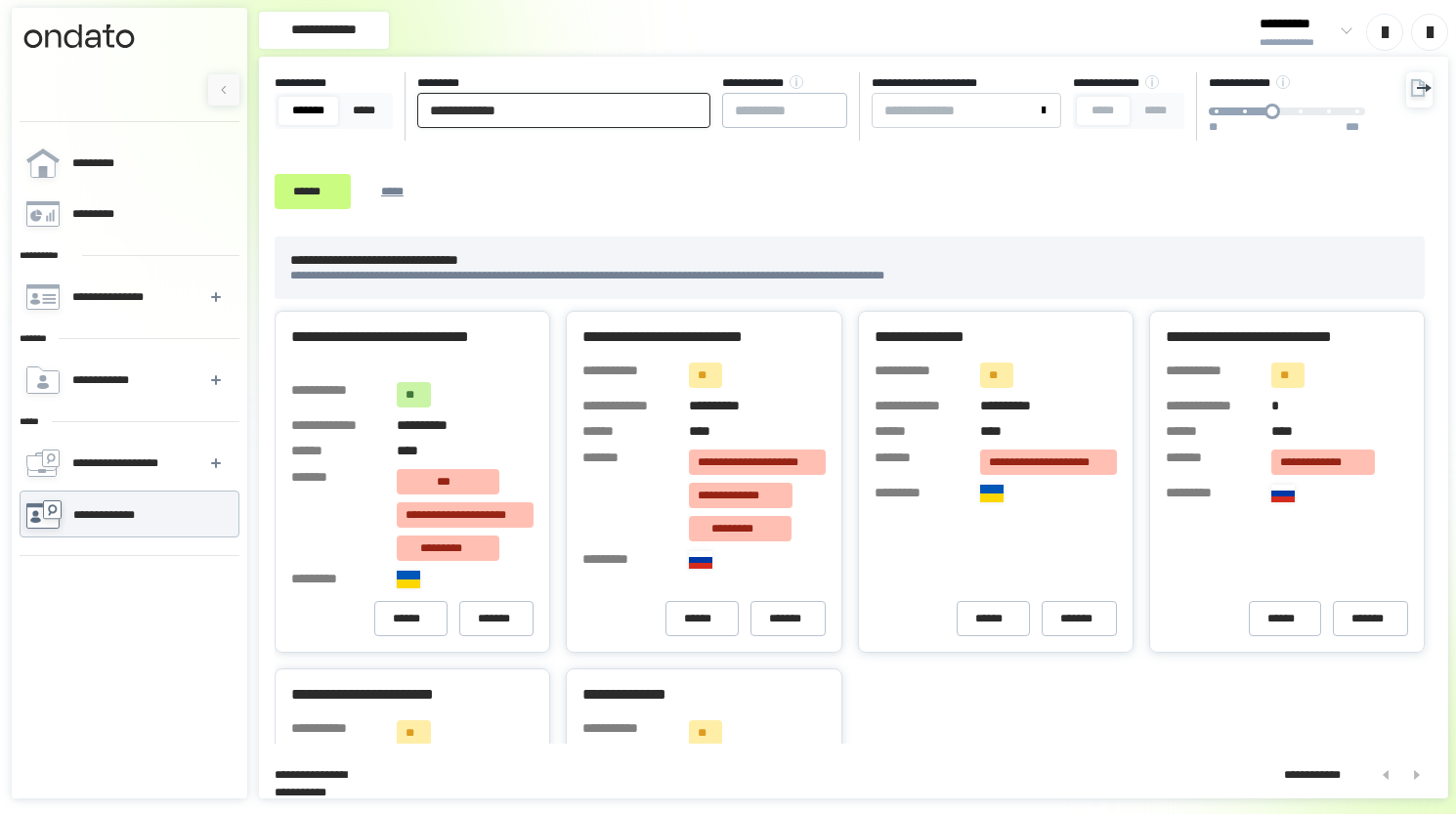 drag, startPoint x: 592, startPoint y: 107, endPoint x: 215, endPoint y: 94, distance: 377.22407 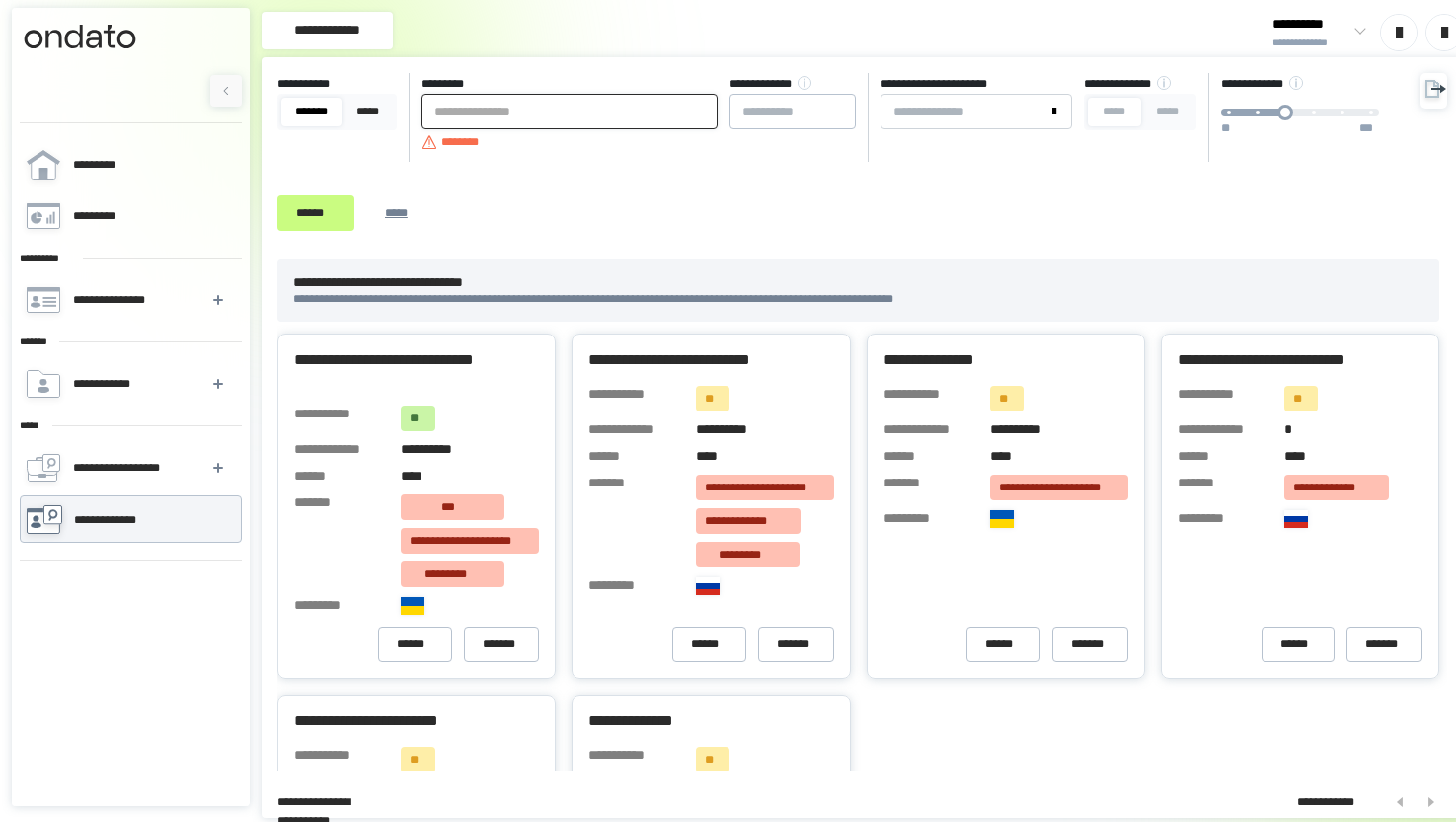 paste on "**********" 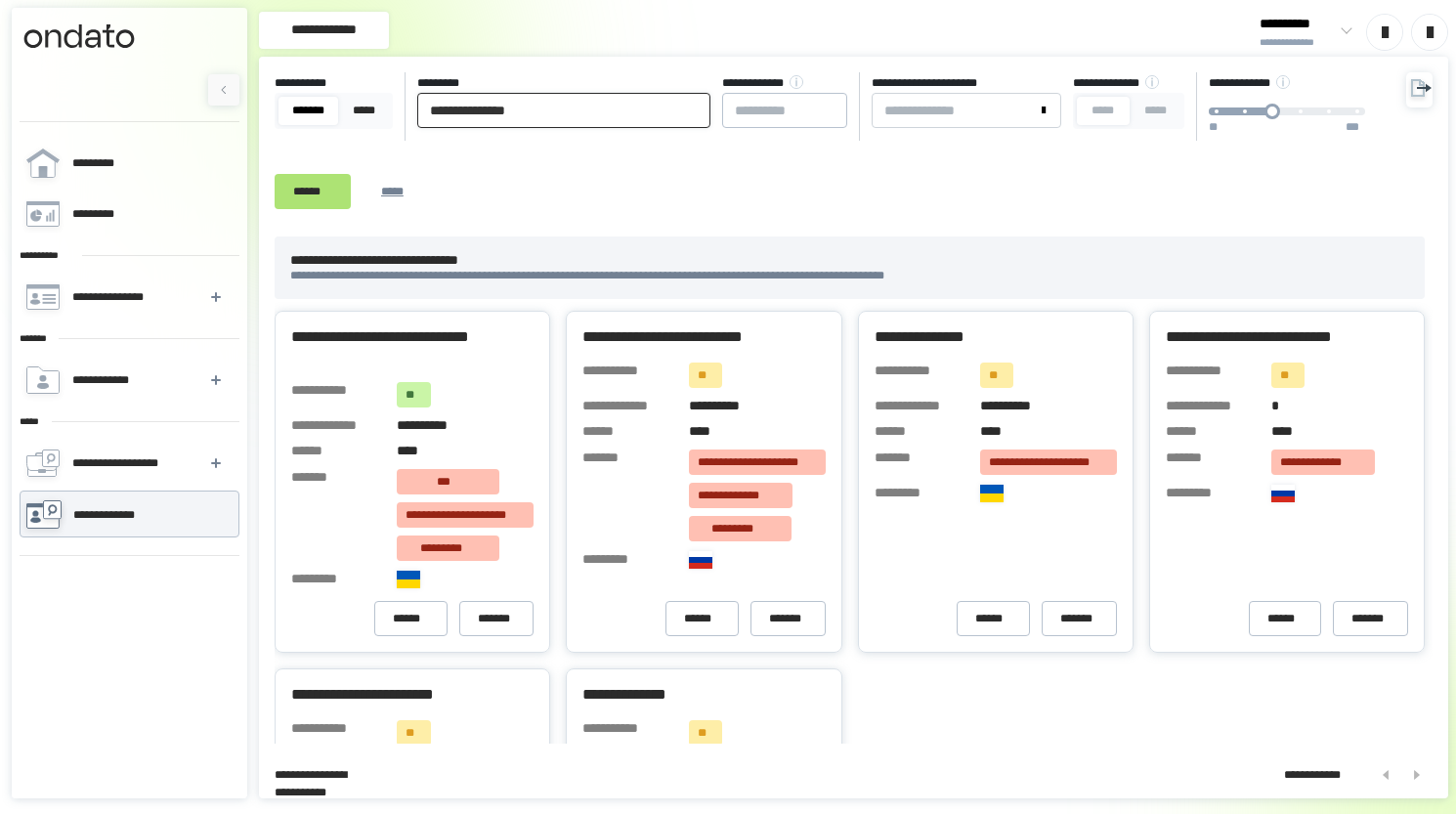 type on "**********" 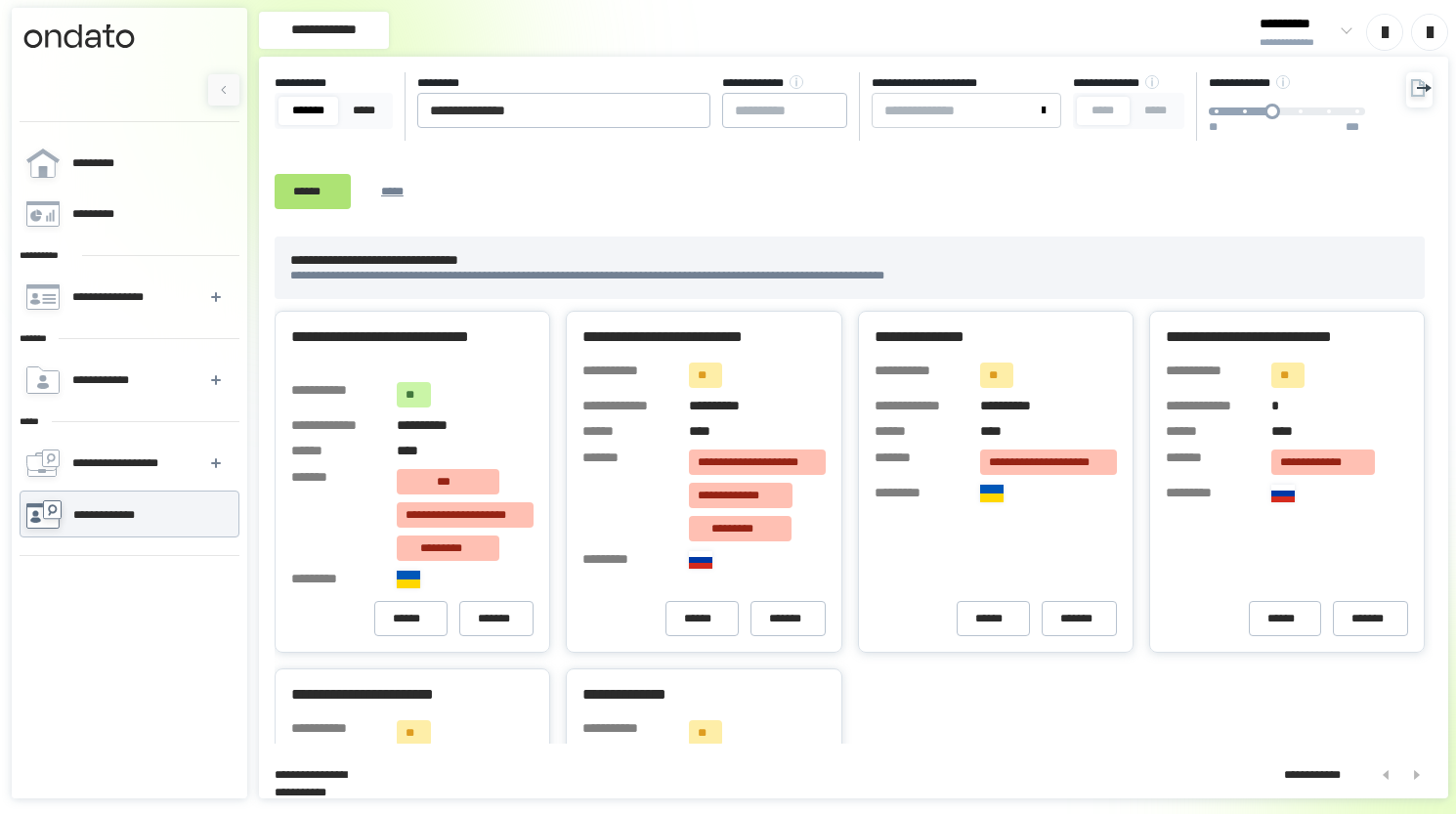 click on "******" at bounding box center [313, 192] 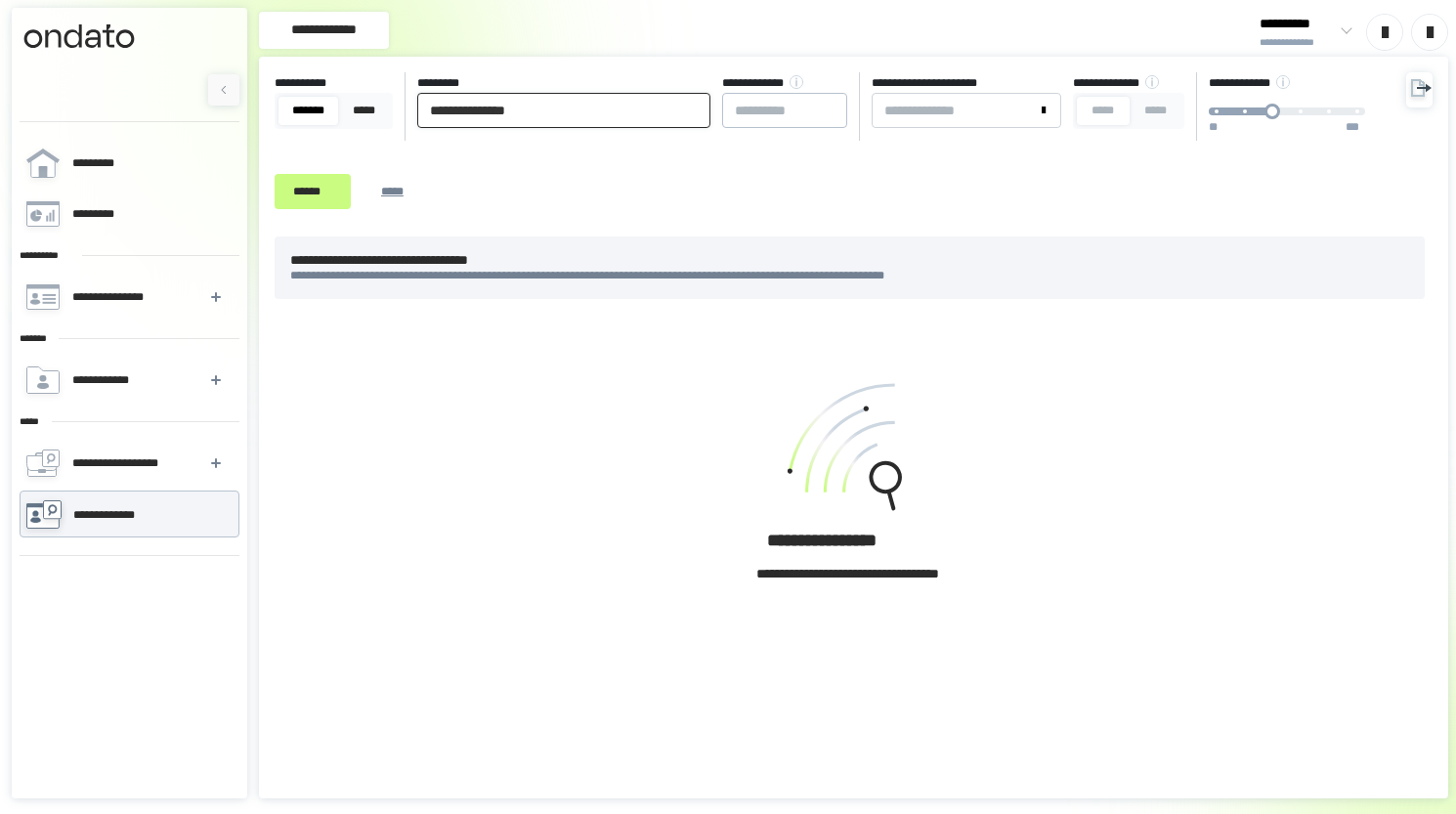 drag, startPoint x: 558, startPoint y: 115, endPoint x: 288, endPoint y: 112, distance: 270.0167 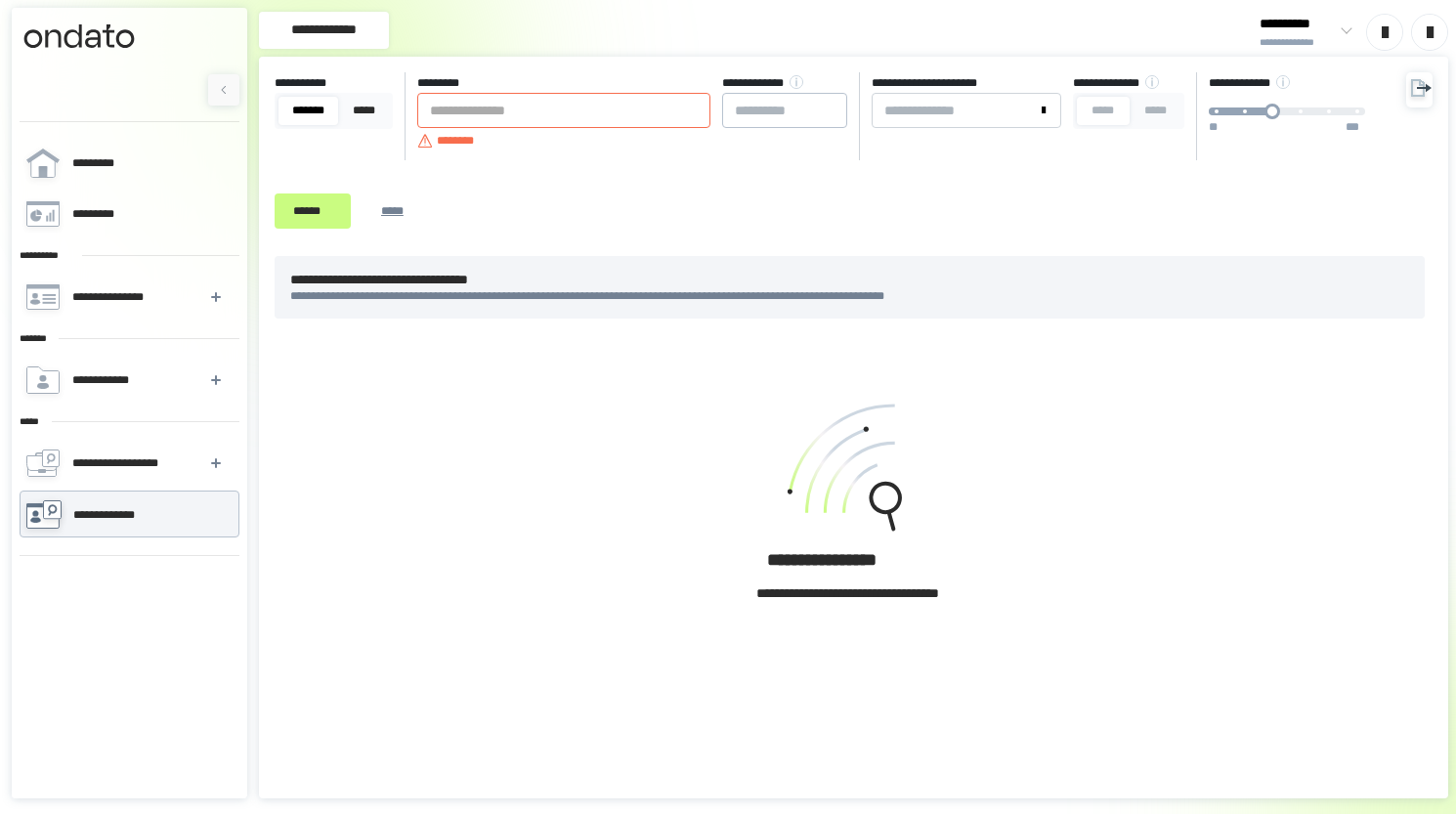 click at bounding box center [129, 72] 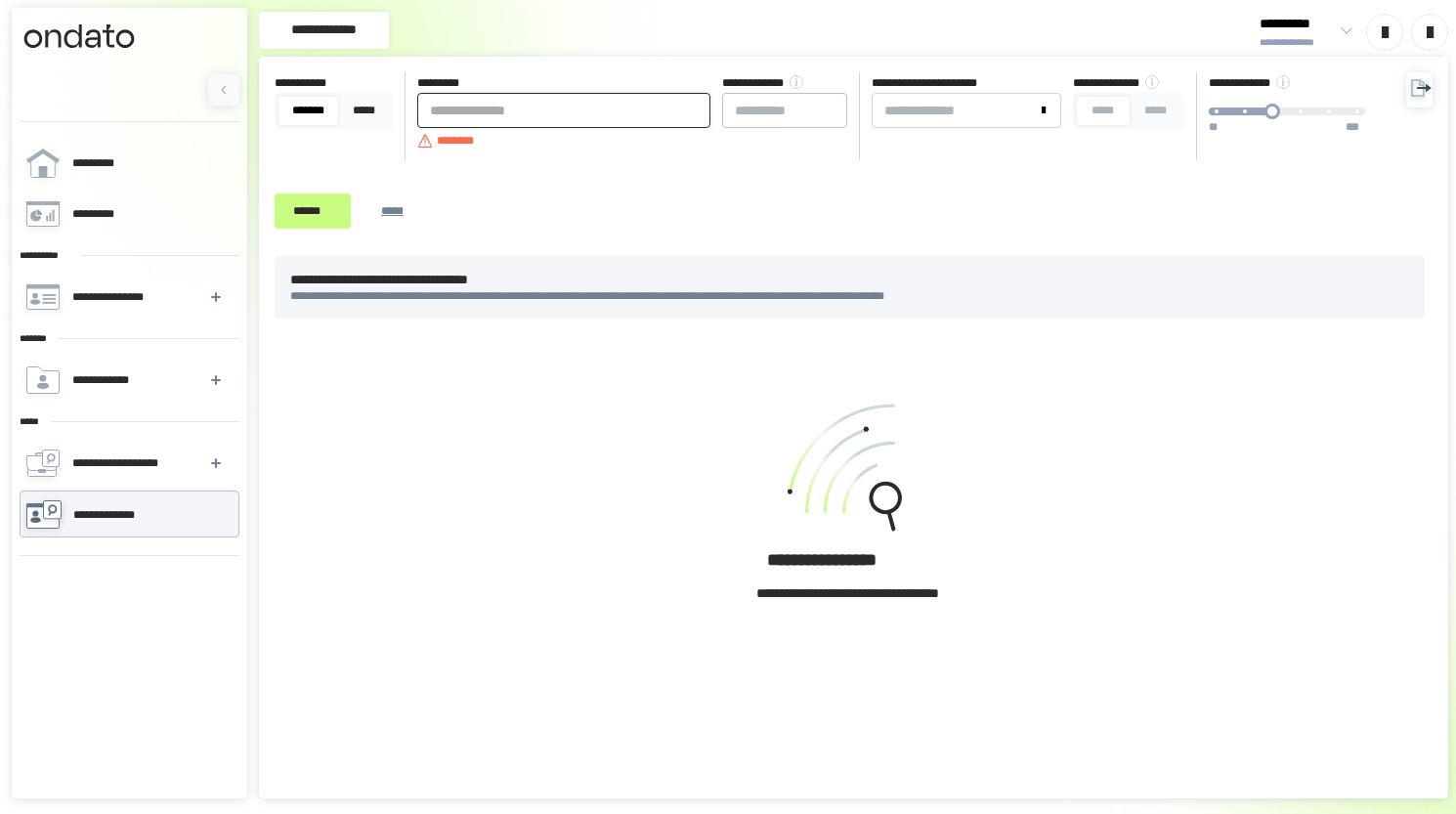 click at bounding box center [564, 110] 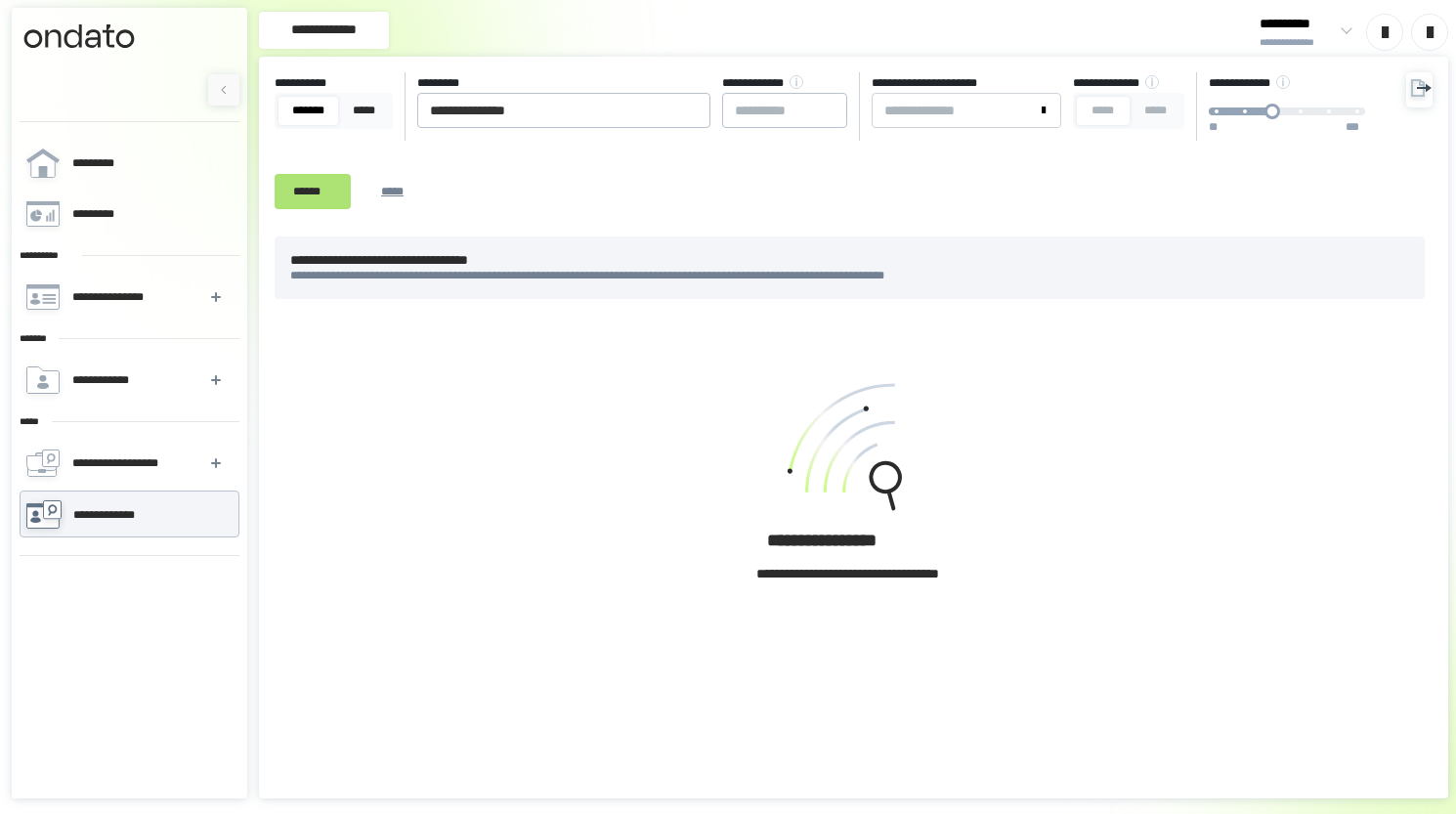 click on "******" at bounding box center (313, 192) 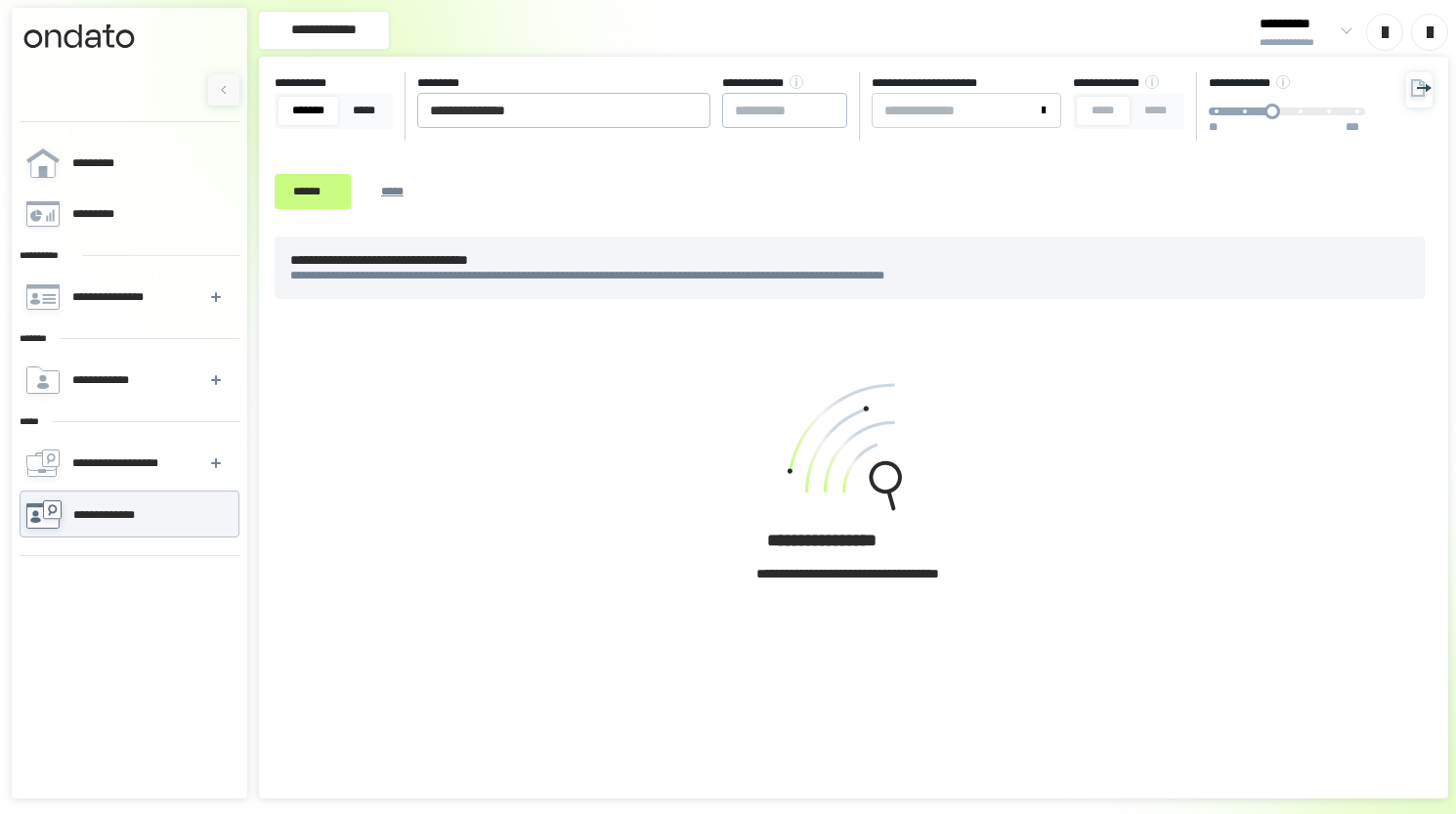 click at bounding box center (129, 39) 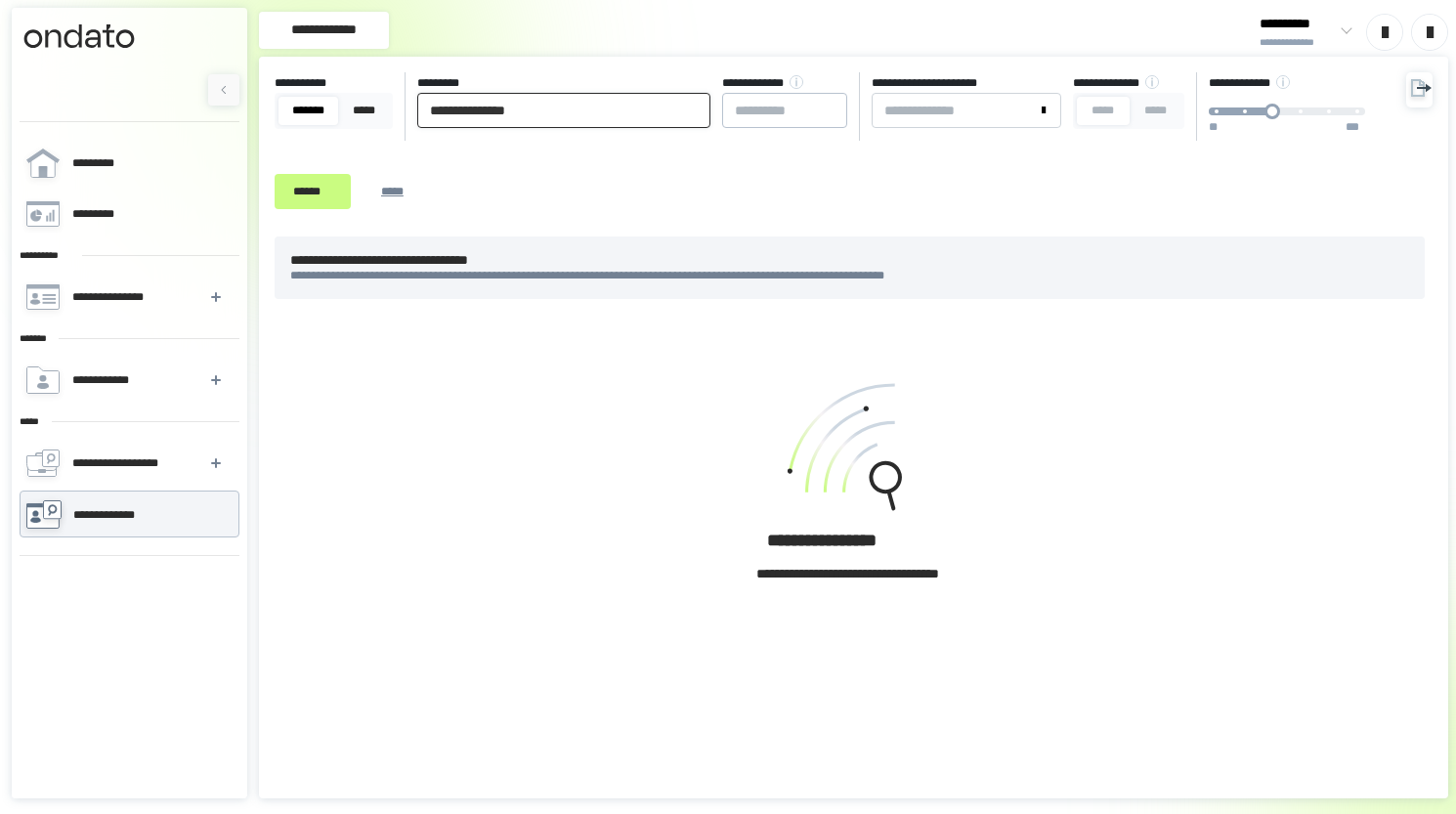 drag, startPoint x: 550, startPoint y: 122, endPoint x: 209, endPoint y: 84, distance: 343.11077 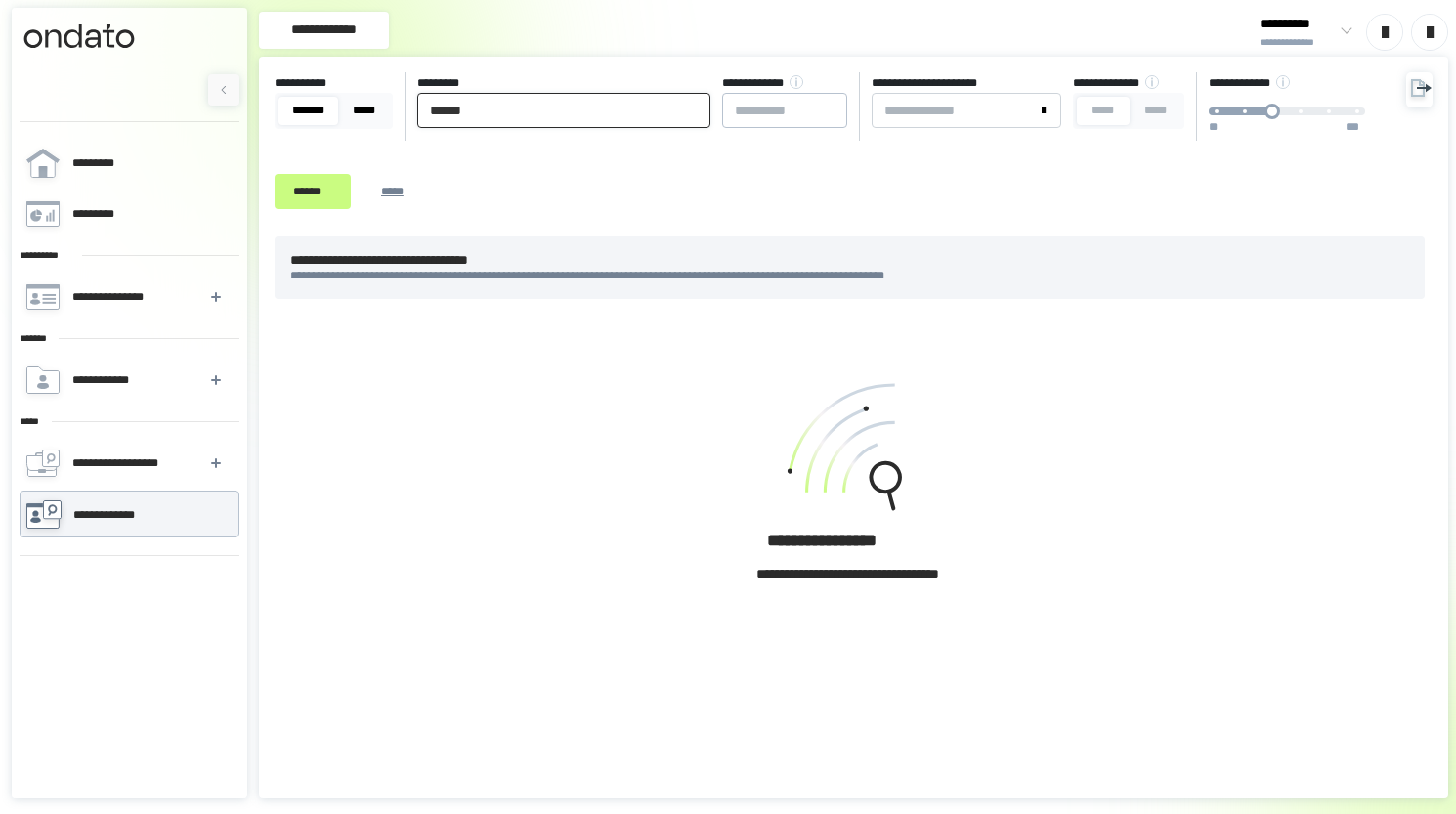 type on "******" 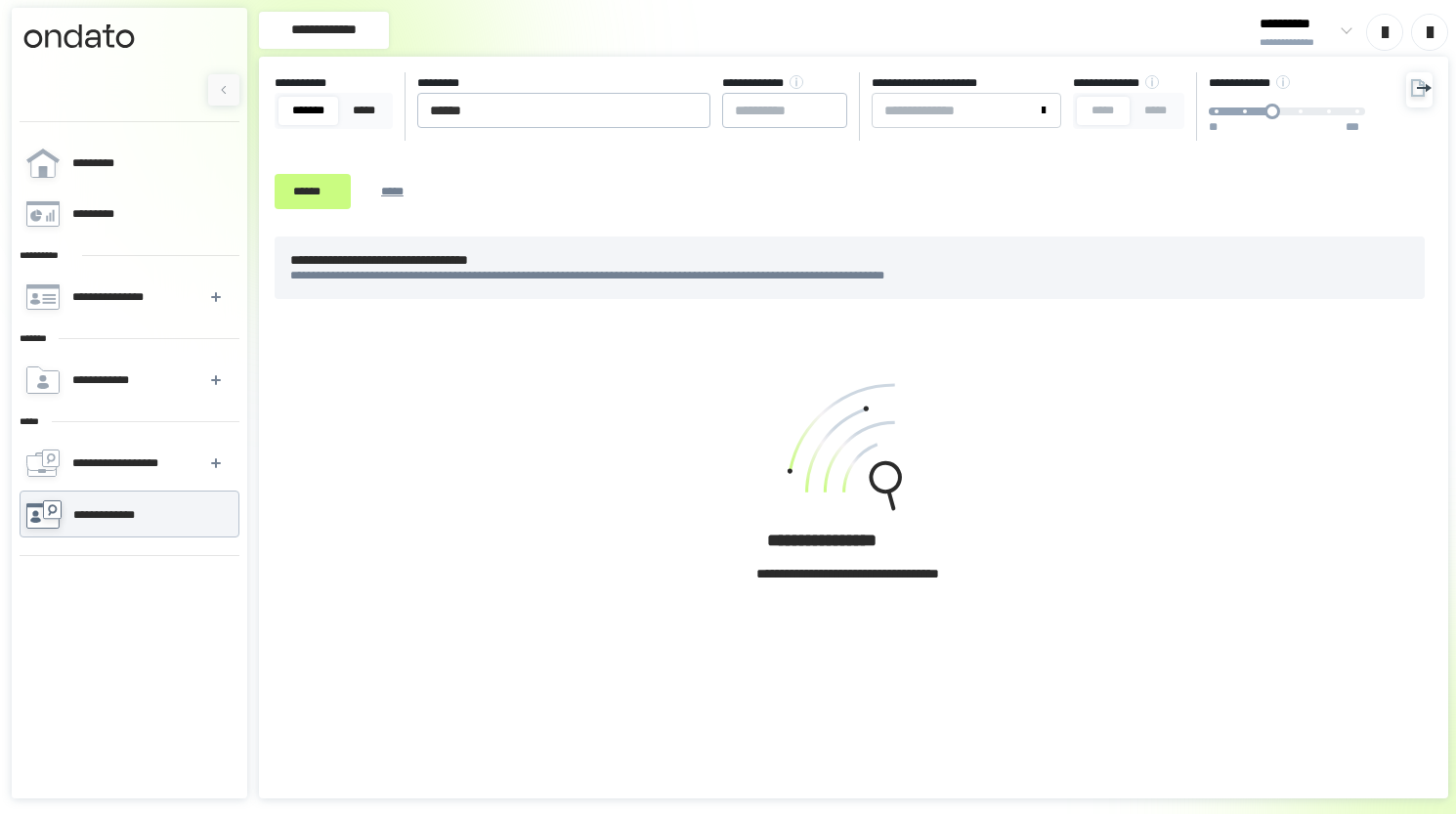 drag, startPoint x: 373, startPoint y: 117, endPoint x: 382, endPoint y: 158, distance: 41.976184 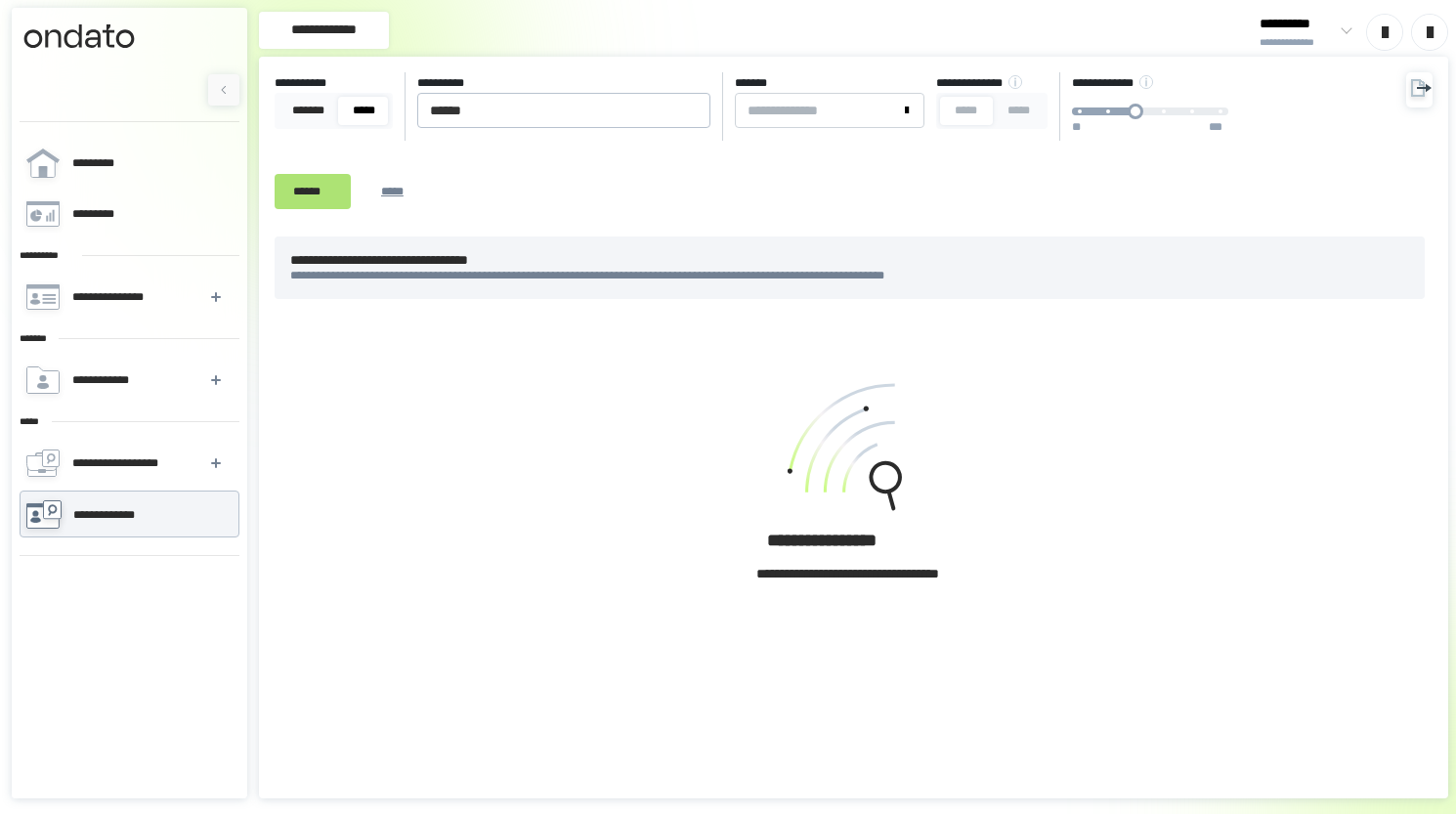 click on "******" at bounding box center (313, 192) 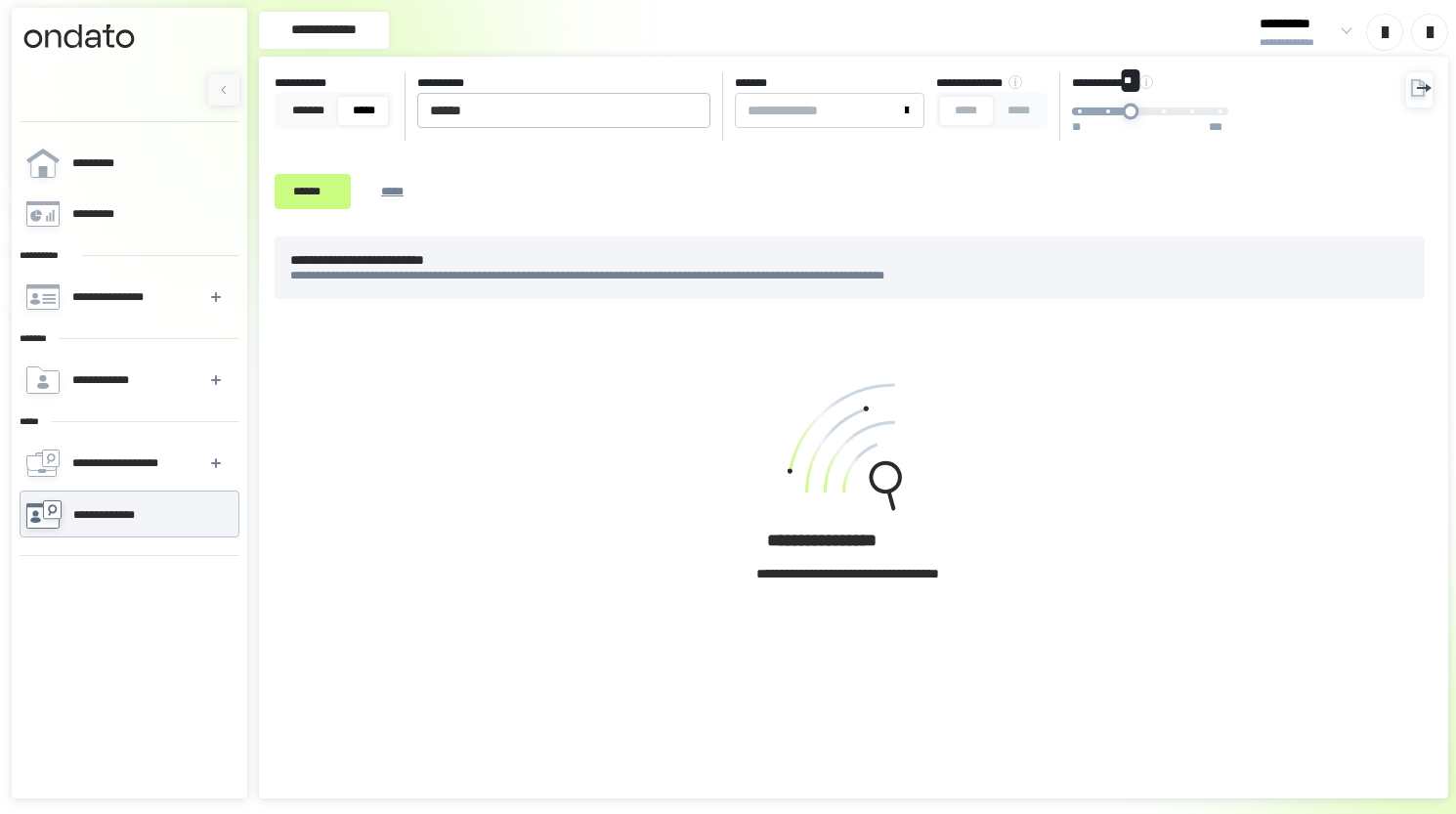drag, startPoint x: 1180, startPoint y: 110, endPoint x: 1095, endPoint y: 113, distance: 85.05292 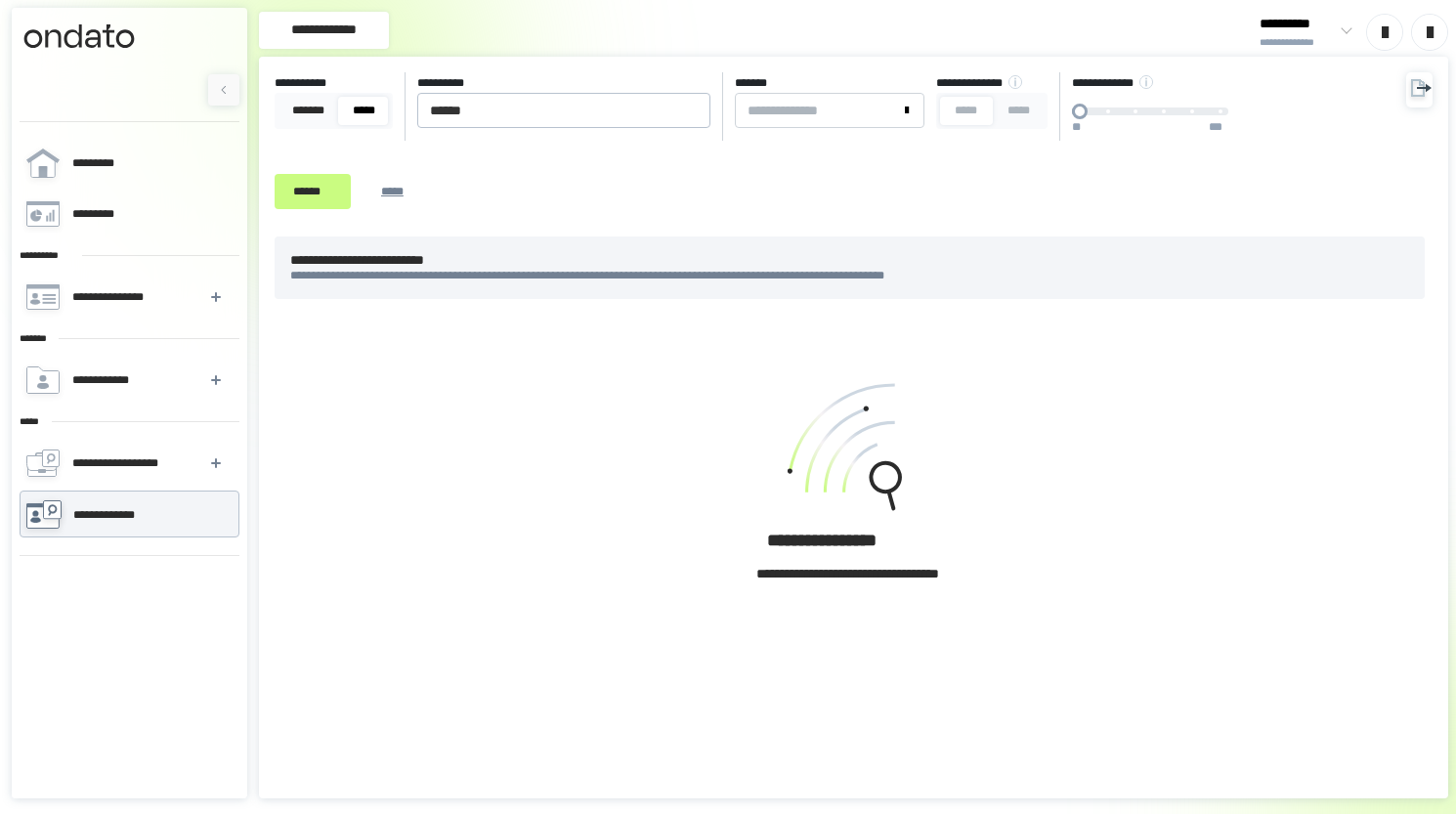 click on "**********" at bounding box center [835, 147] 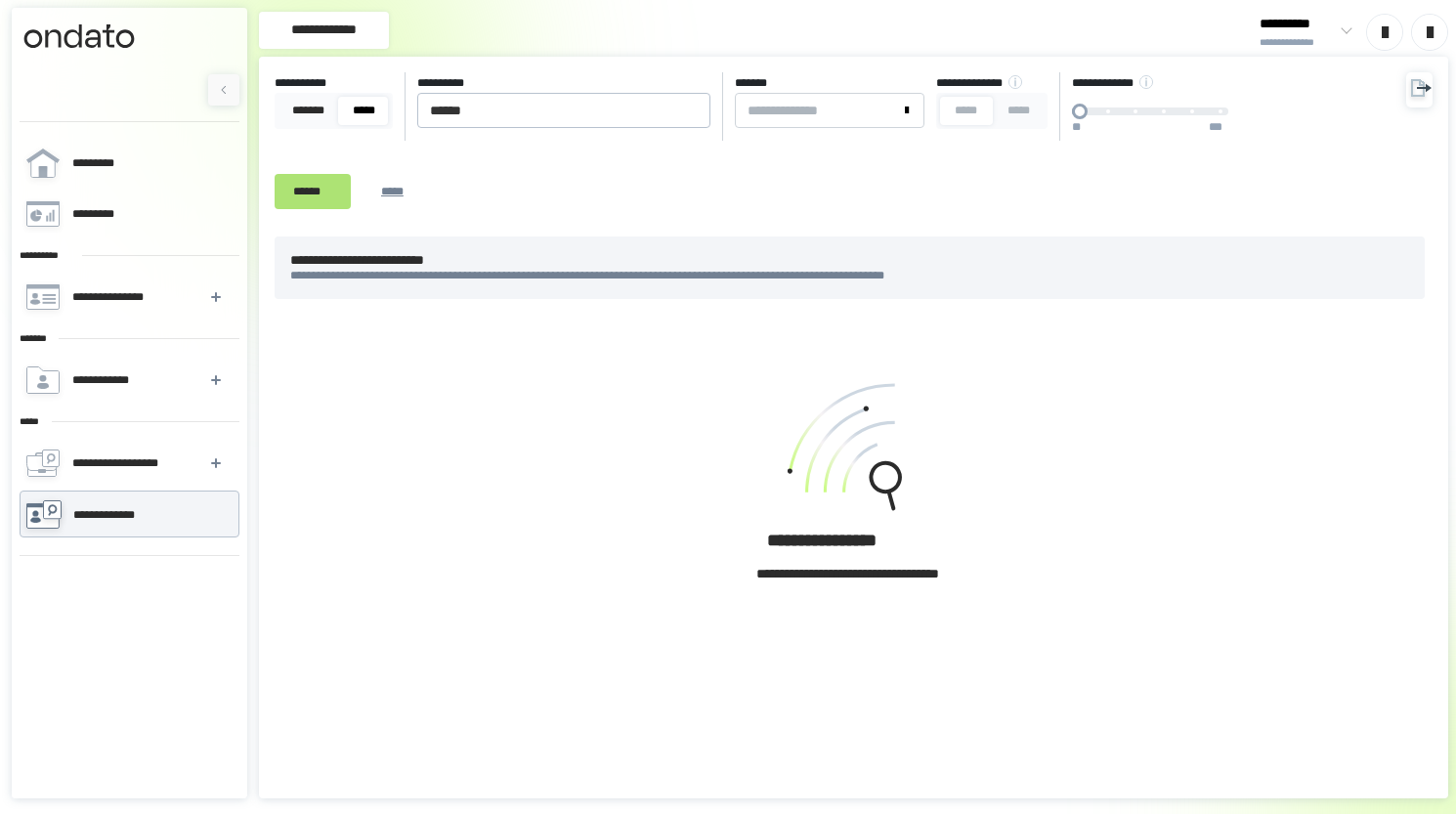 click on "******" at bounding box center (313, 192) 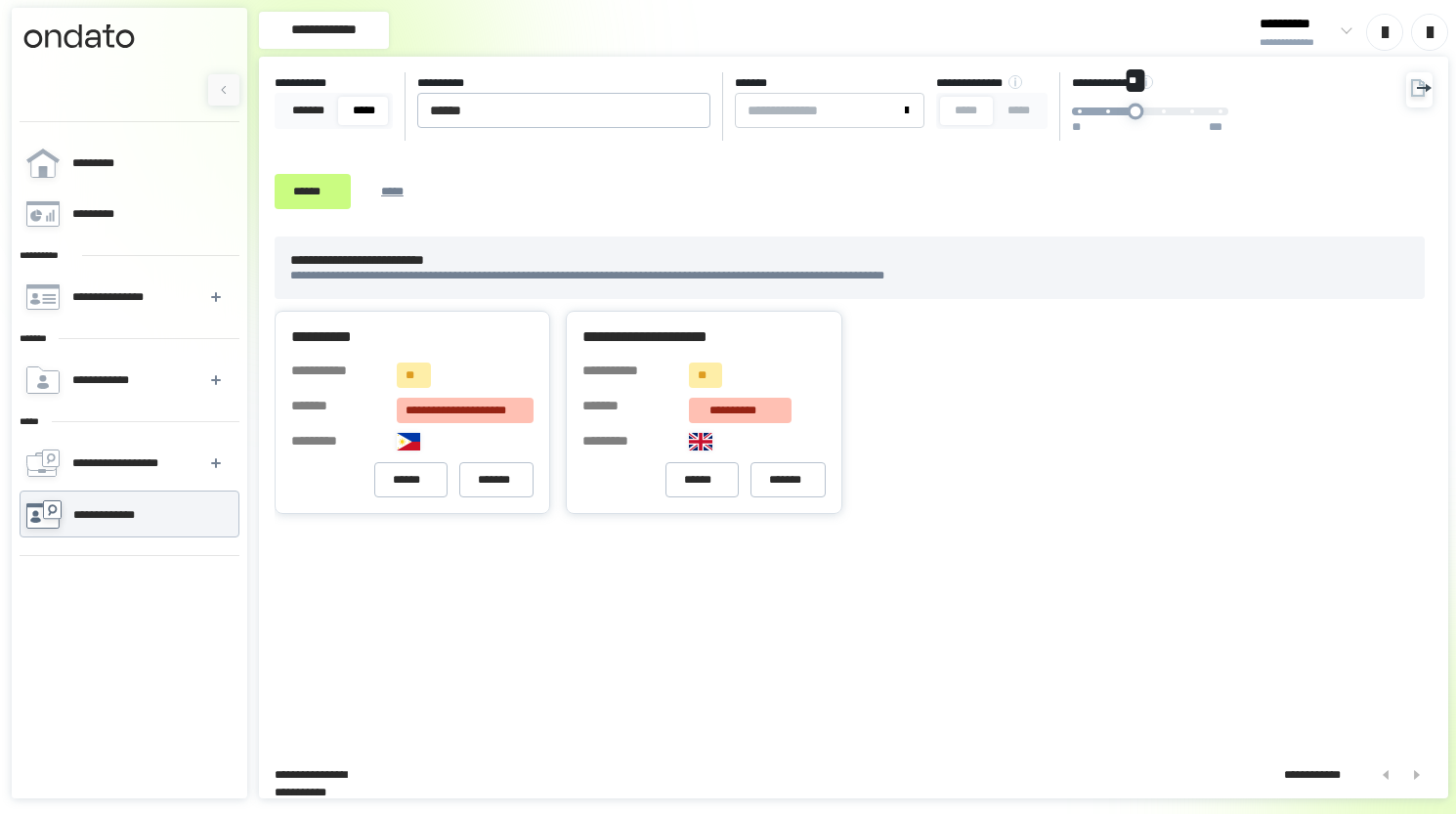 drag, startPoint x: 1135, startPoint y: 111, endPoint x: 1185, endPoint y: 115, distance: 50.159745 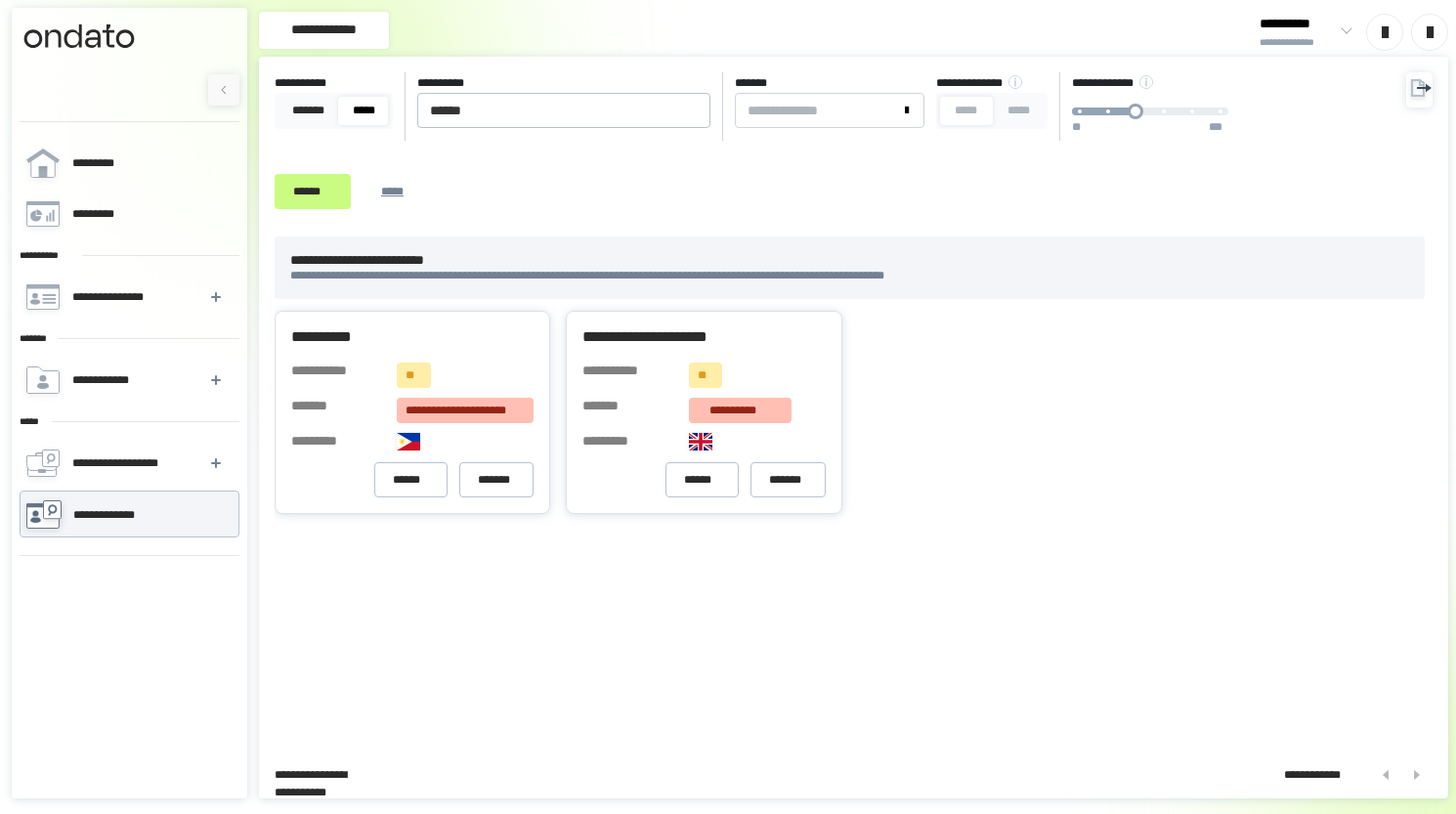 click on "**********" at bounding box center (849, 268) 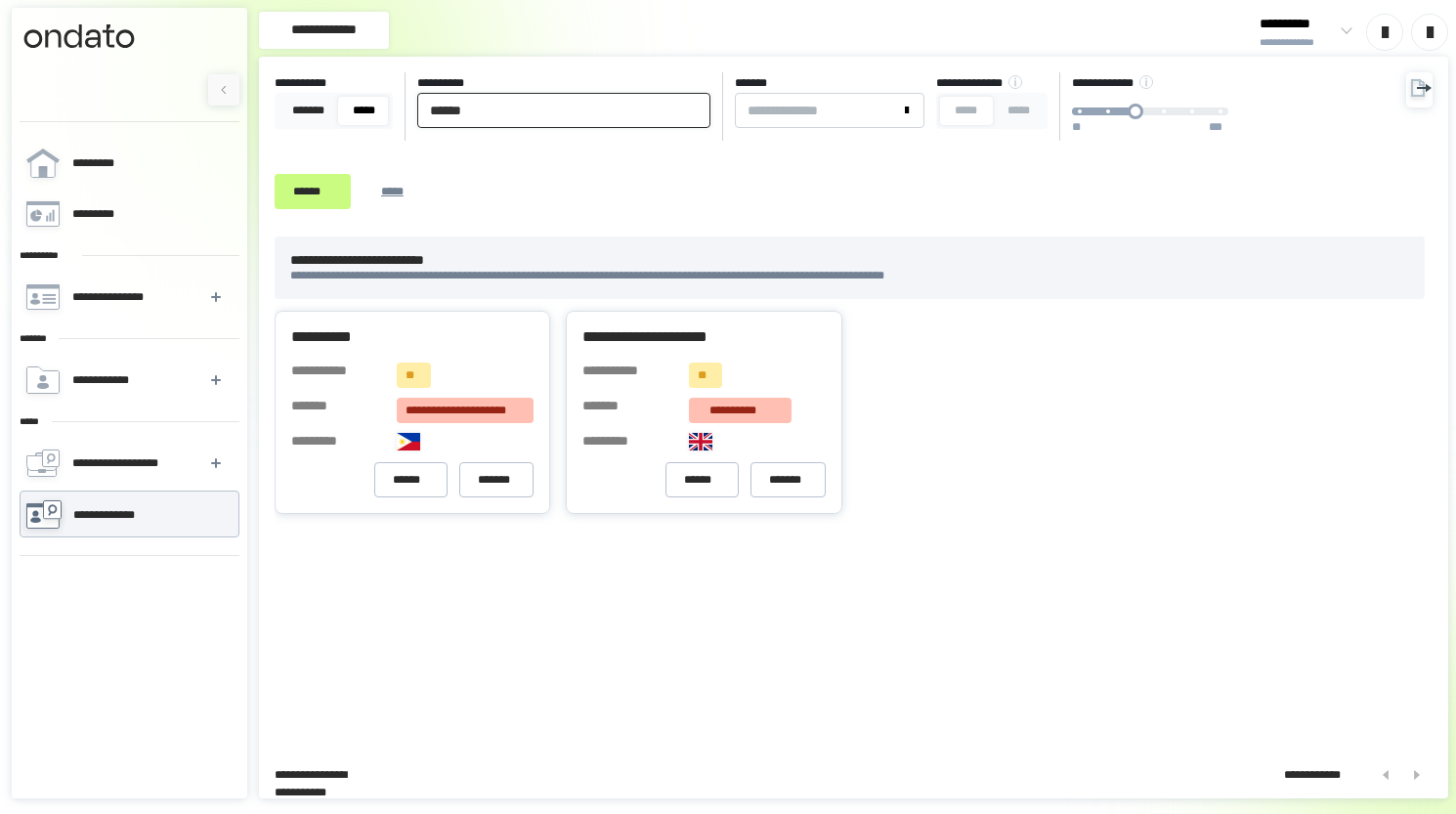 drag, startPoint x: 450, startPoint y: 108, endPoint x: 141, endPoint y: 71, distance: 311.20733 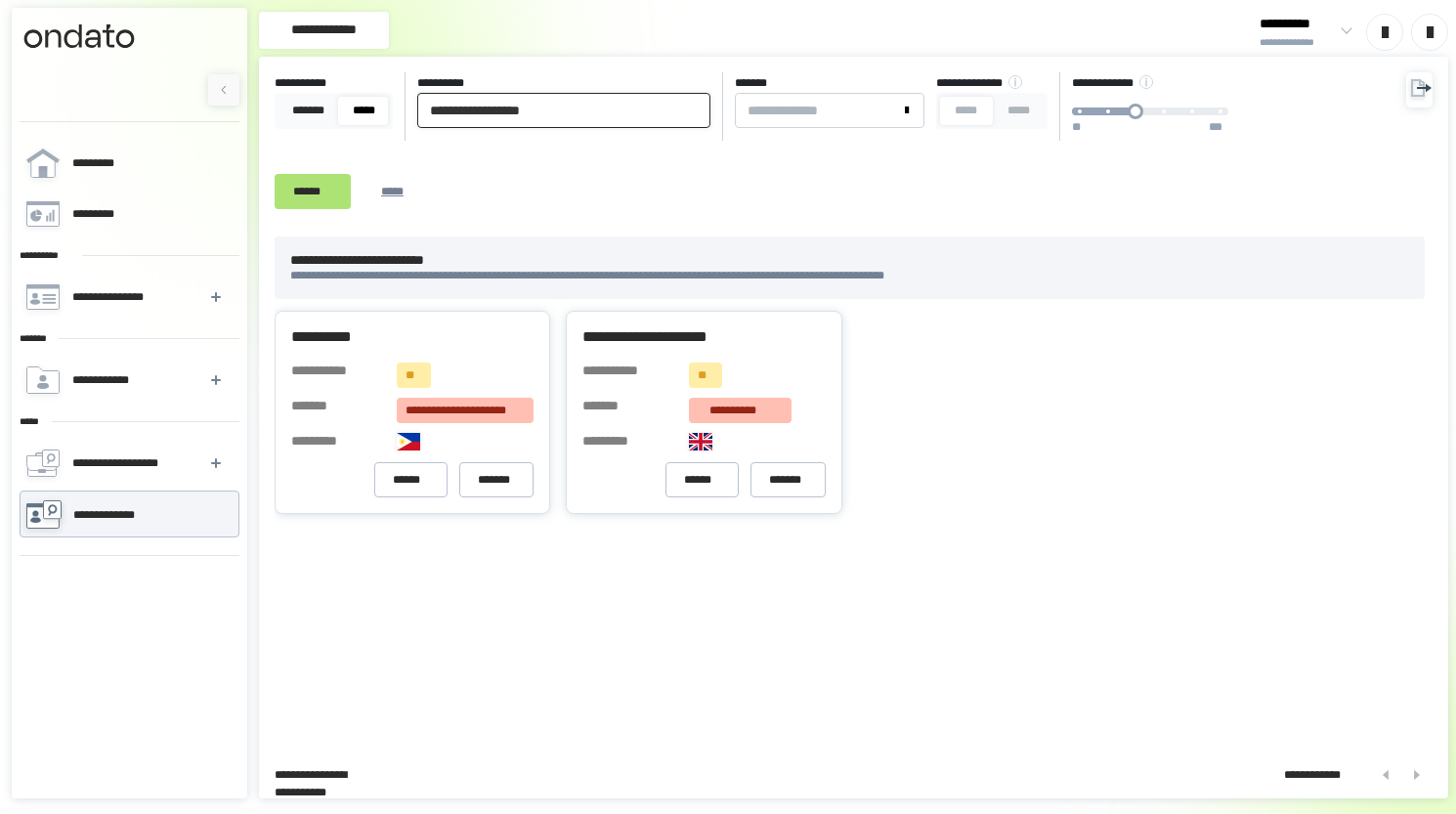 type on "**********" 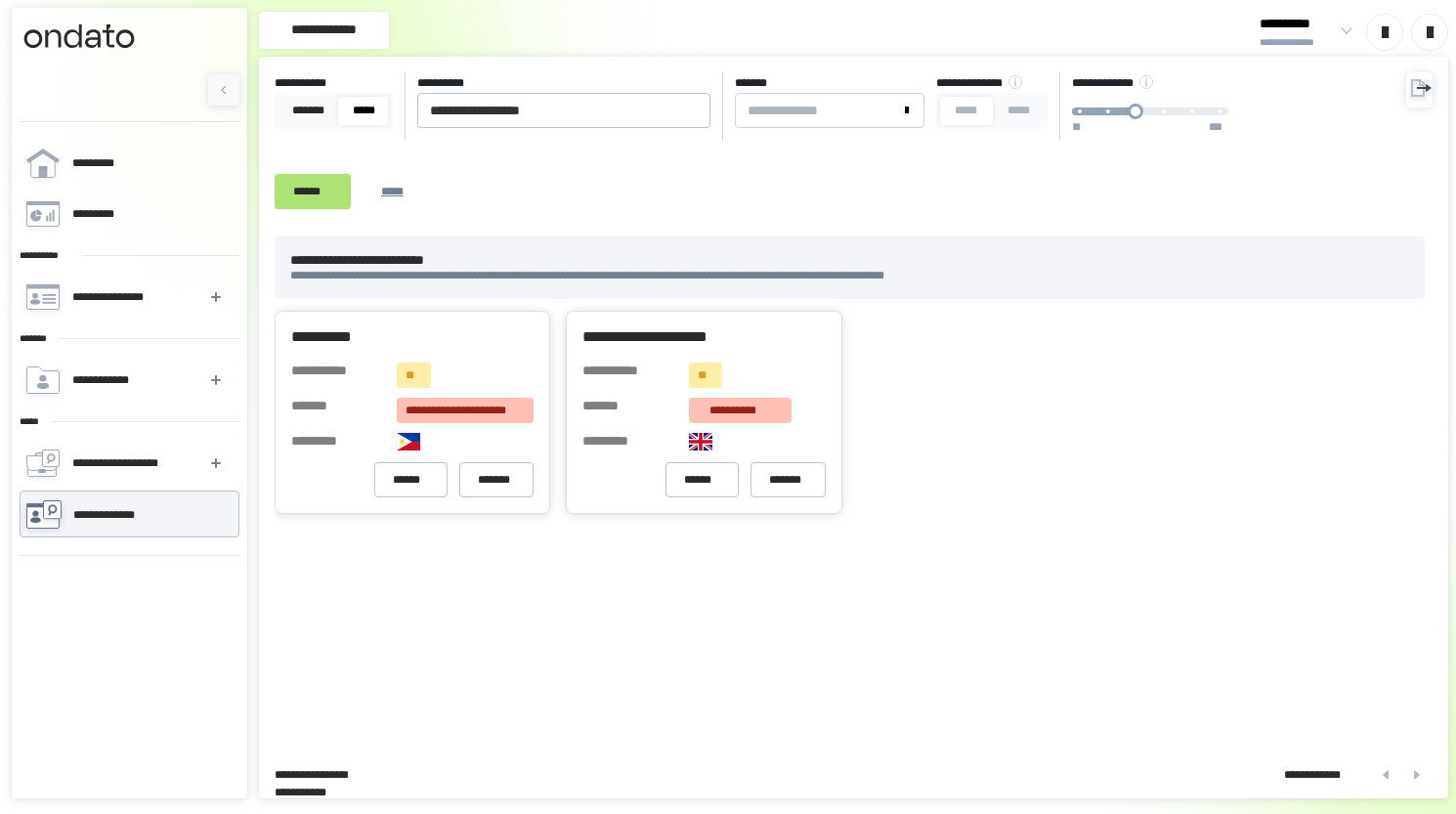 click on "******" at bounding box center (313, 192) 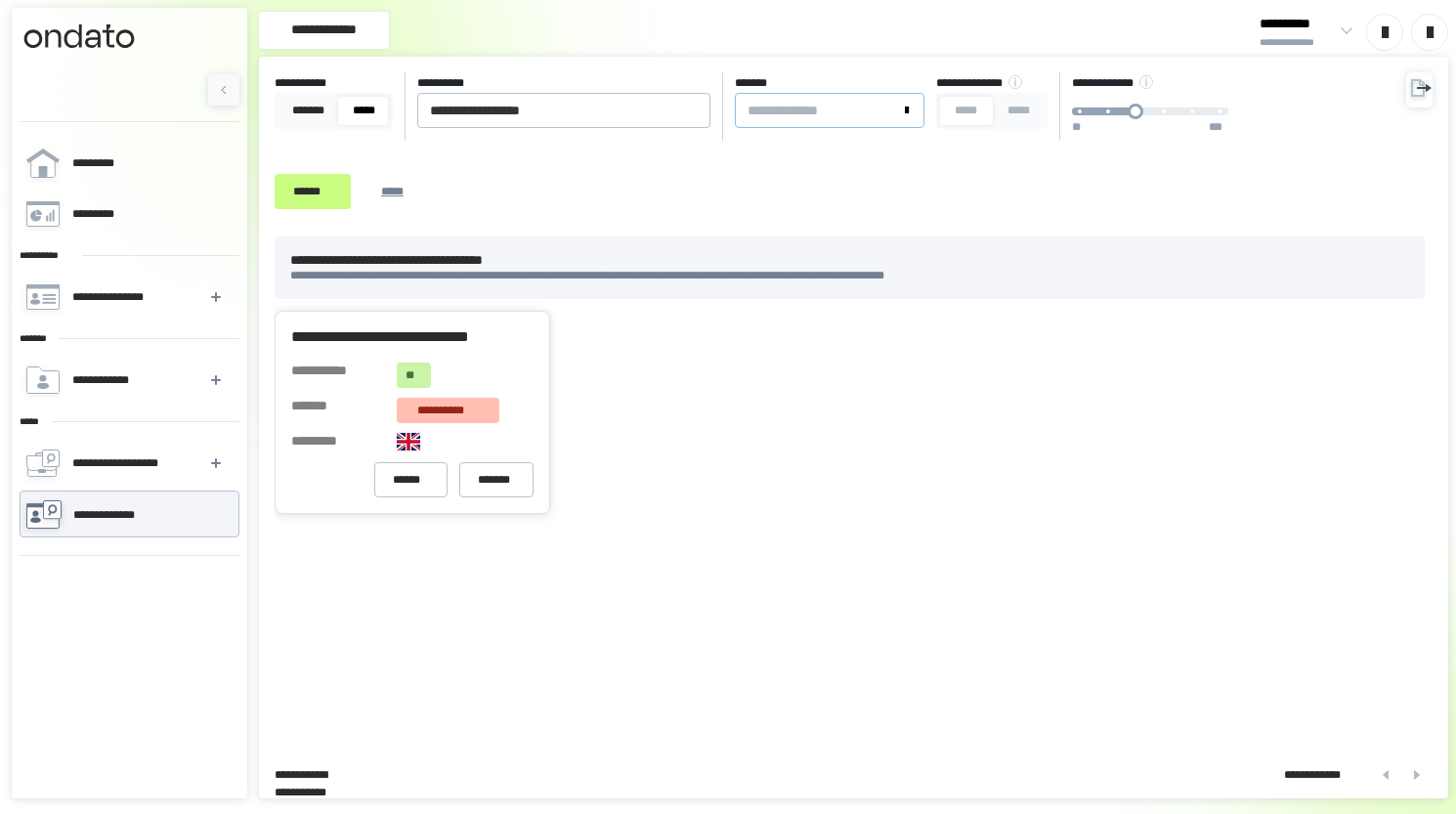 click at bounding box center (816, 110) 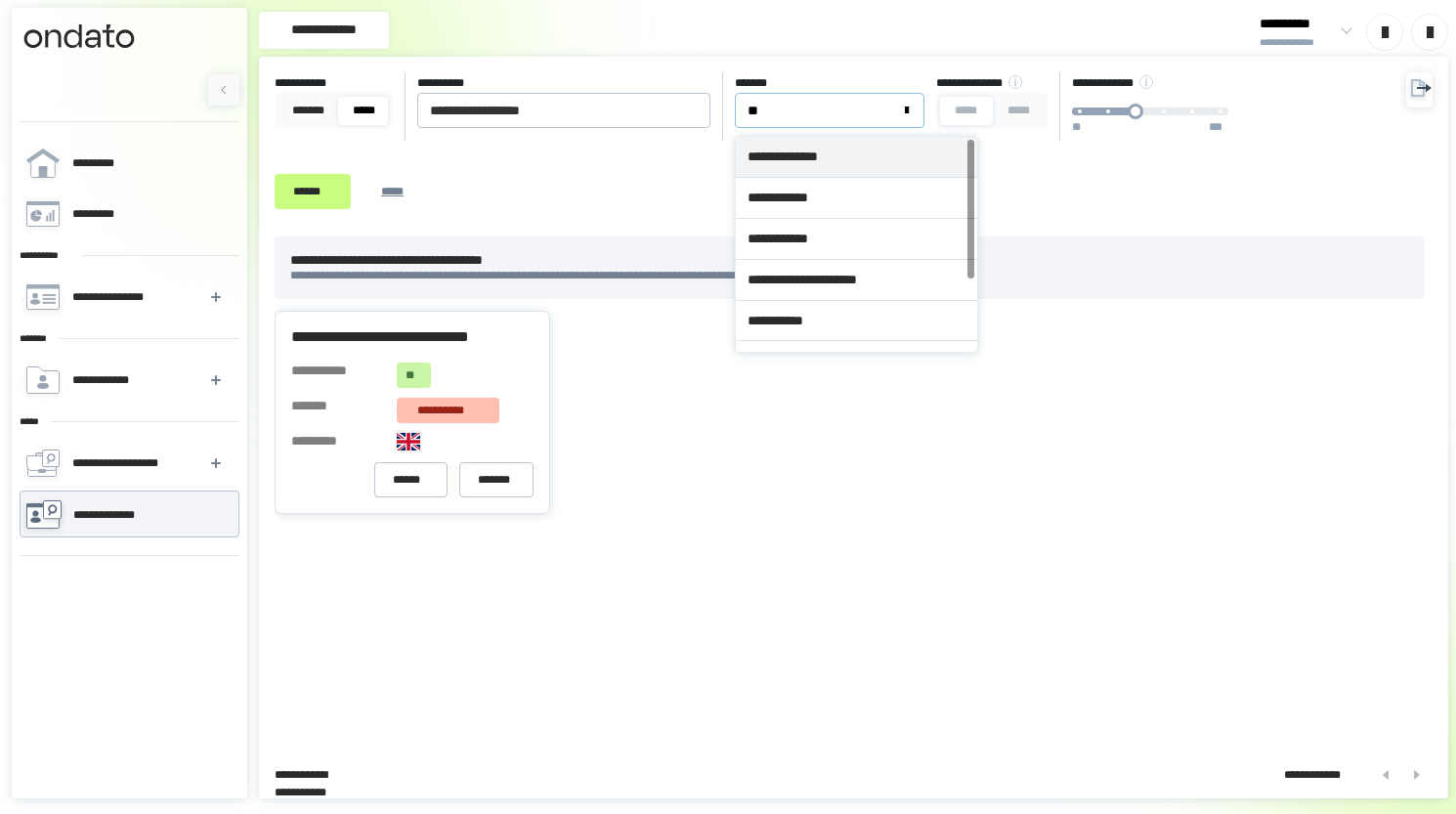 type on "*" 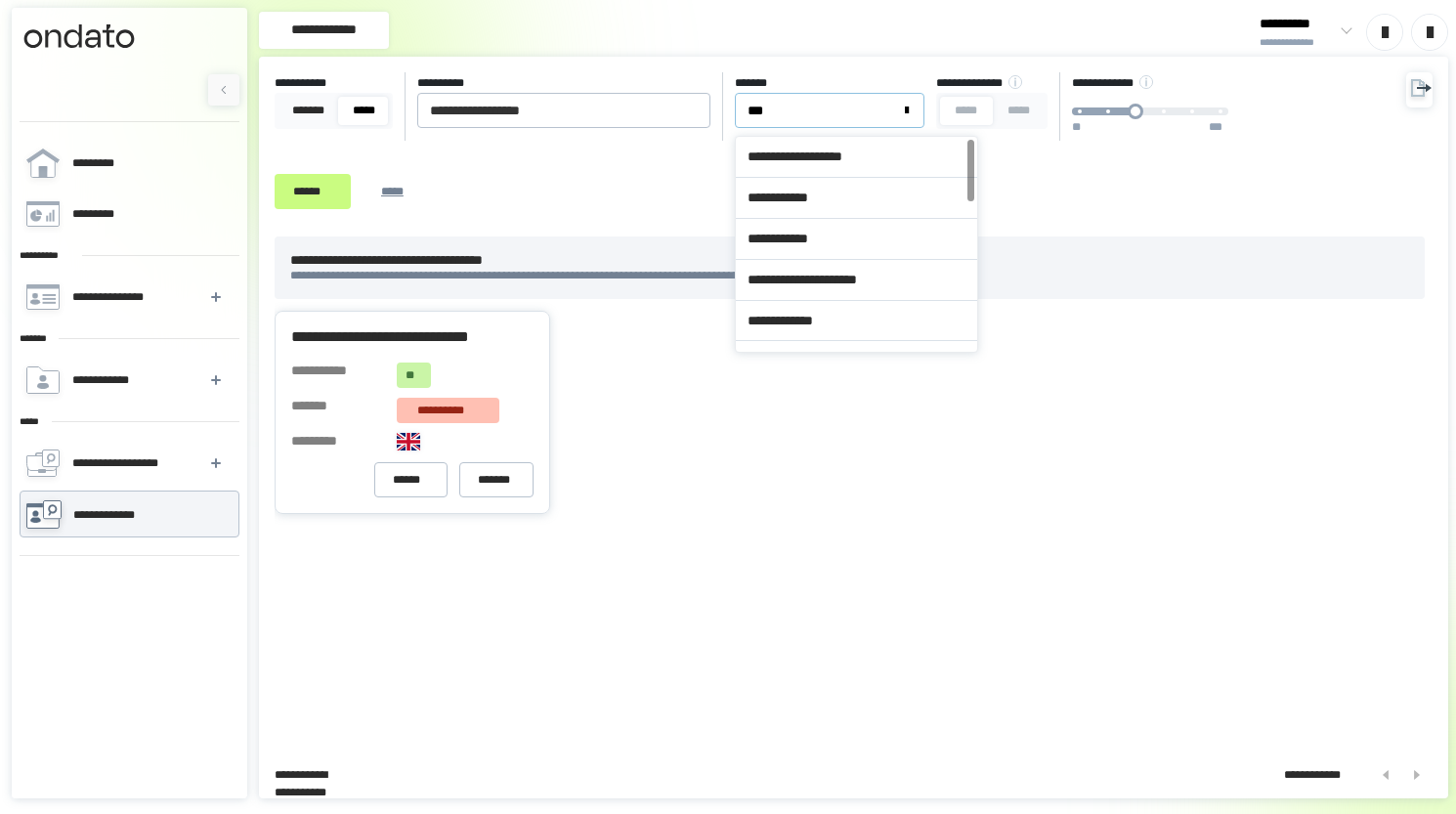 type on "****" 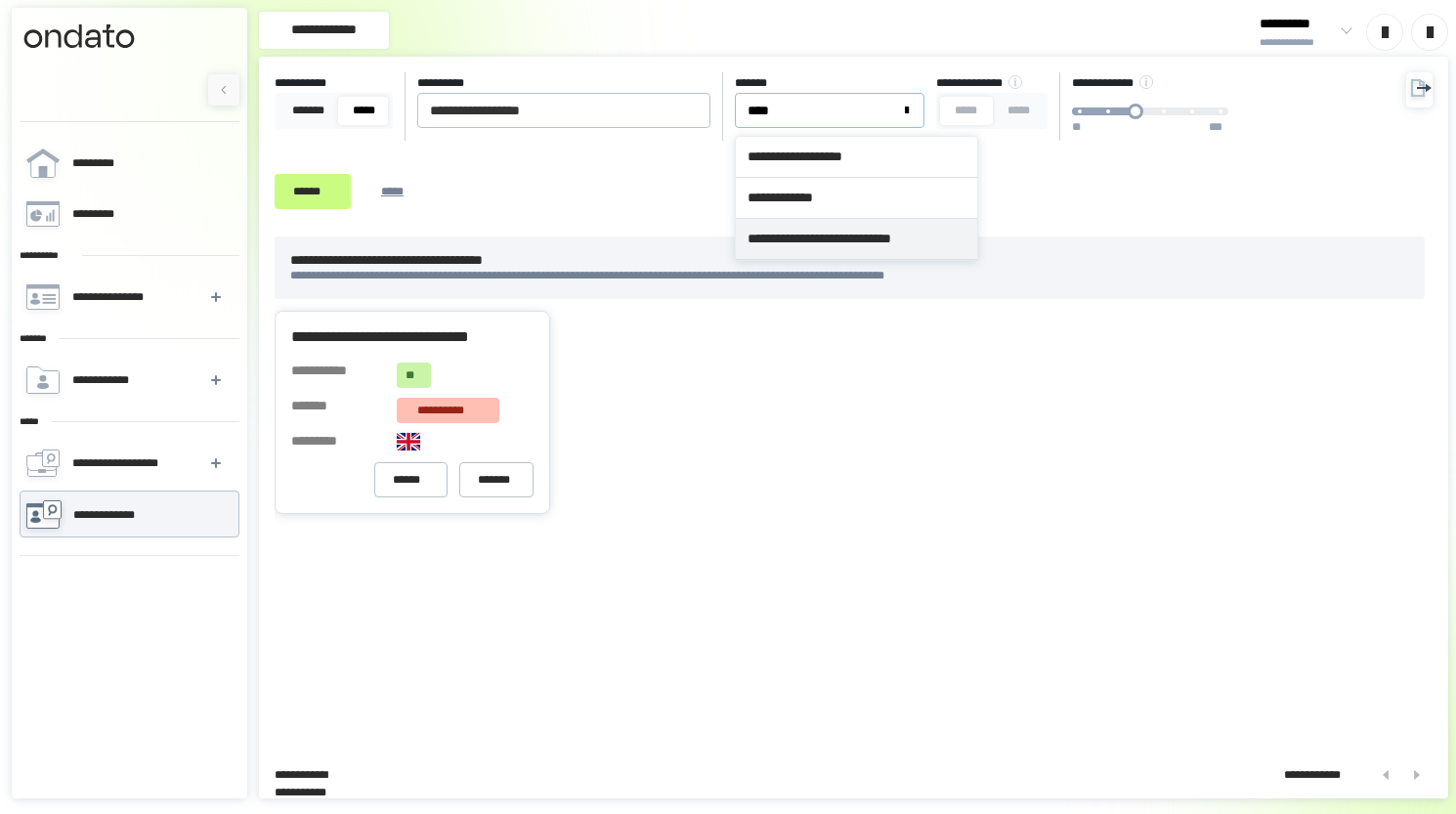 type 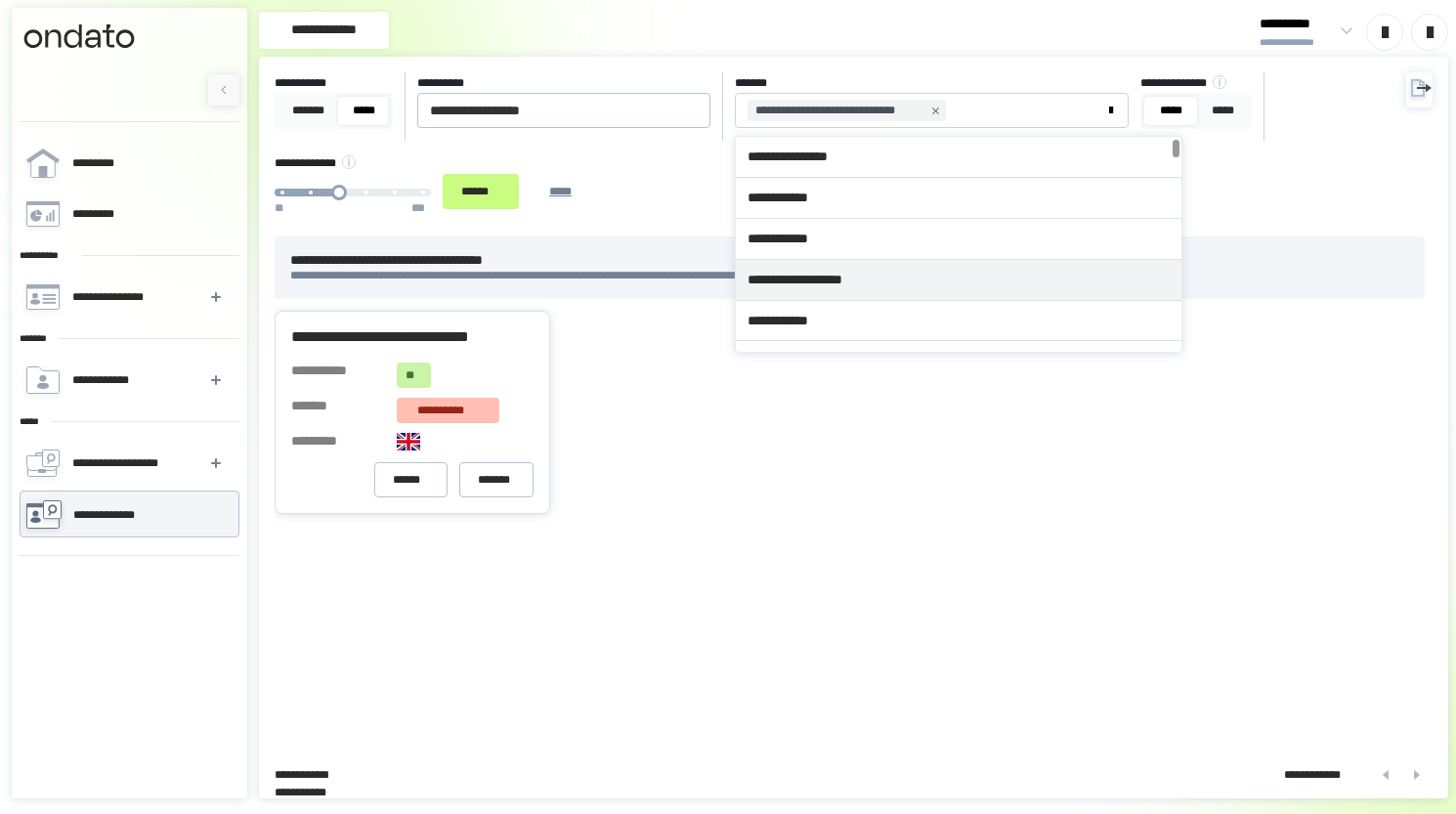 click on "**********" at bounding box center [835, 147] 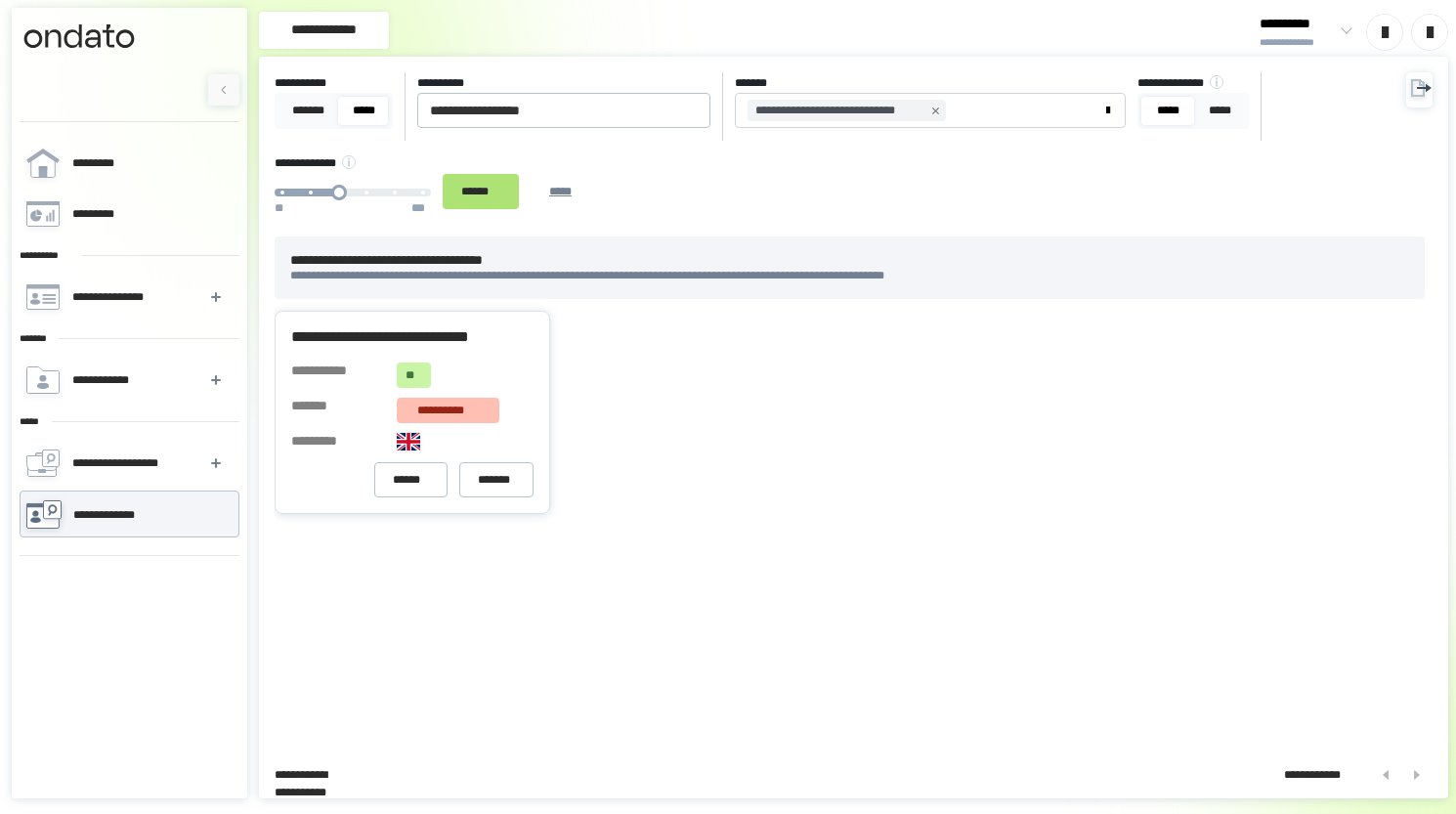 drag, startPoint x: 506, startPoint y: 185, endPoint x: 491, endPoint y: 182, distance: 15.29706 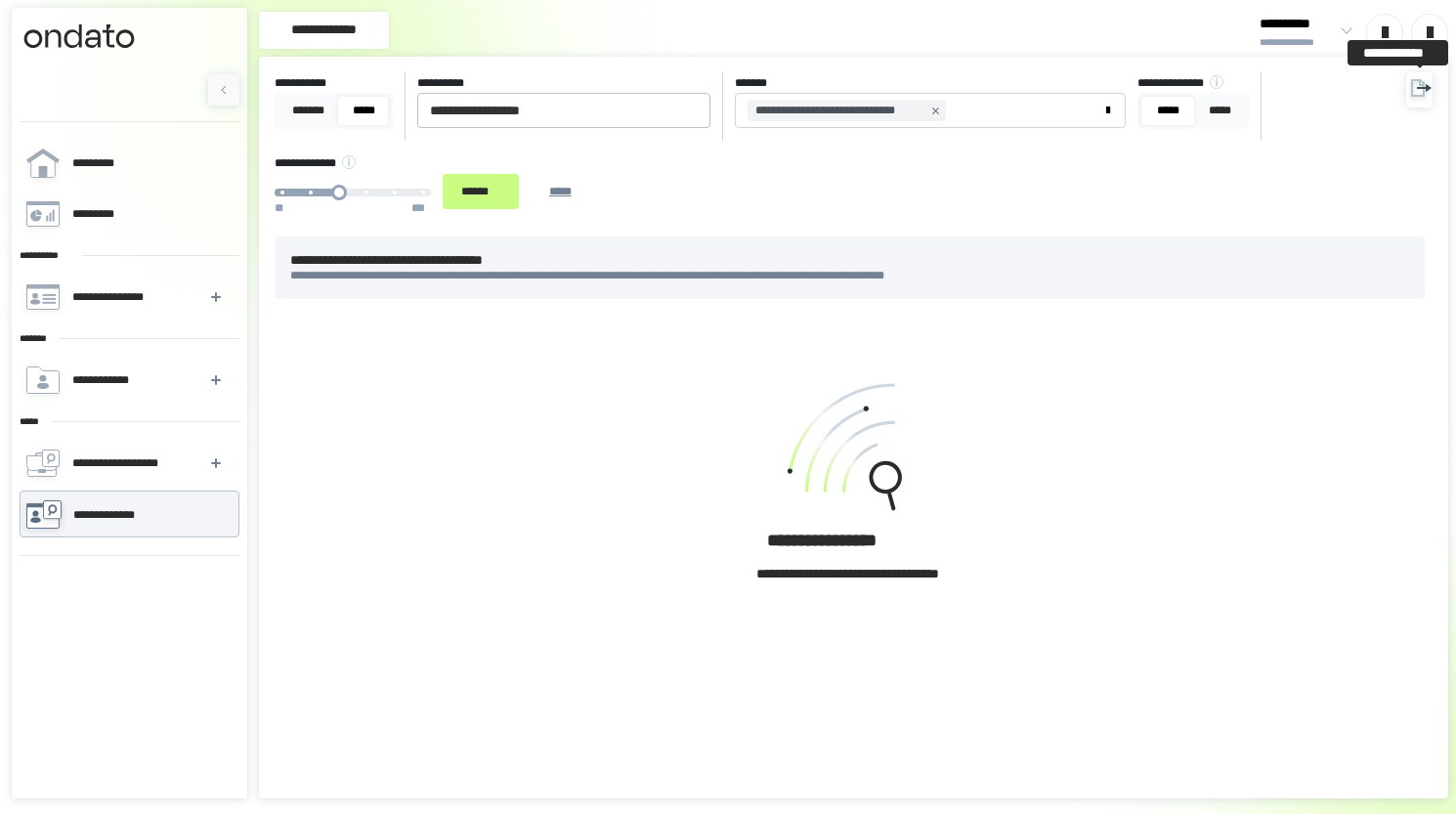 click 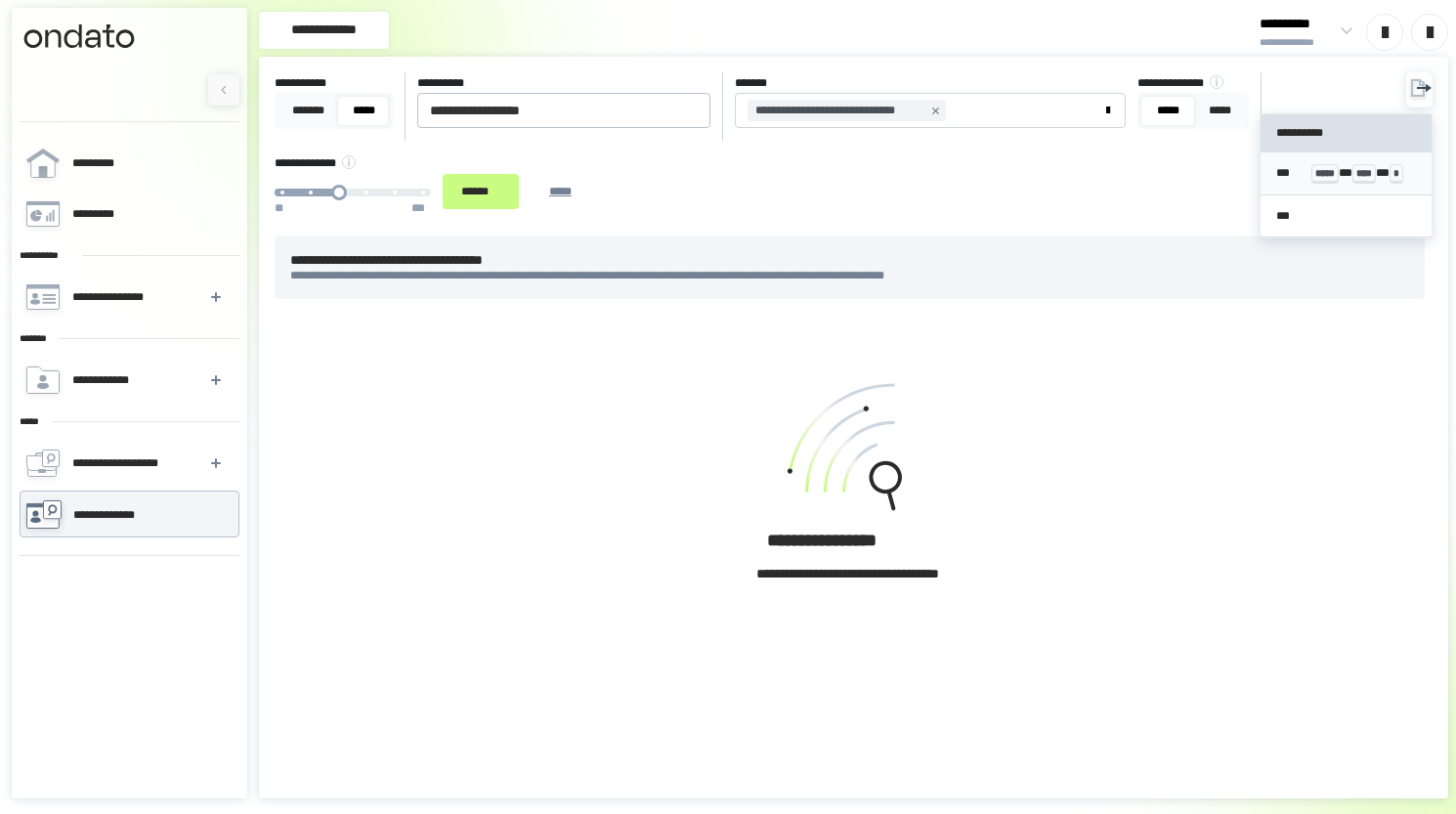 click on "*** ***** * **** *   *" at bounding box center (1346, 173) 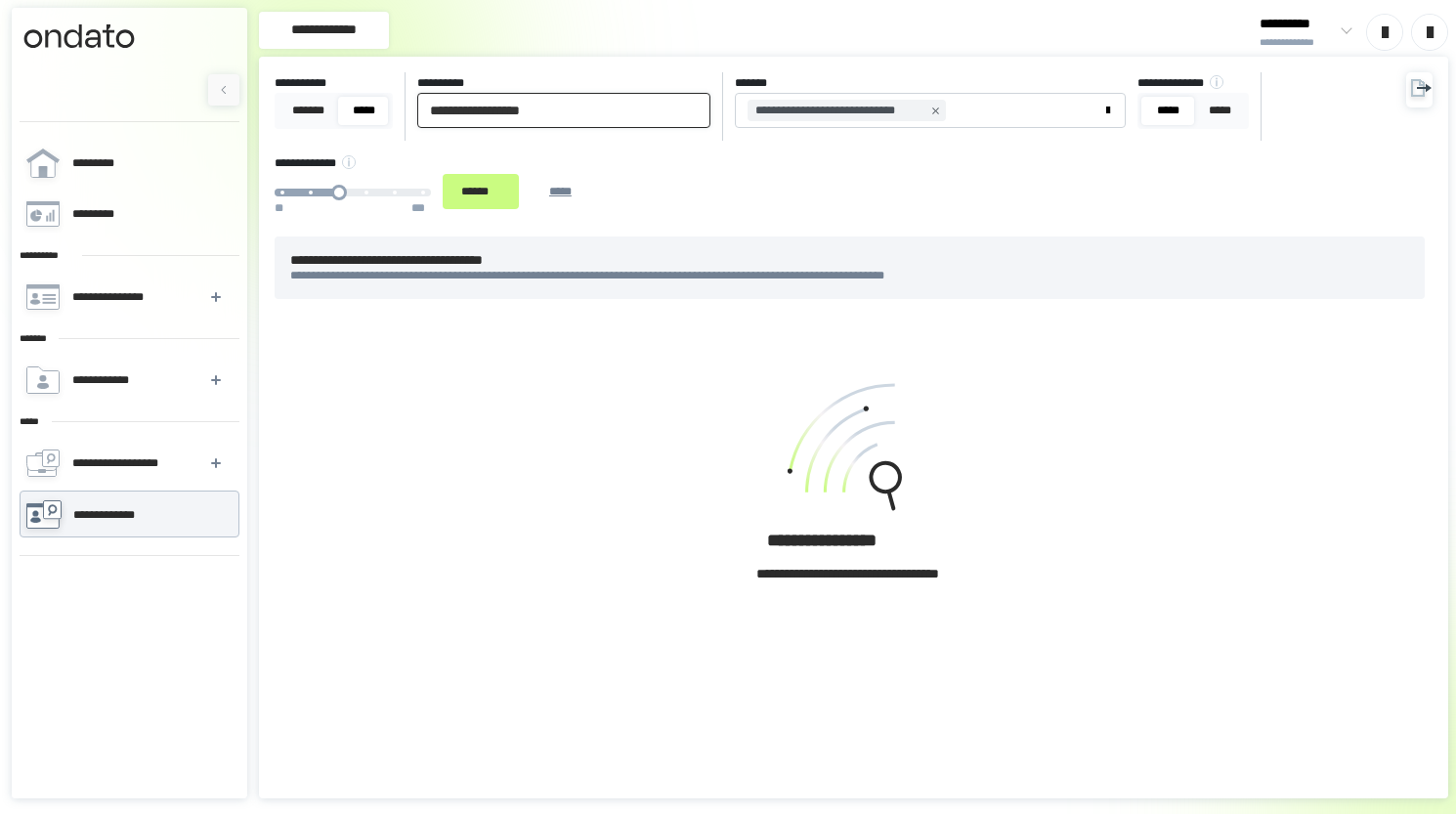 drag, startPoint x: 577, startPoint y: 112, endPoint x: 494, endPoint y: 122, distance: 83.60024 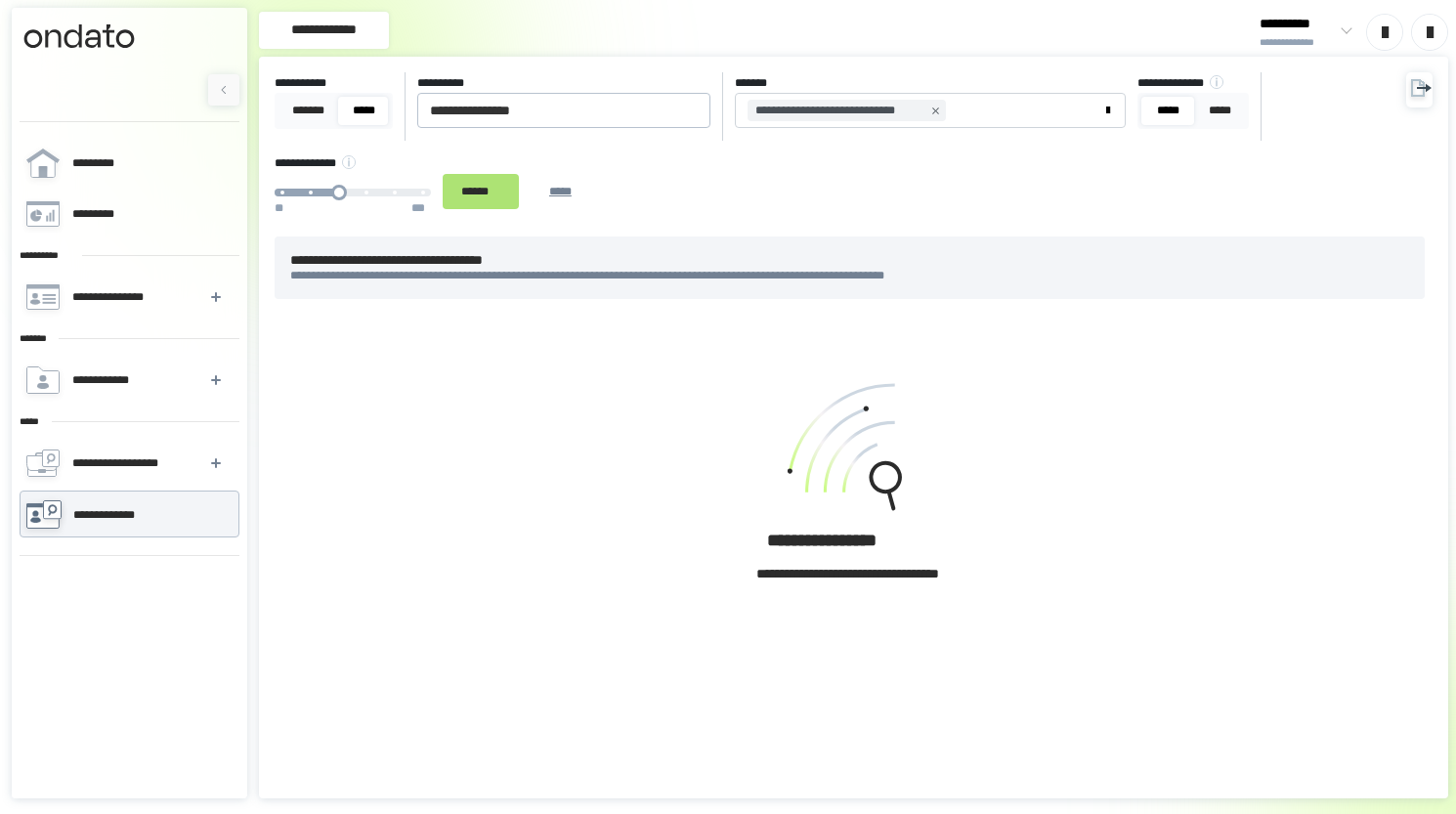 click on "******" at bounding box center [481, 192] 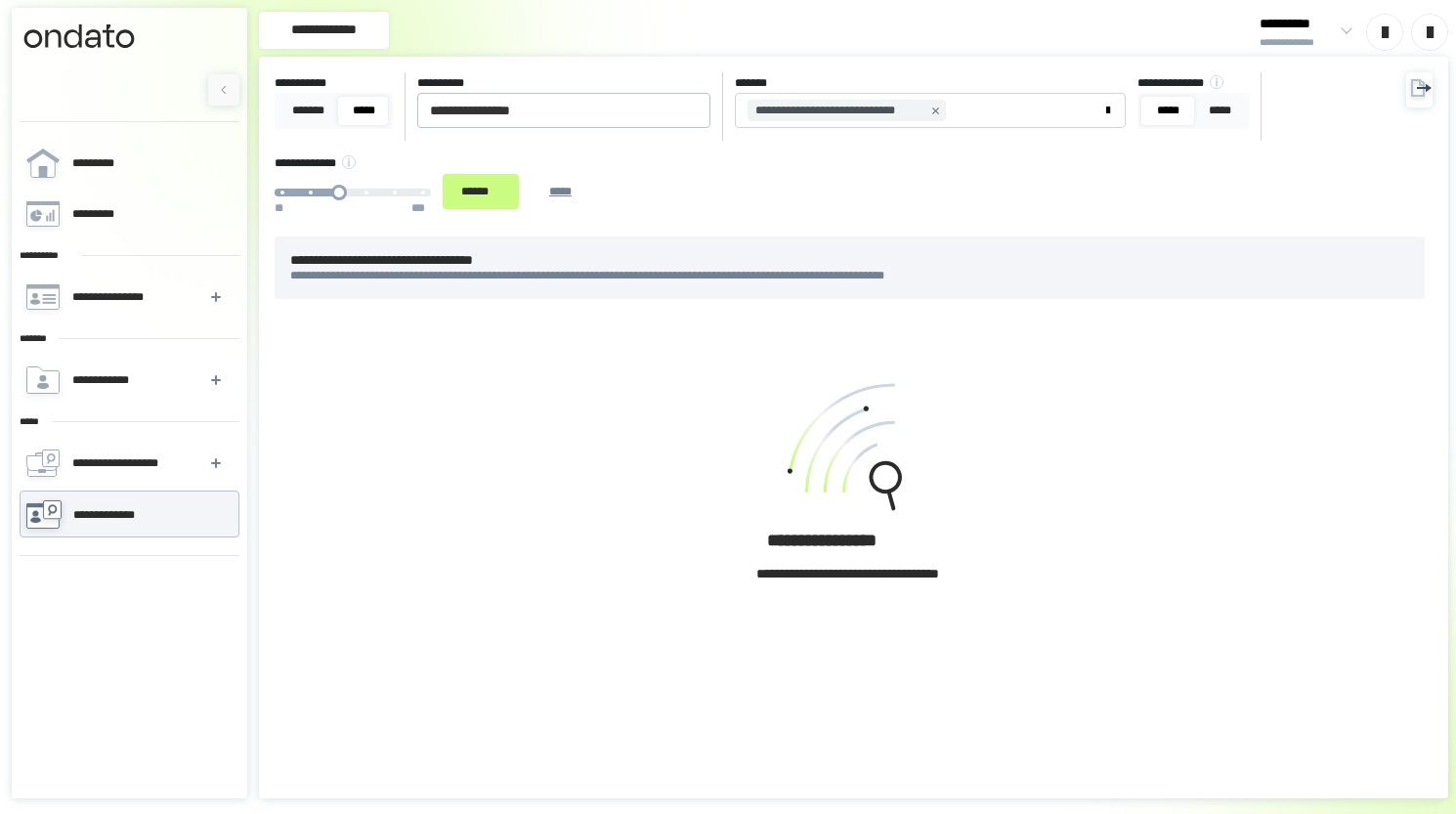 click on "**********" at bounding box center (853, 147) 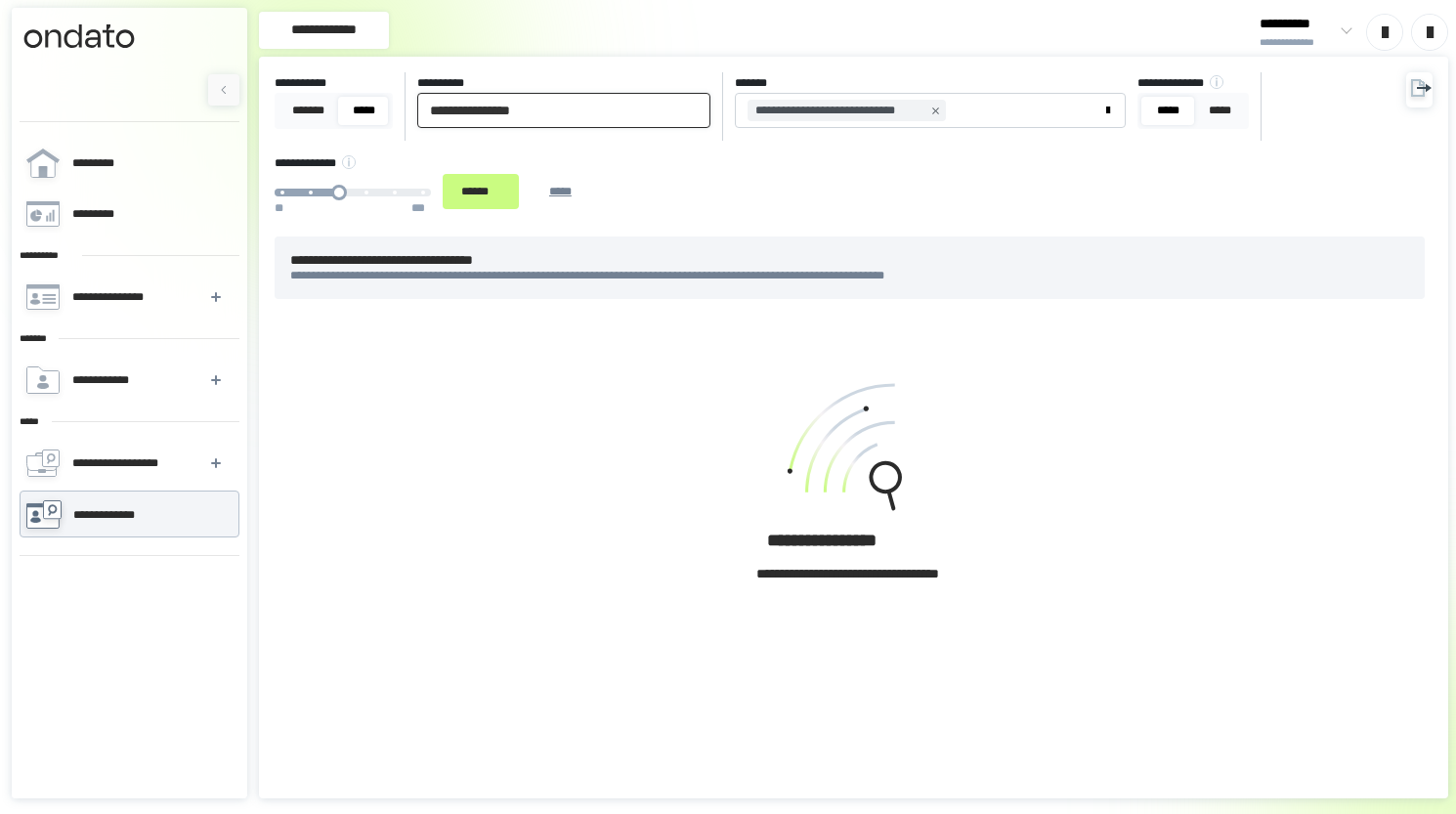 click on "**********" at bounding box center [564, 110] 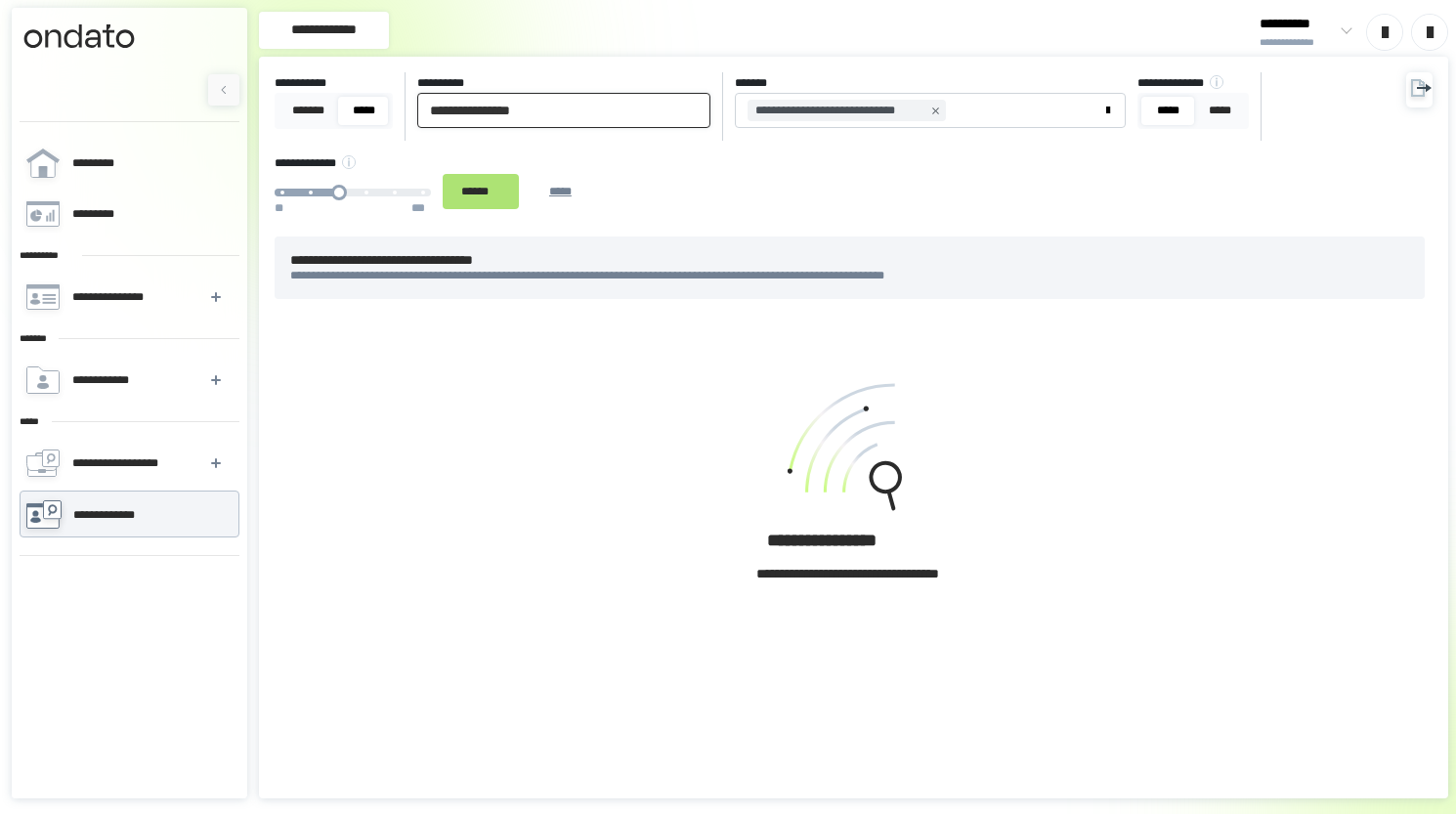 type on "**********" 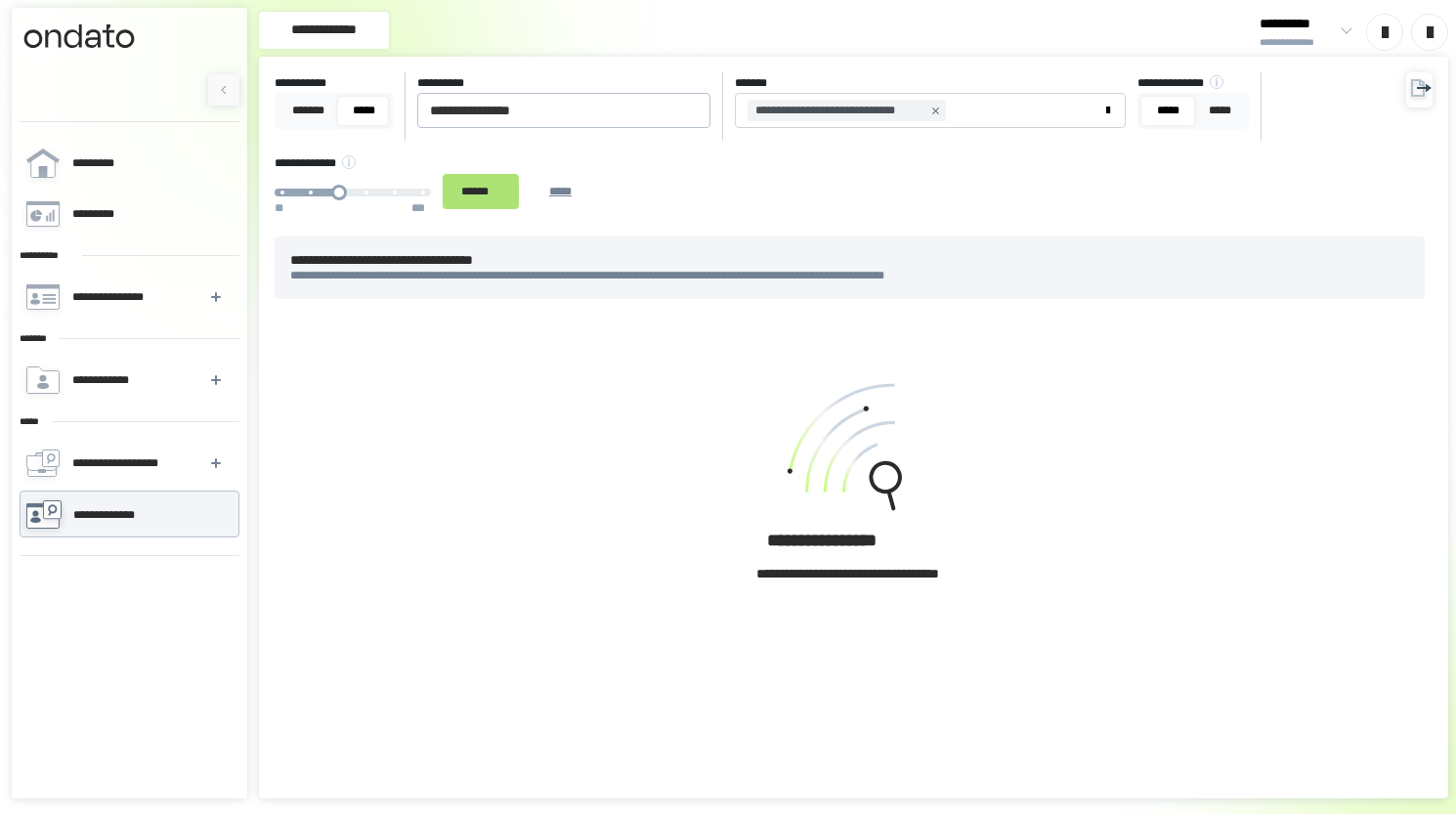 click on "******" at bounding box center (481, 192) 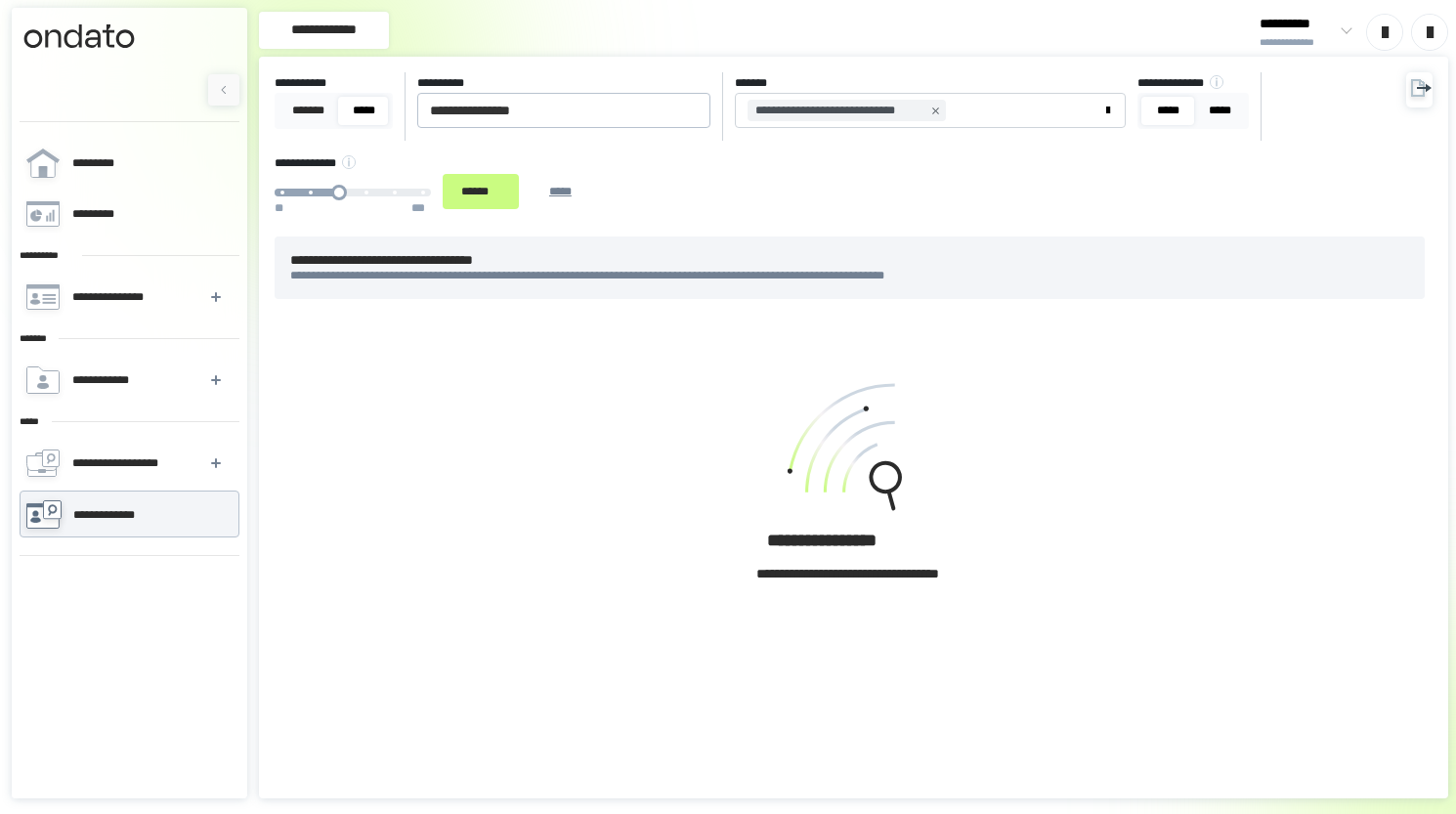 click on "*****" at bounding box center [1220, 110] 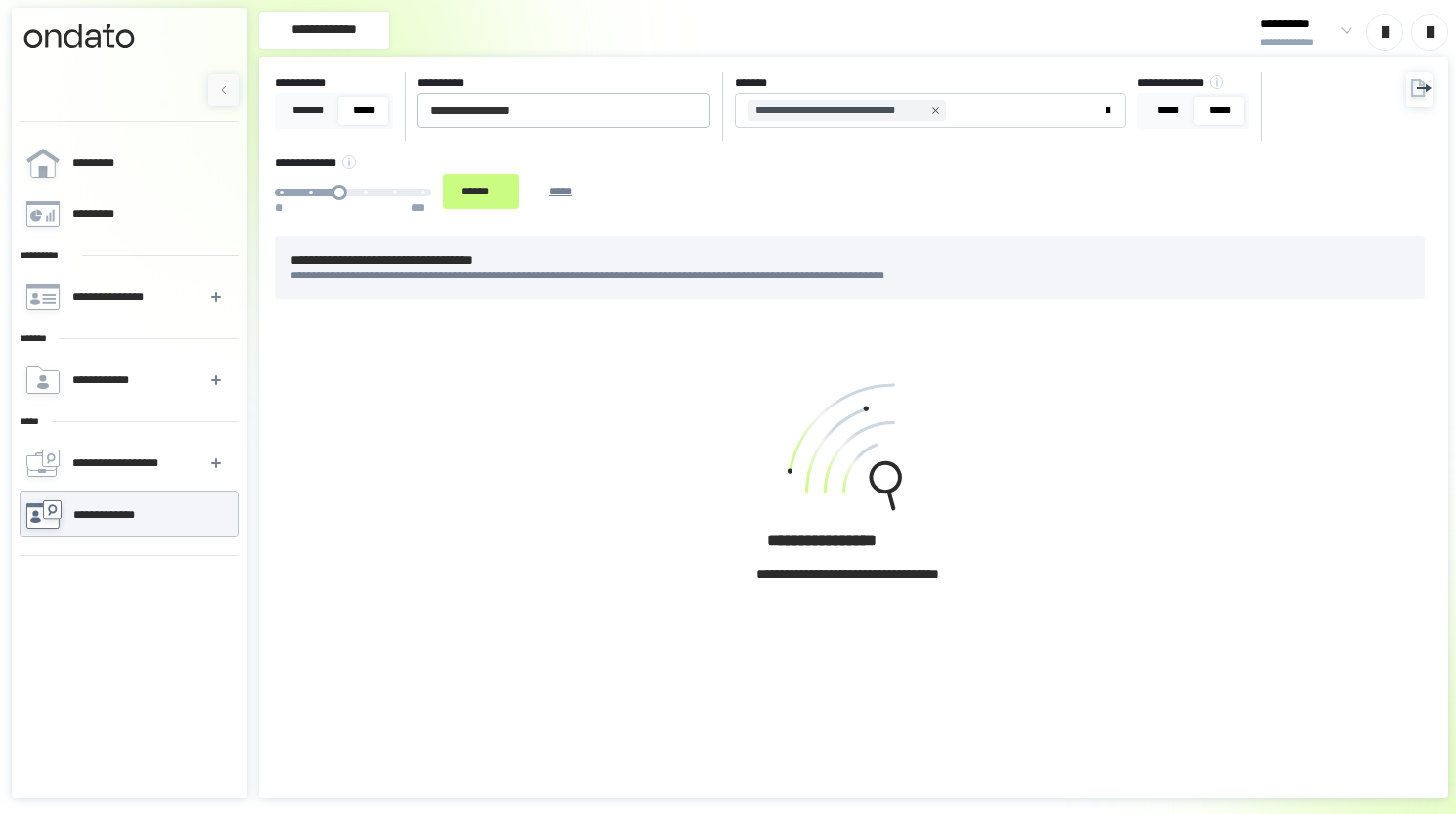 click on "*****" at bounding box center [1168, 110] 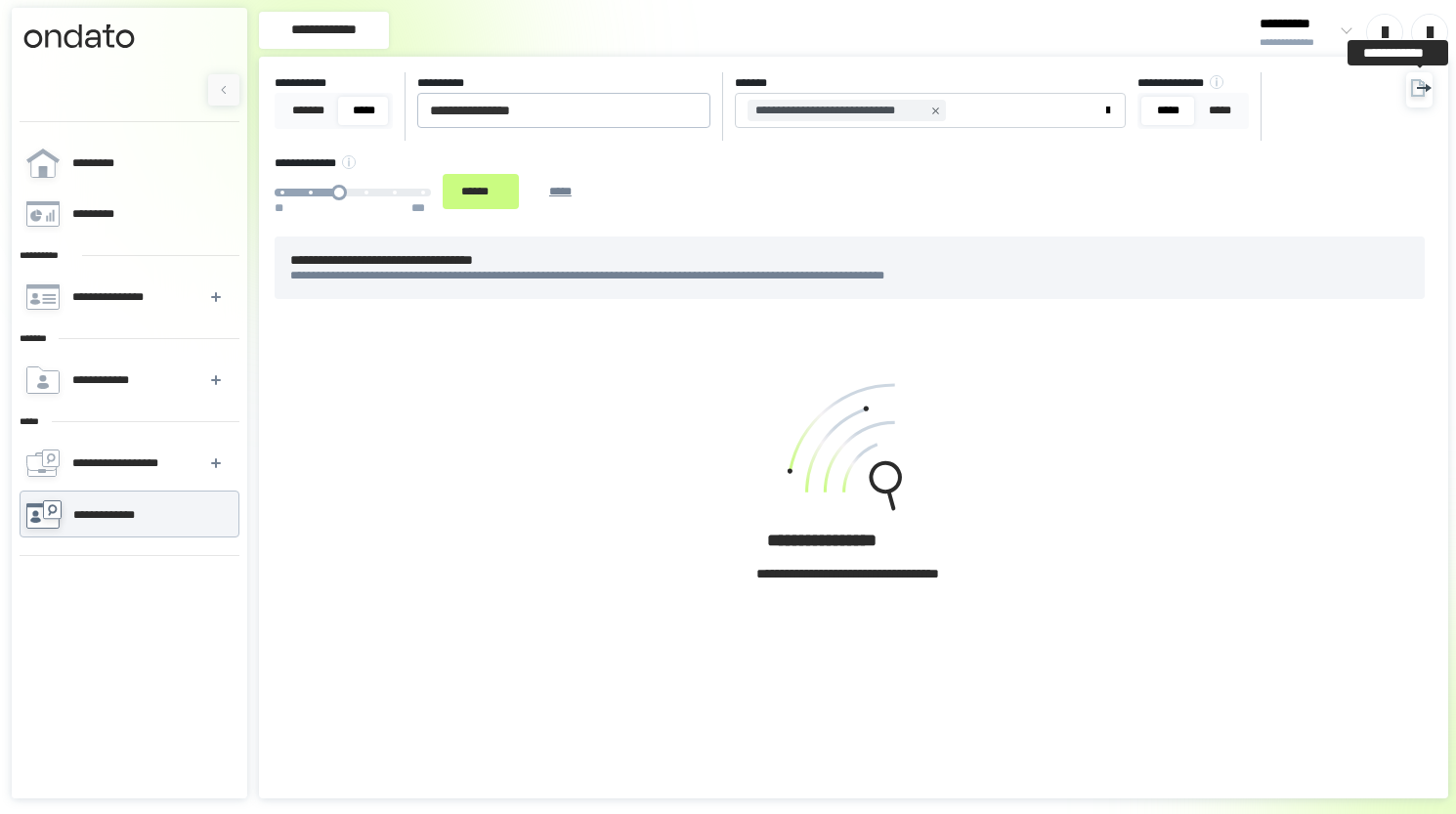click 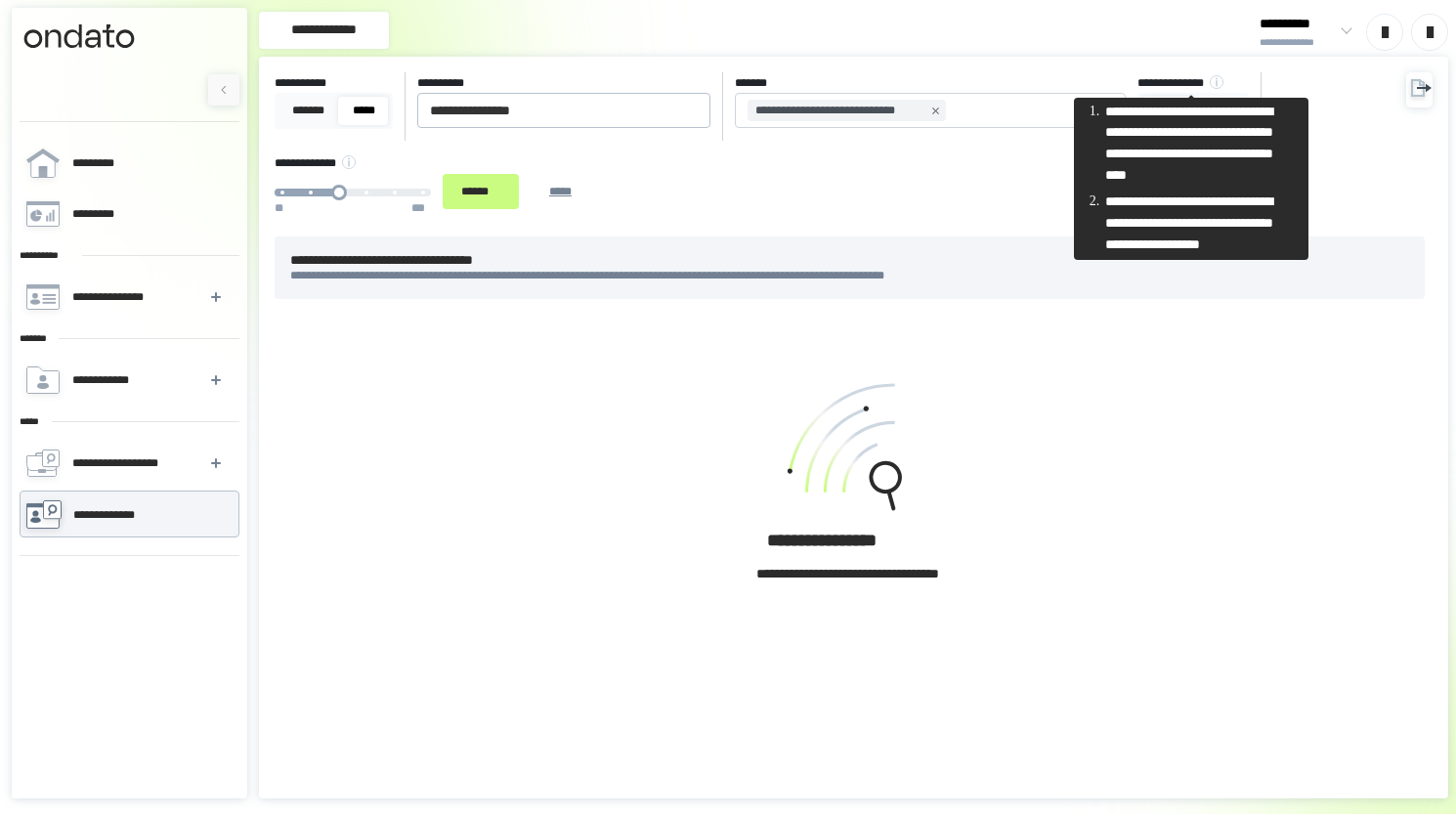 click on "**********" at bounding box center [1180, 83] 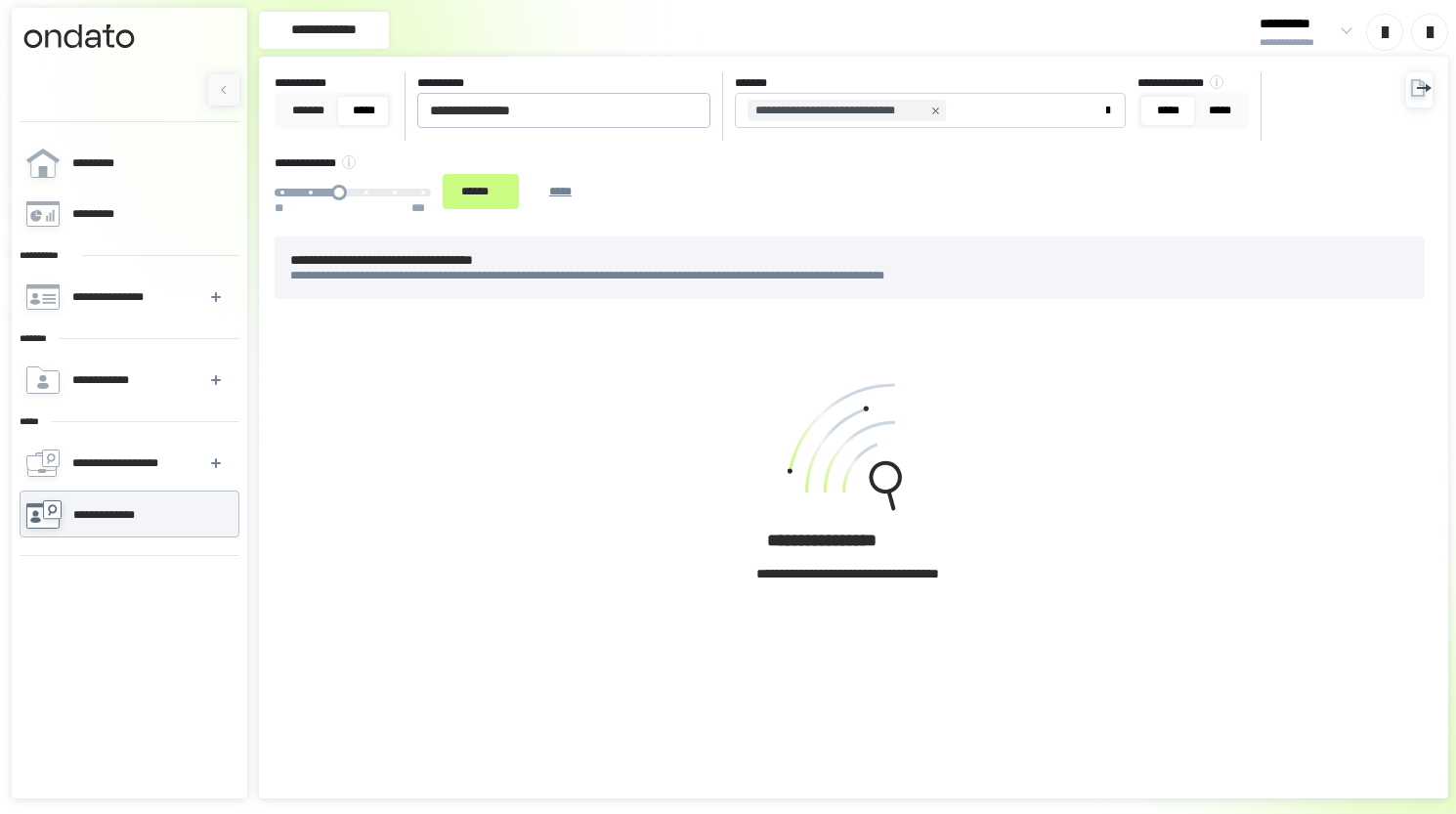 click on "*****" at bounding box center [1220, 110] 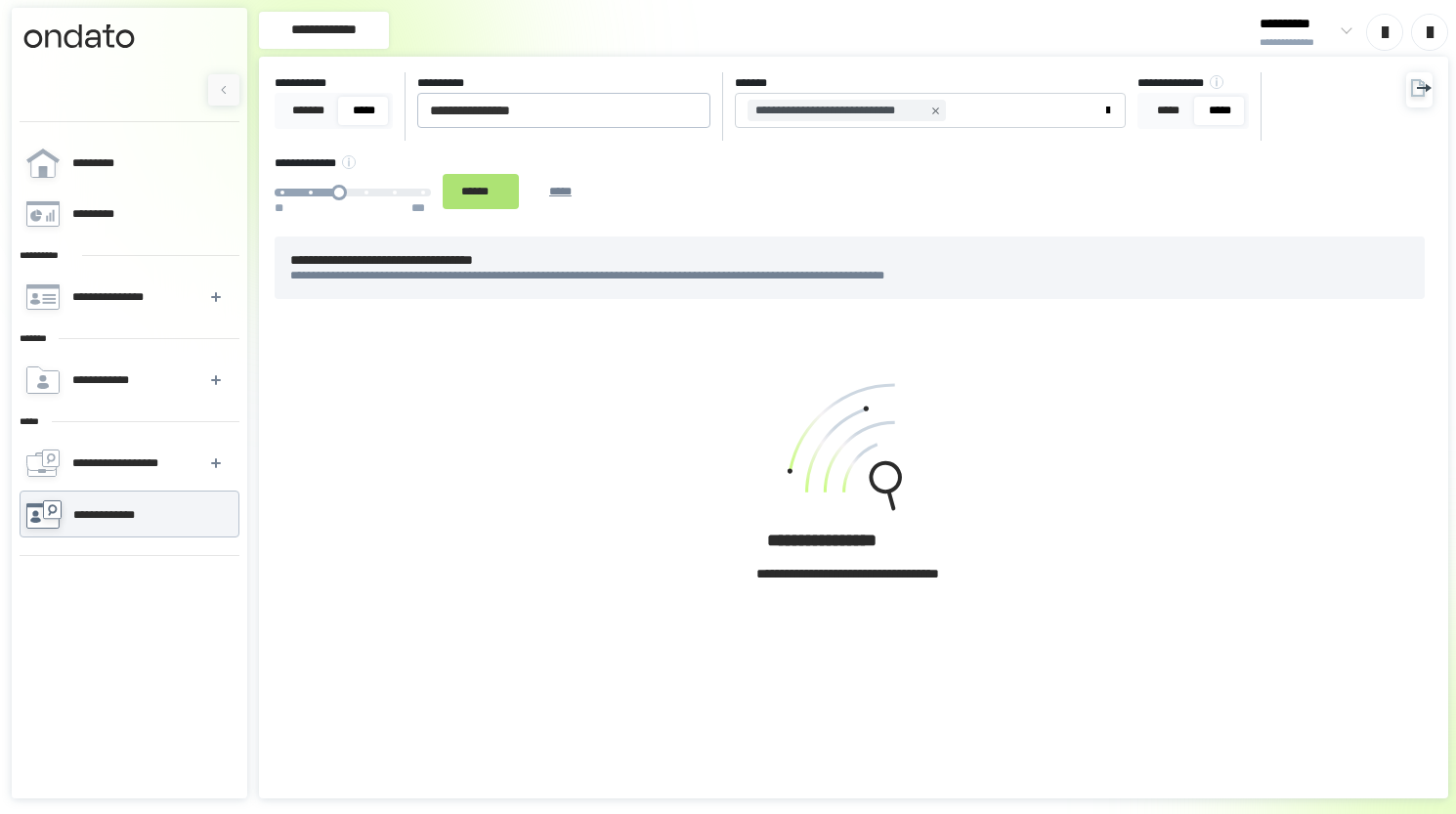 click on "******" at bounding box center (481, 192) 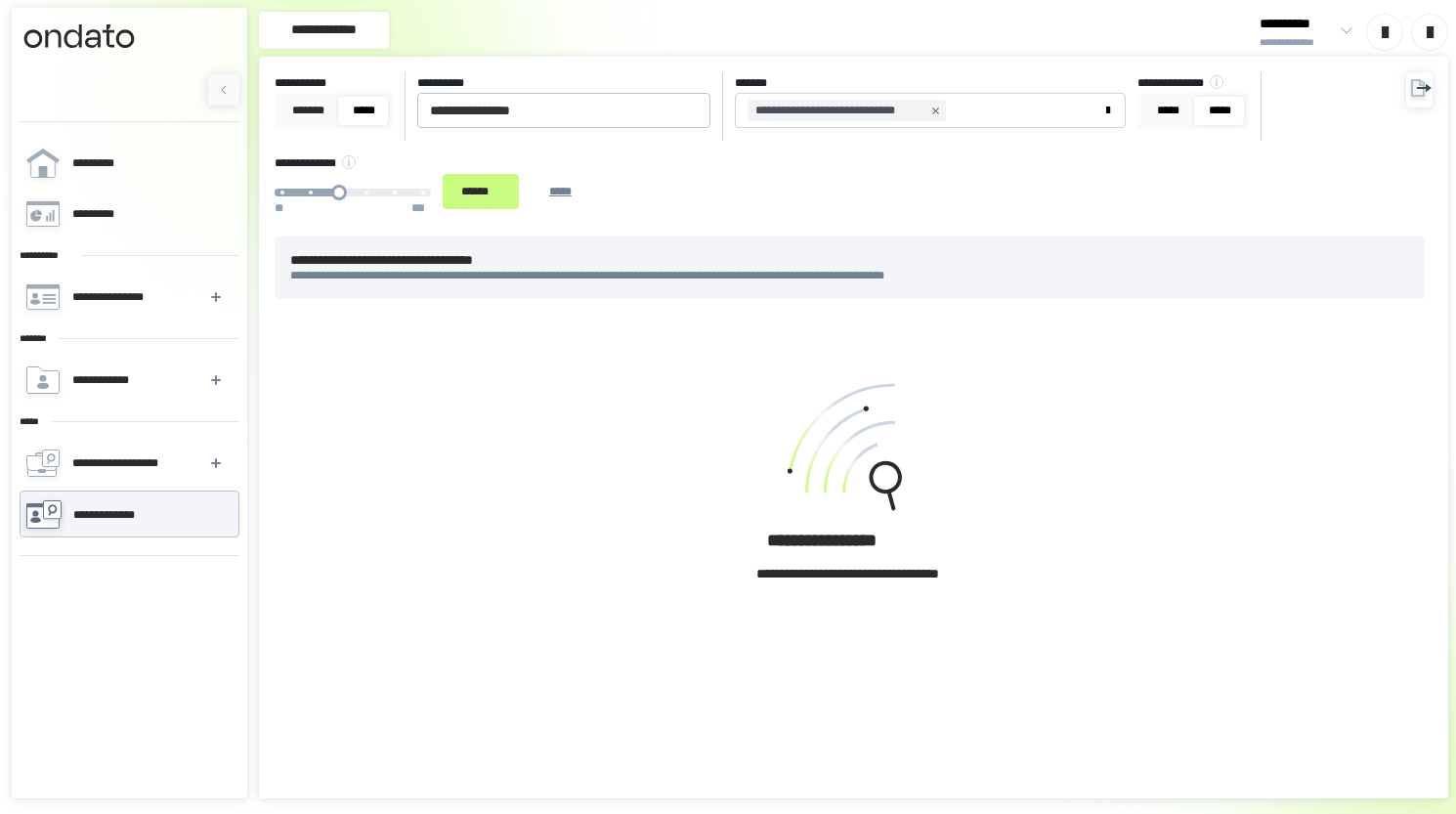 click on "*****" at bounding box center (1168, 110) 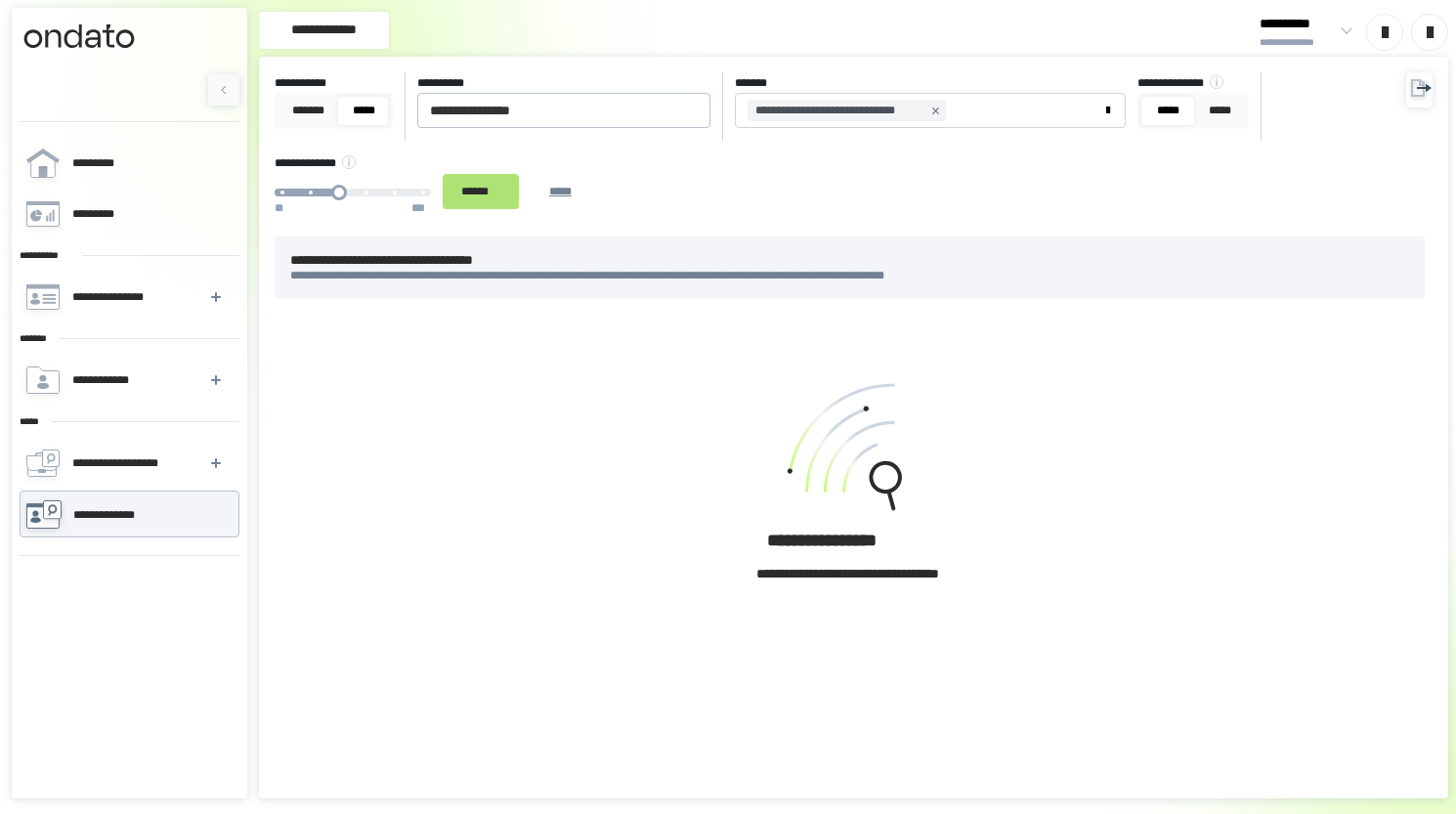 click on "******" at bounding box center (481, 192) 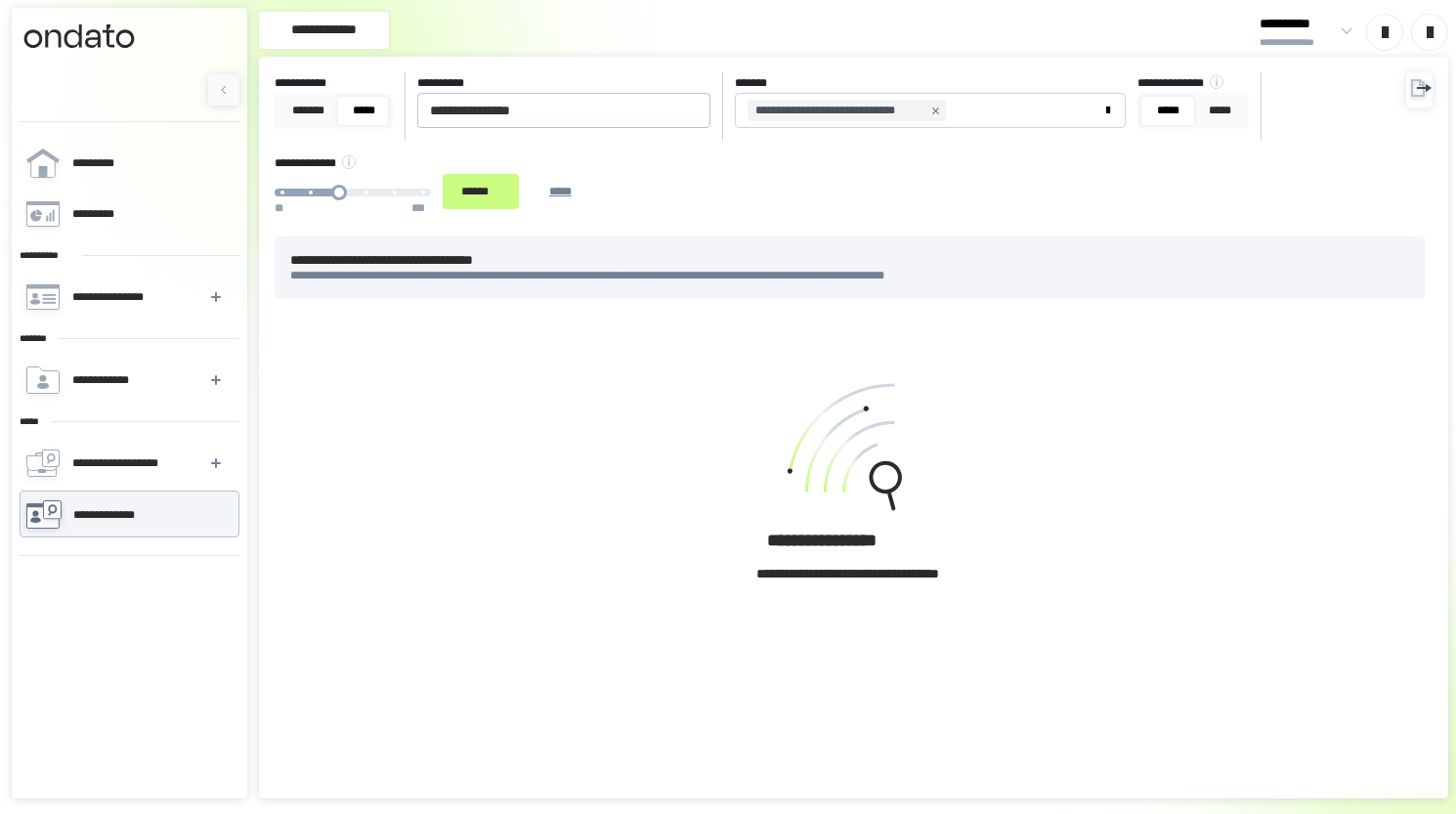 click 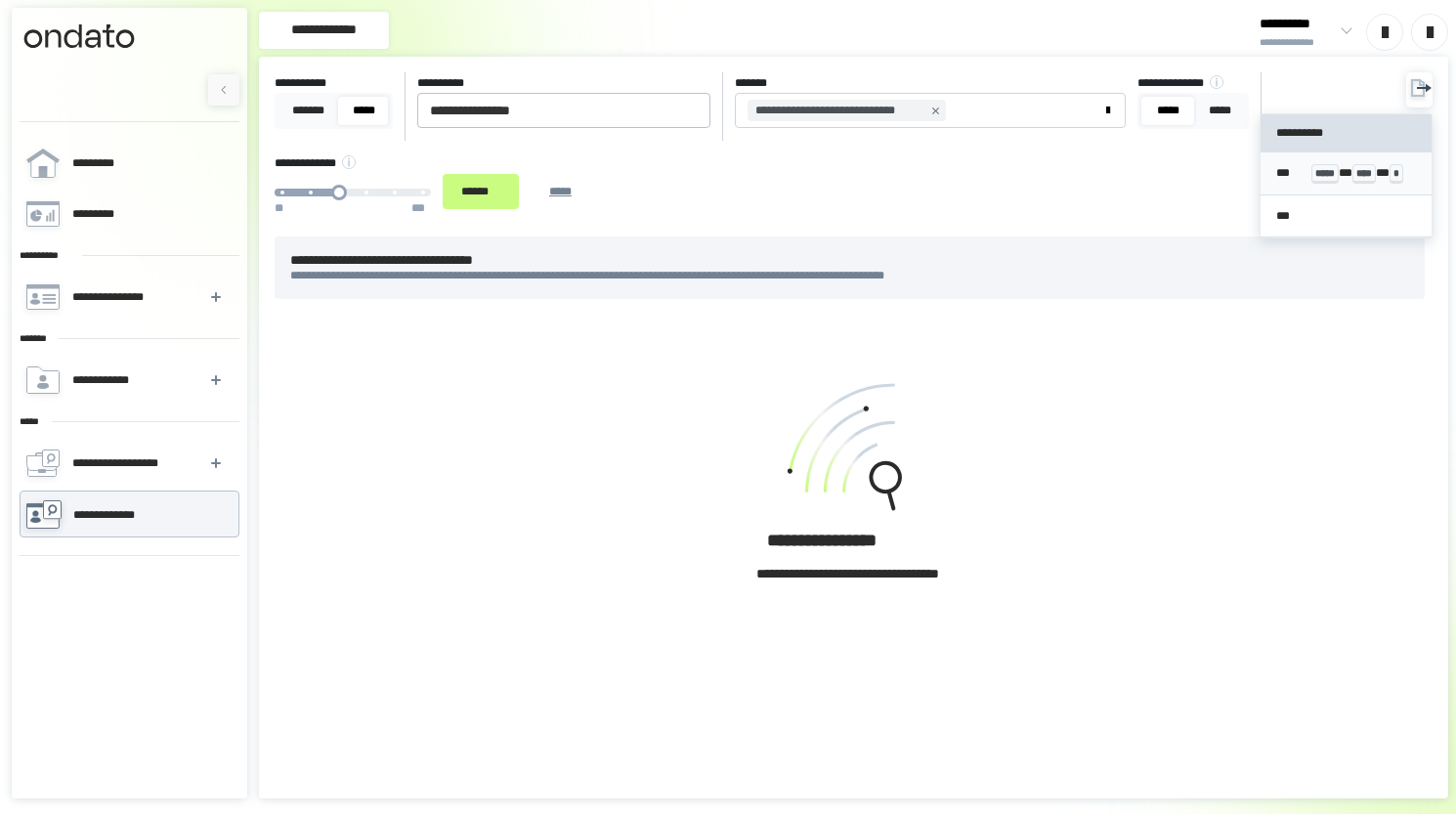 click on "*** ***** * **** *   *" at bounding box center (1346, 173) 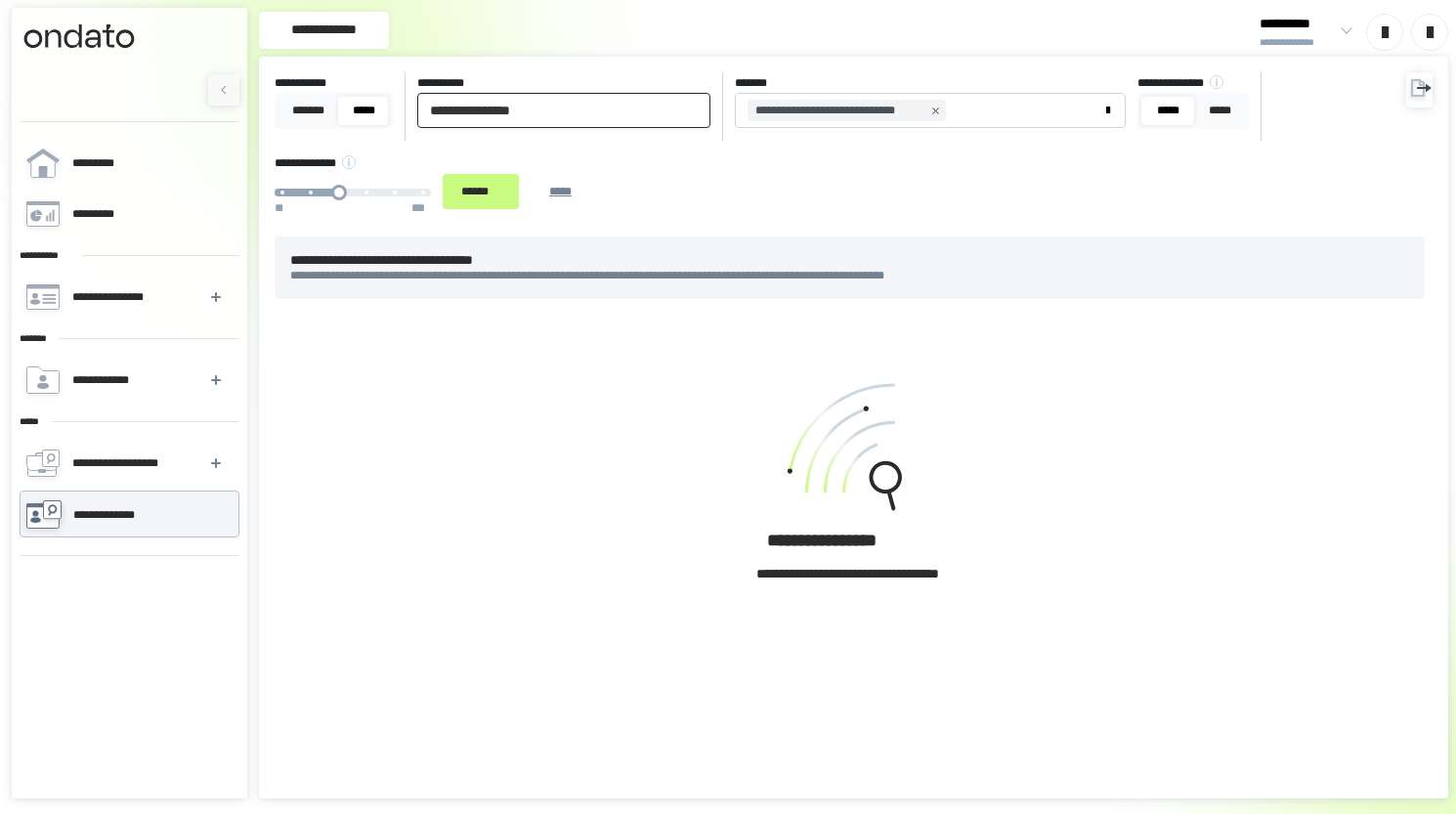 drag, startPoint x: 659, startPoint y: 101, endPoint x: -34, endPoint y: 55, distance: 694.525 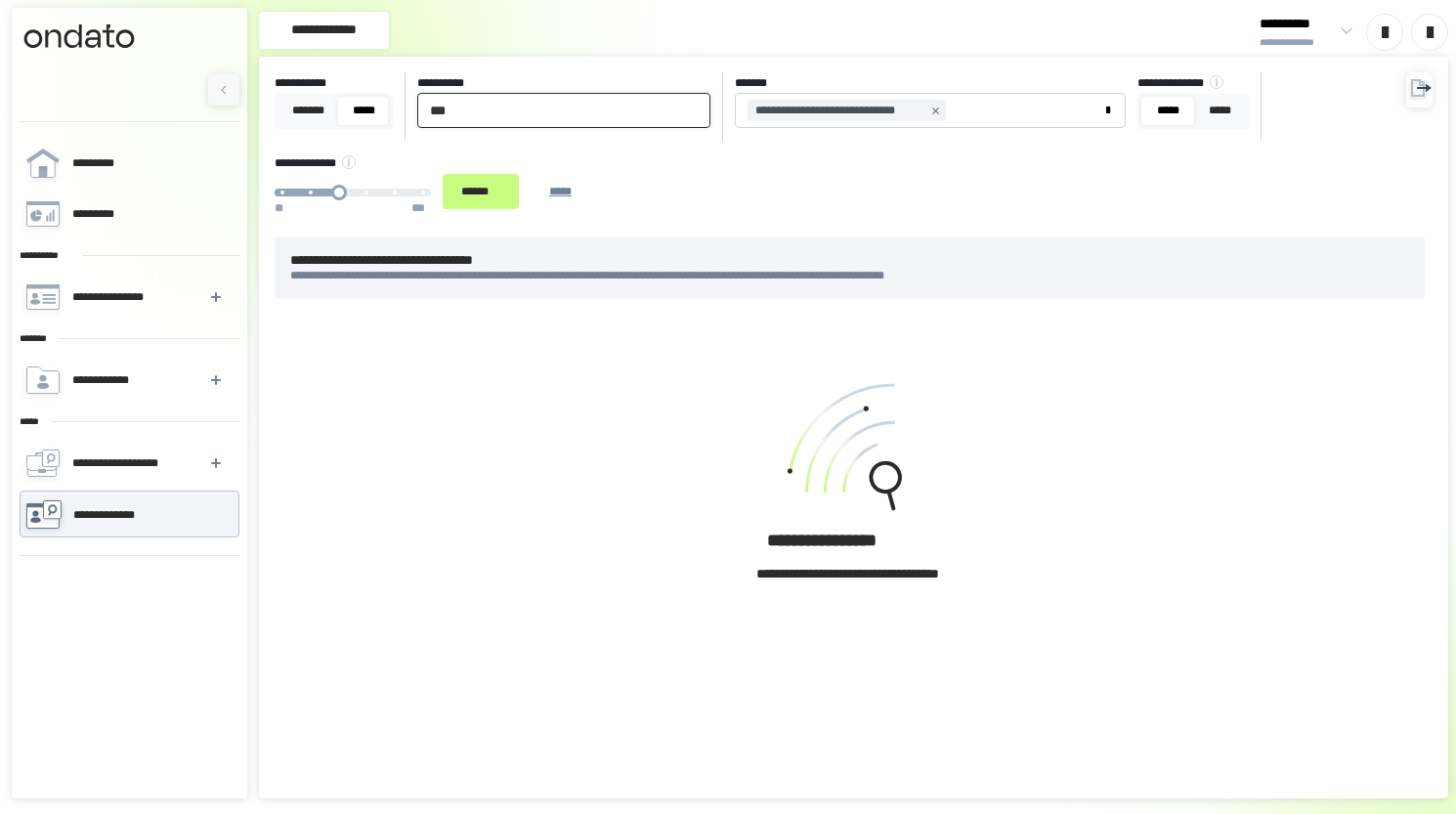 click on "***" at bounding box center (564, 110) 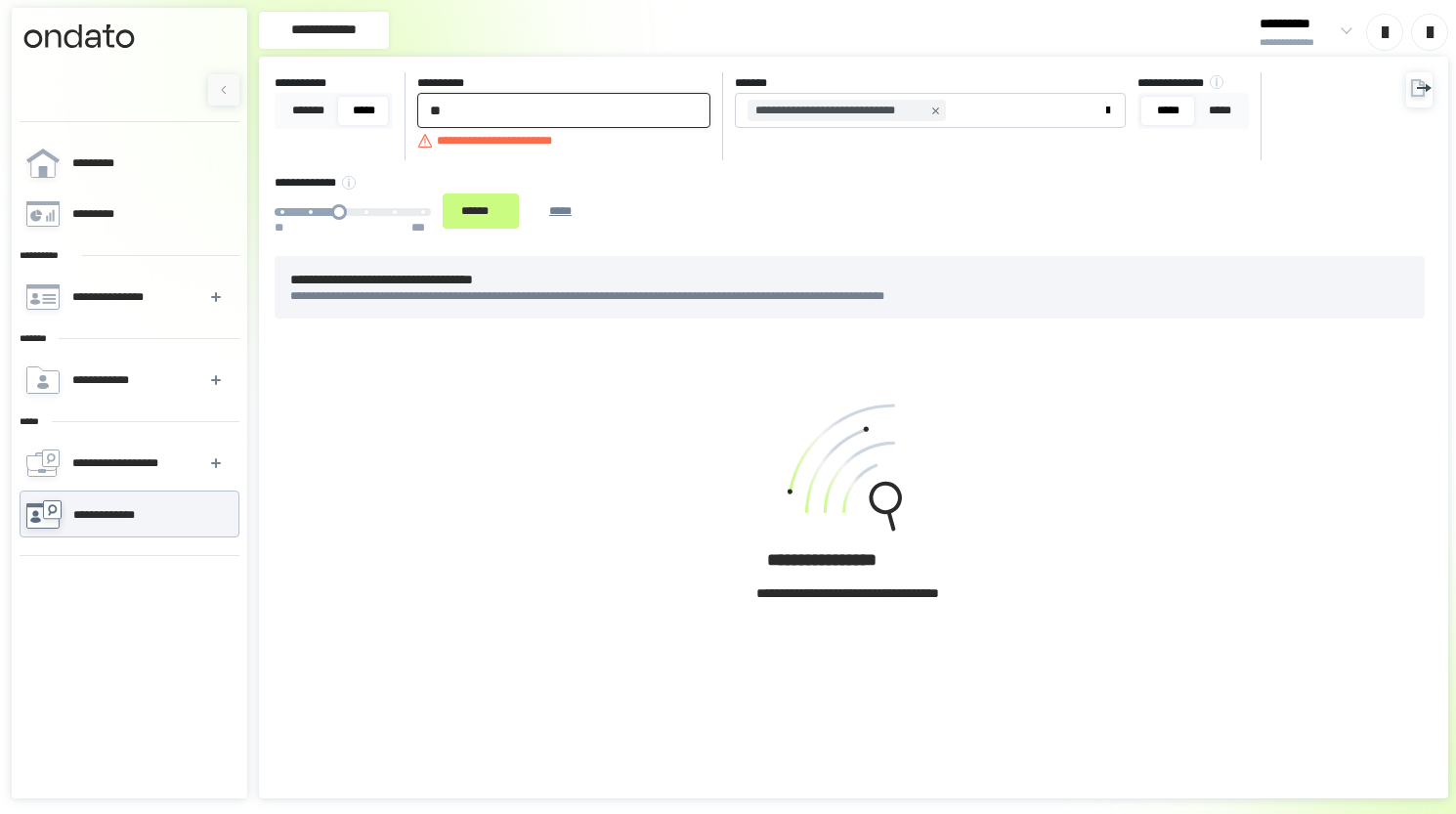 type on "*" 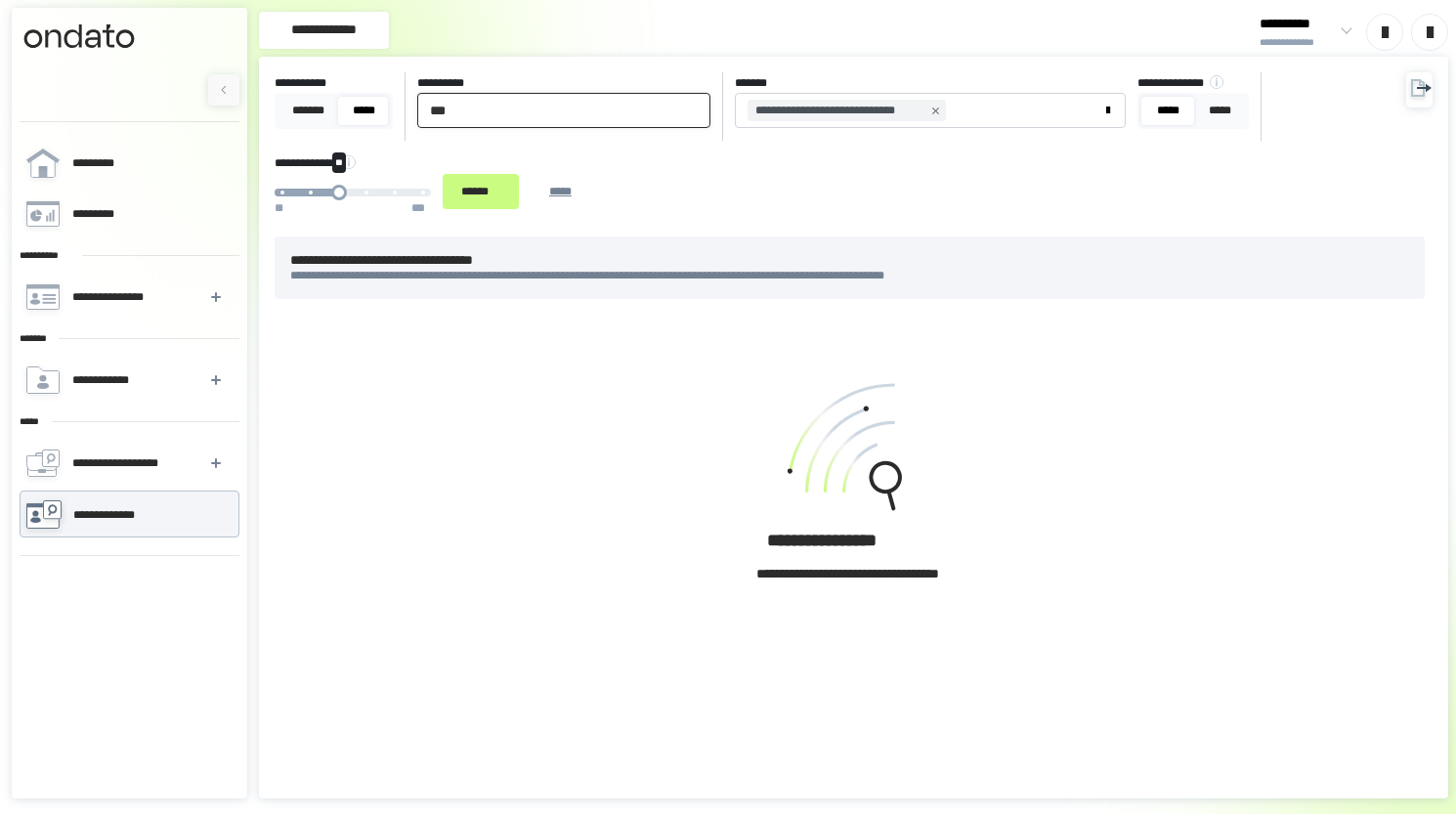 type on "***" 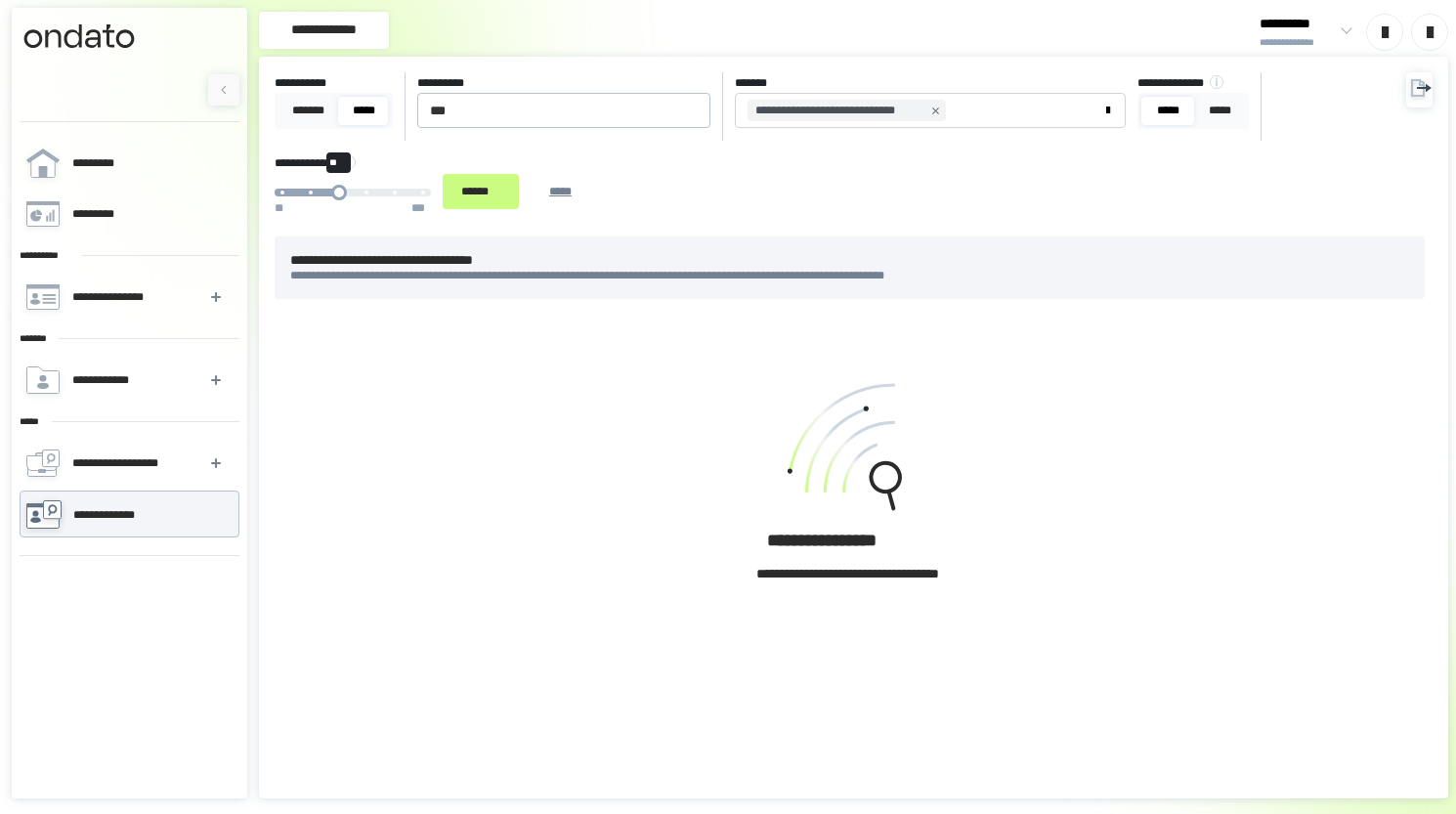 click on "***" at bounding box center [434, 203] 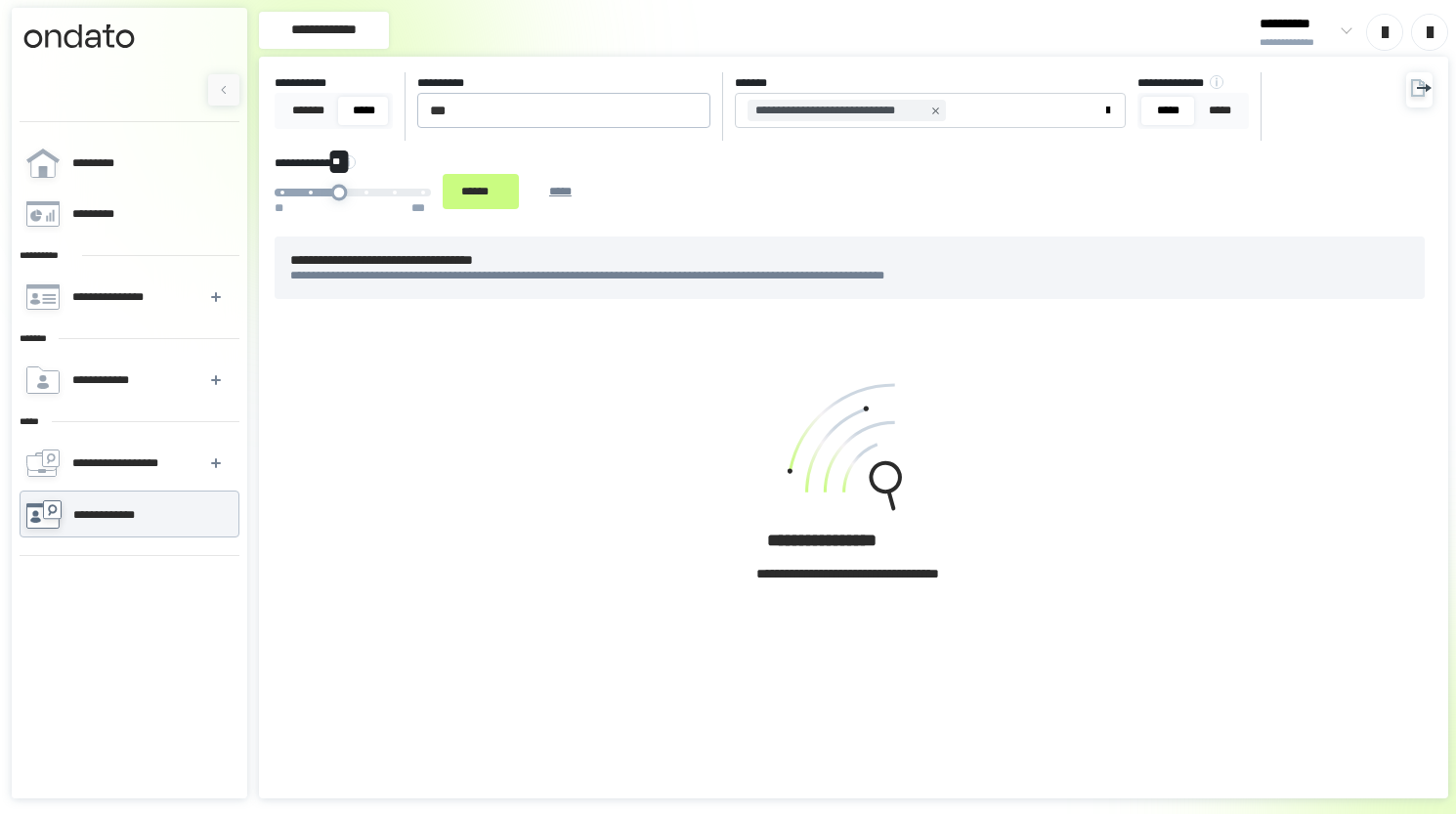 drag, startPoint x: 418, startPoint y: 189, endPoint x: 337, endPoint y: 192, distance: 81.0555 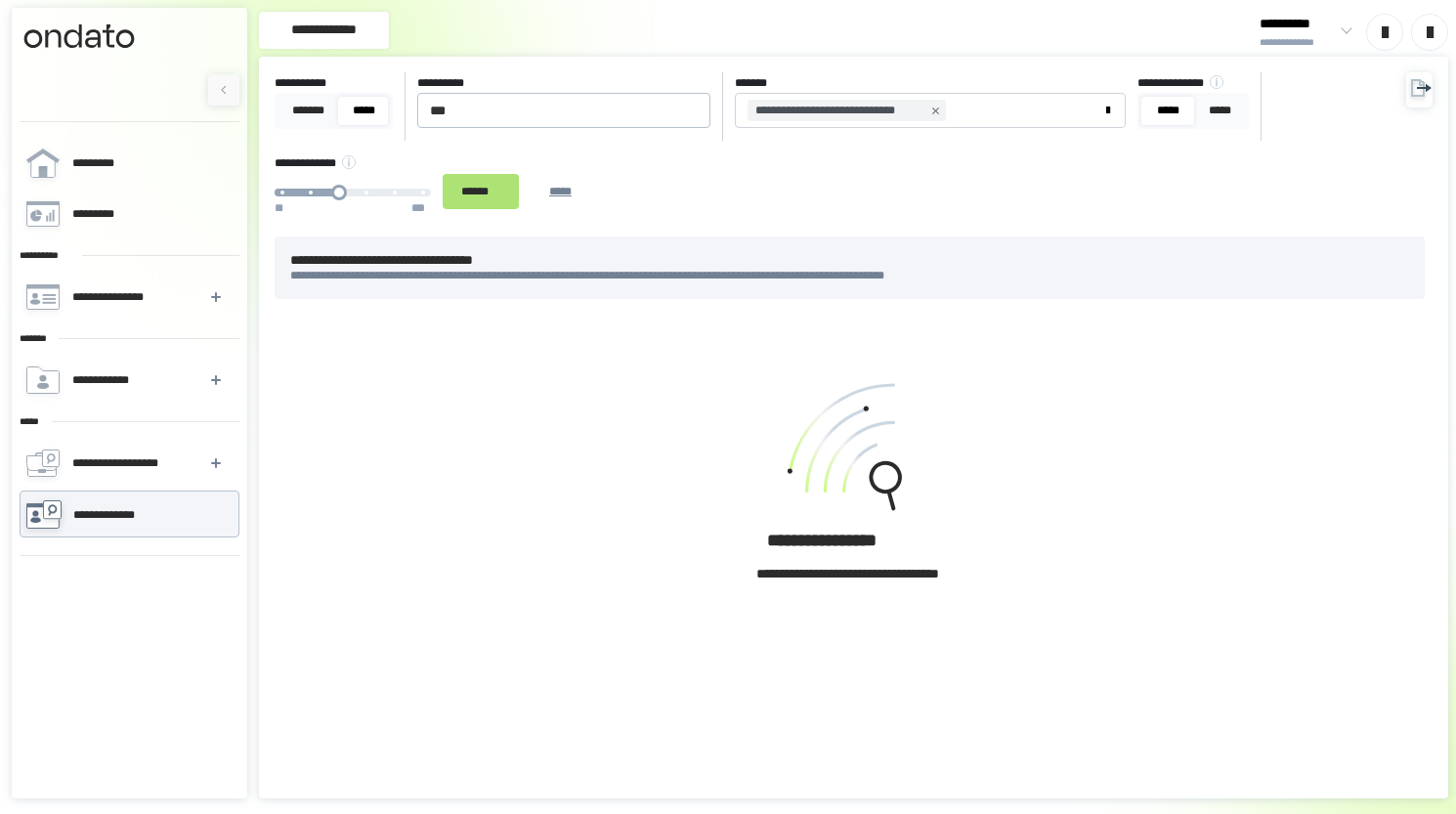 click on "******" at bounding box center (481, 192) 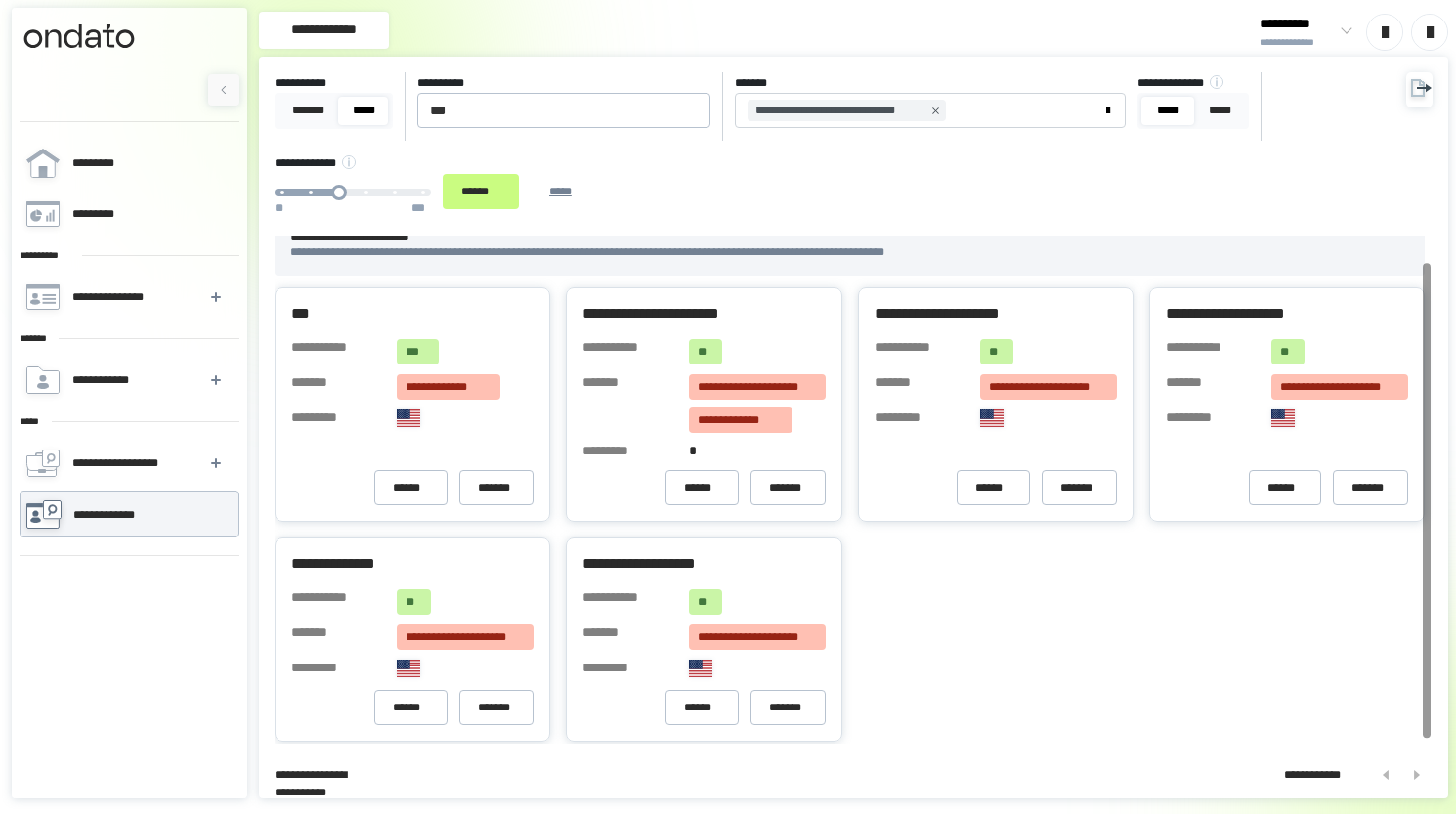 scroll, scrollTop: 29, scrollLeft: 0, axis: vertical 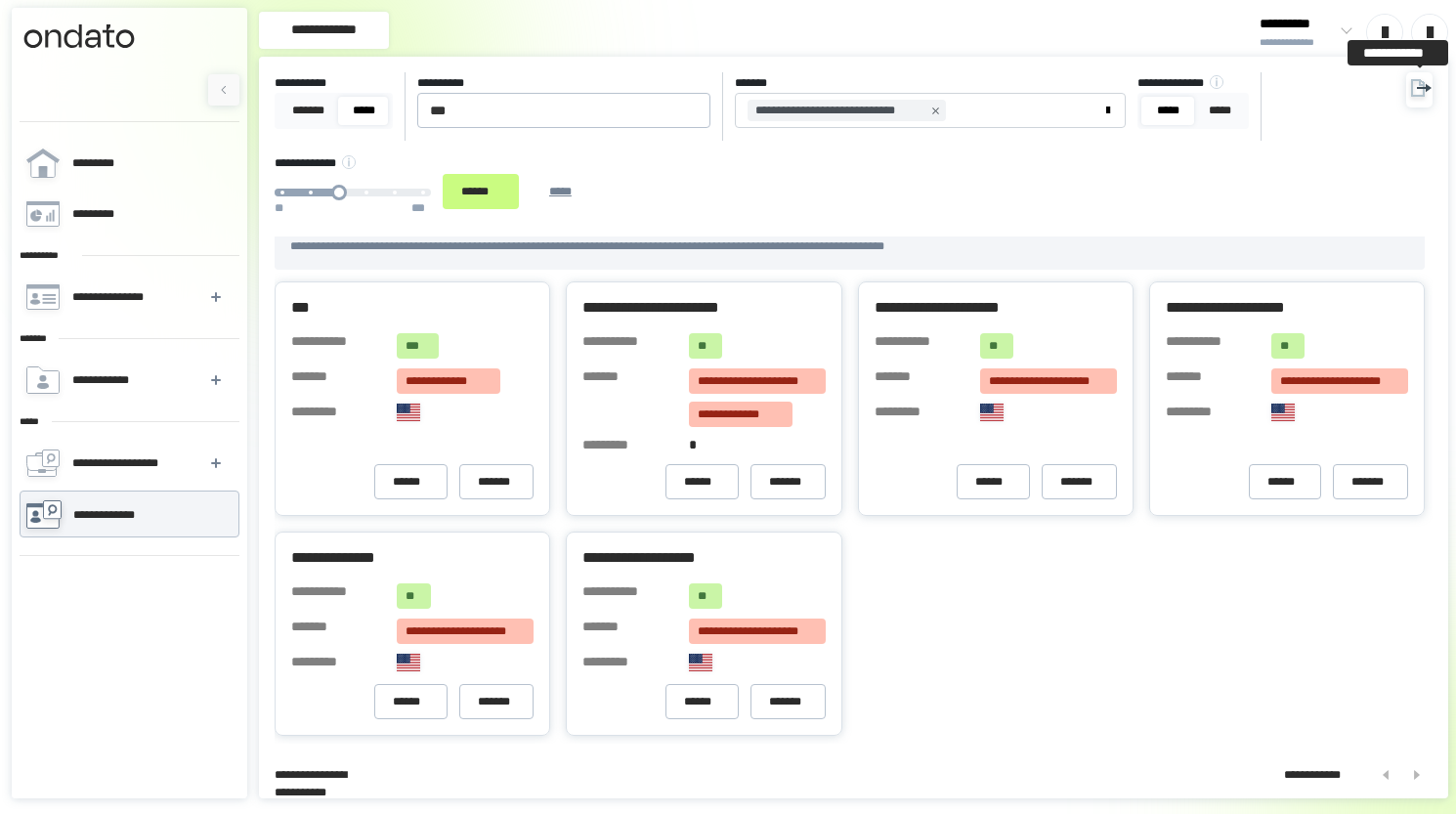 click 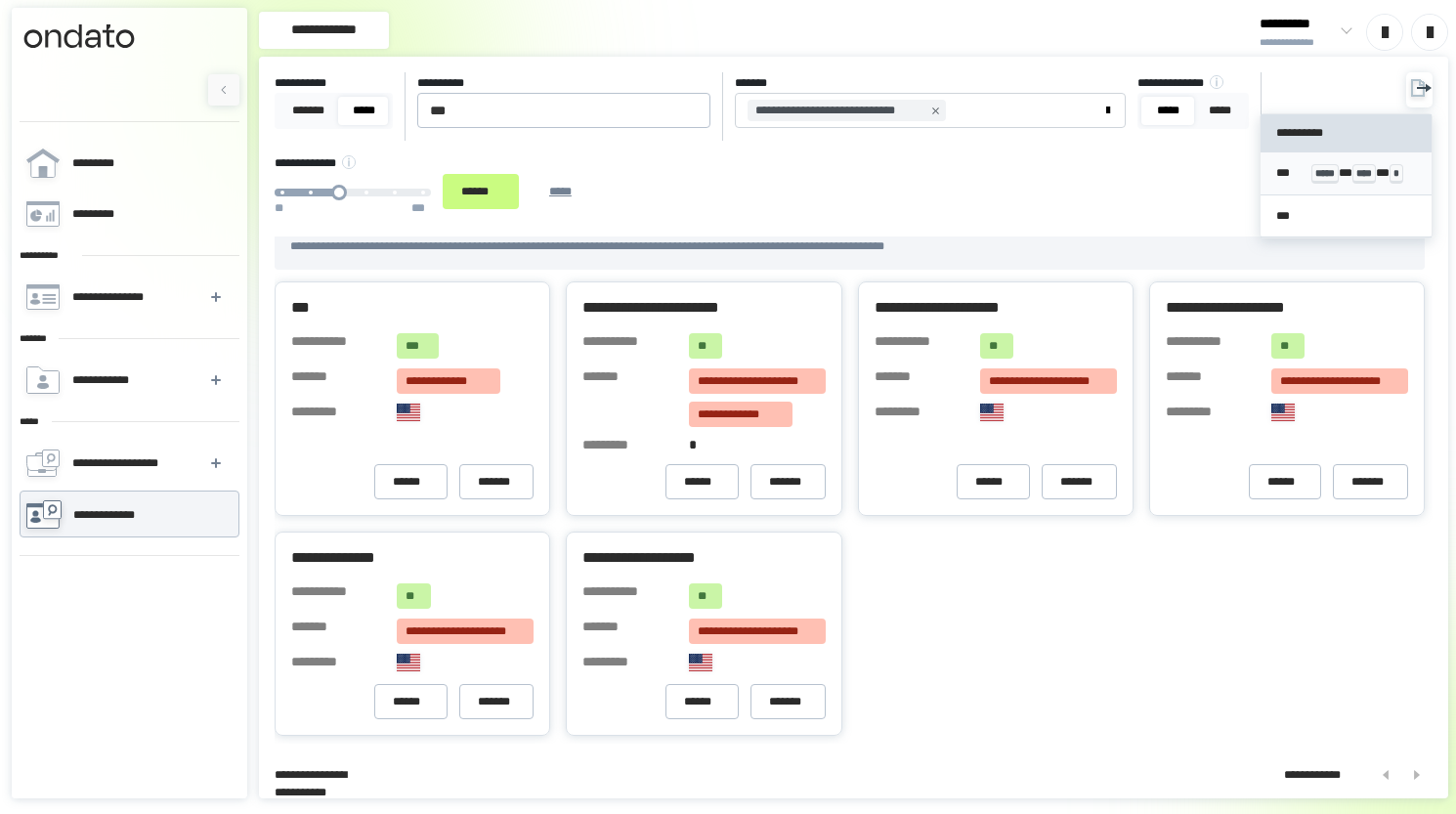 click on "*** ***** * **** *   *" at bounding box center (1346, 173) 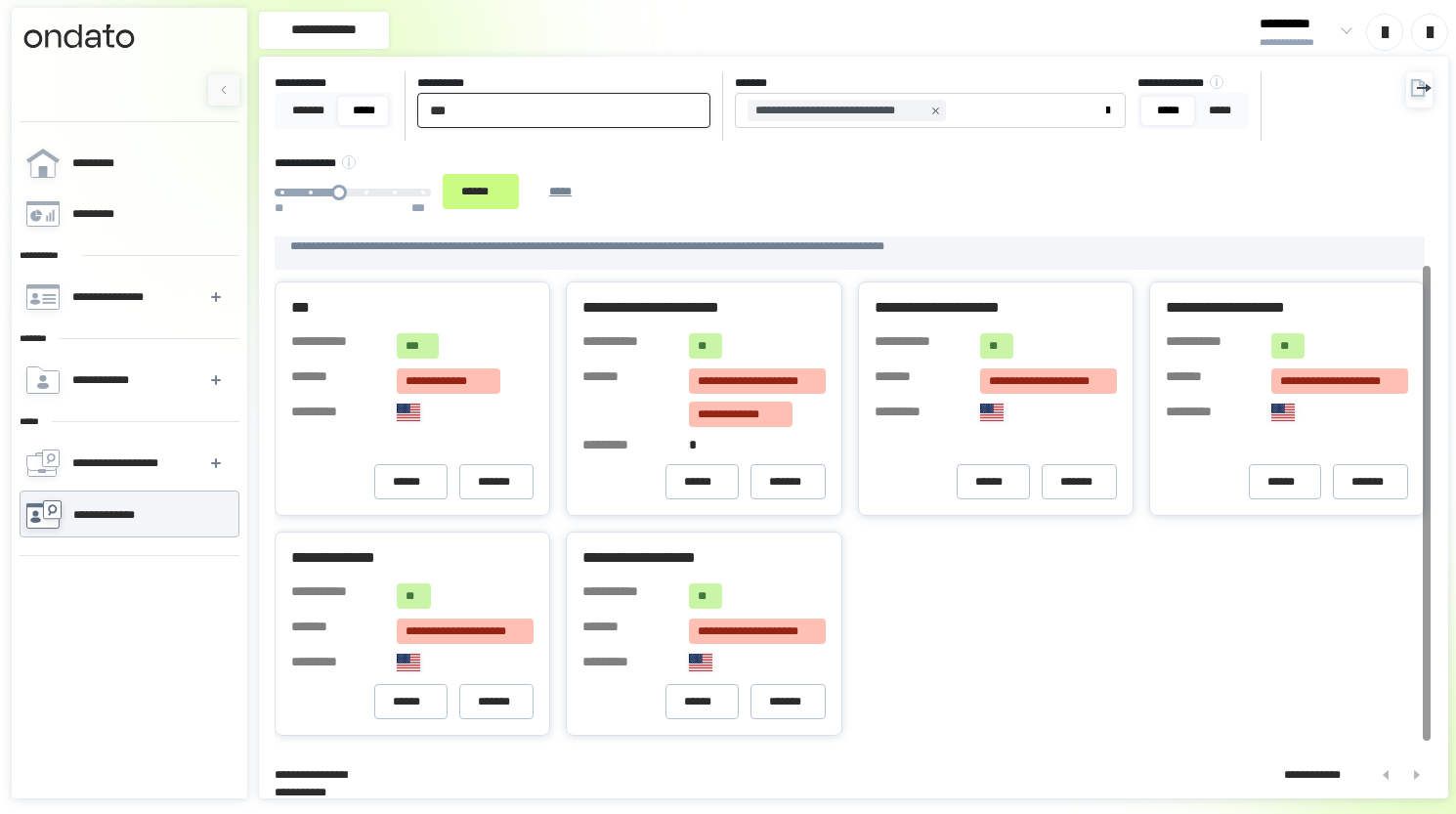 drag, startPoint x: 507, startPoint y: 114, endPoint x: 73, endPoint y: 114, distance: 434 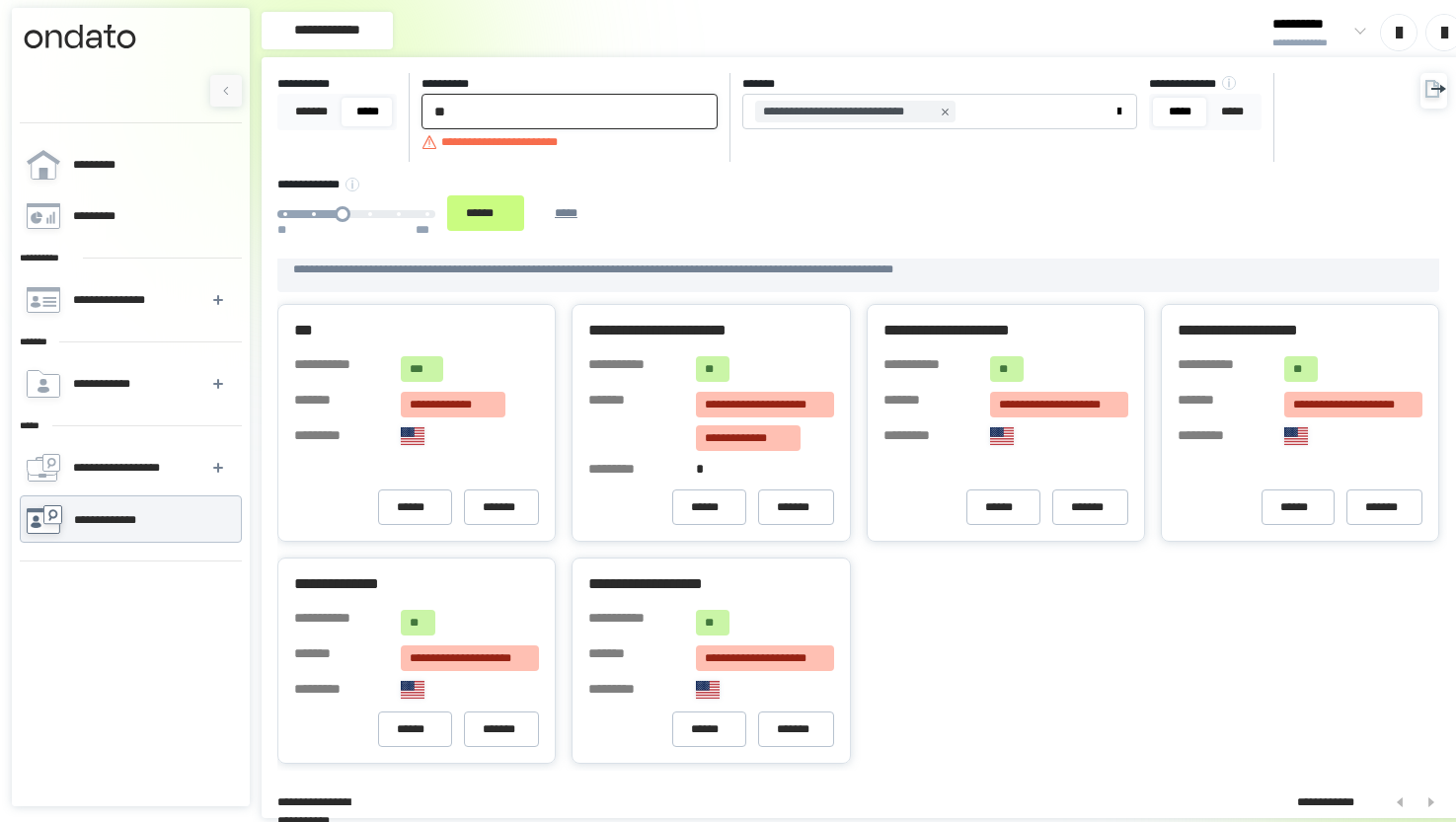 type on "*" 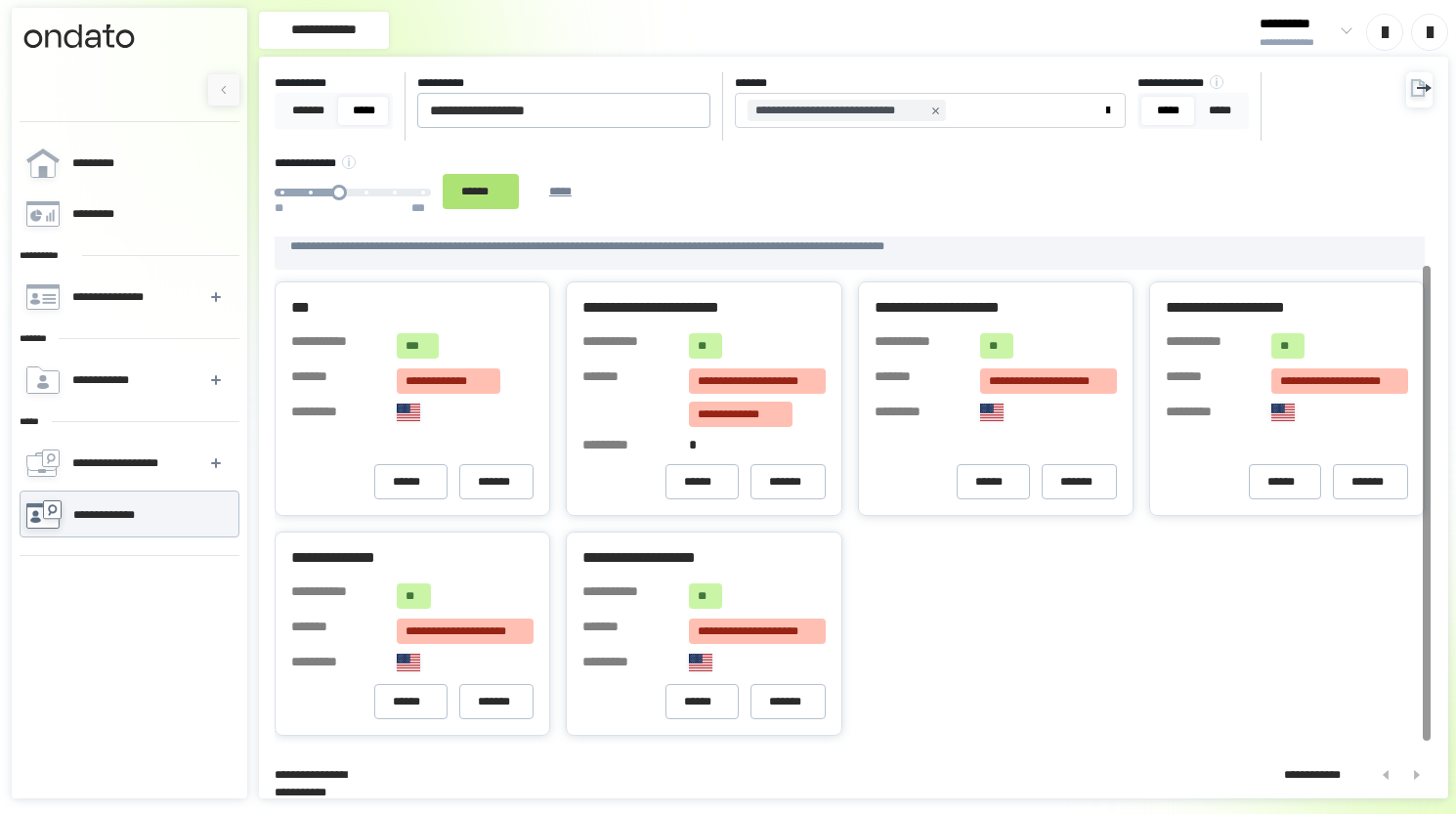 click on "******" at bounding box center [481, 192] 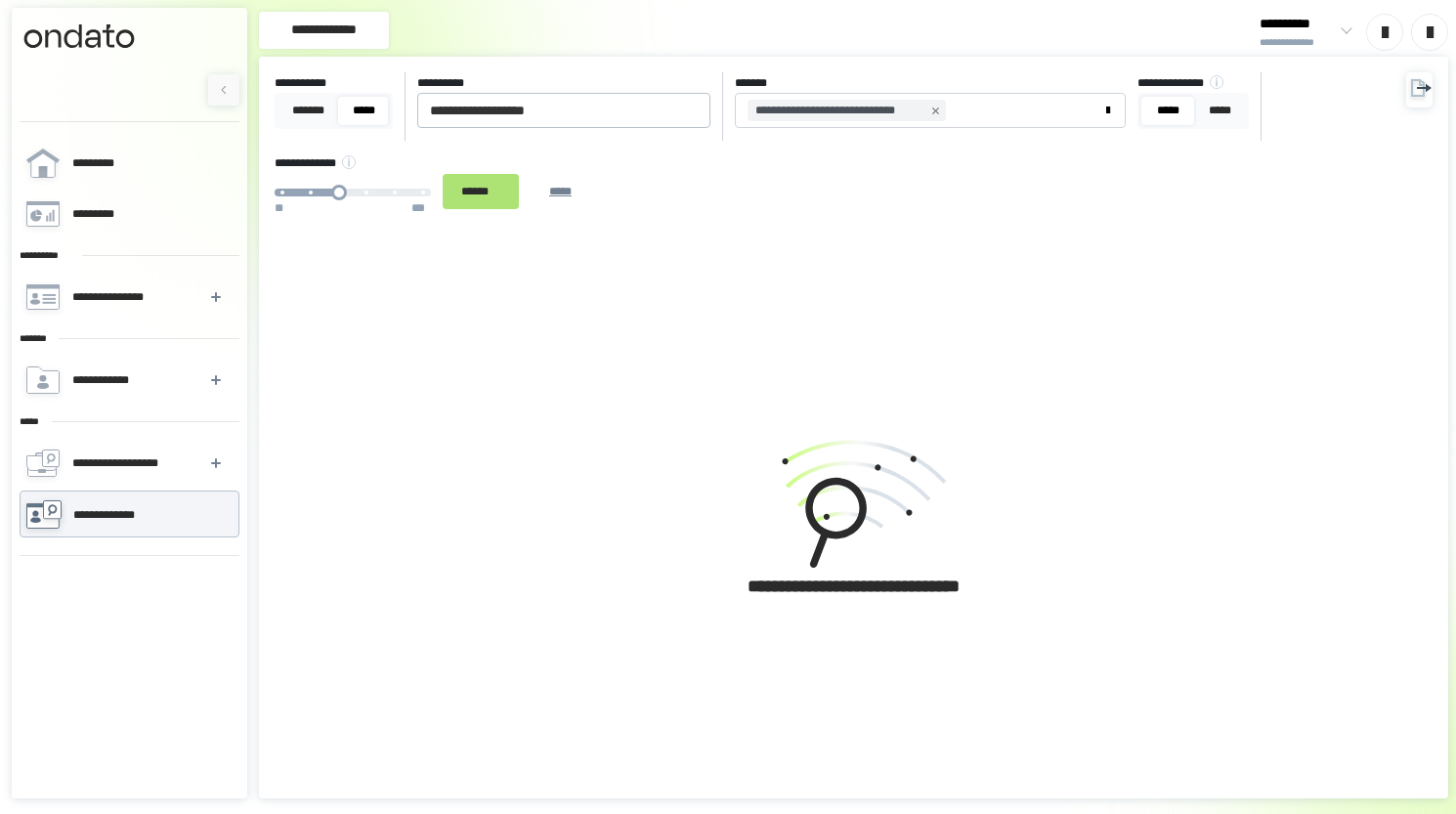 scroll, scrollTop: 0, scrollLeft: 0, axis: both 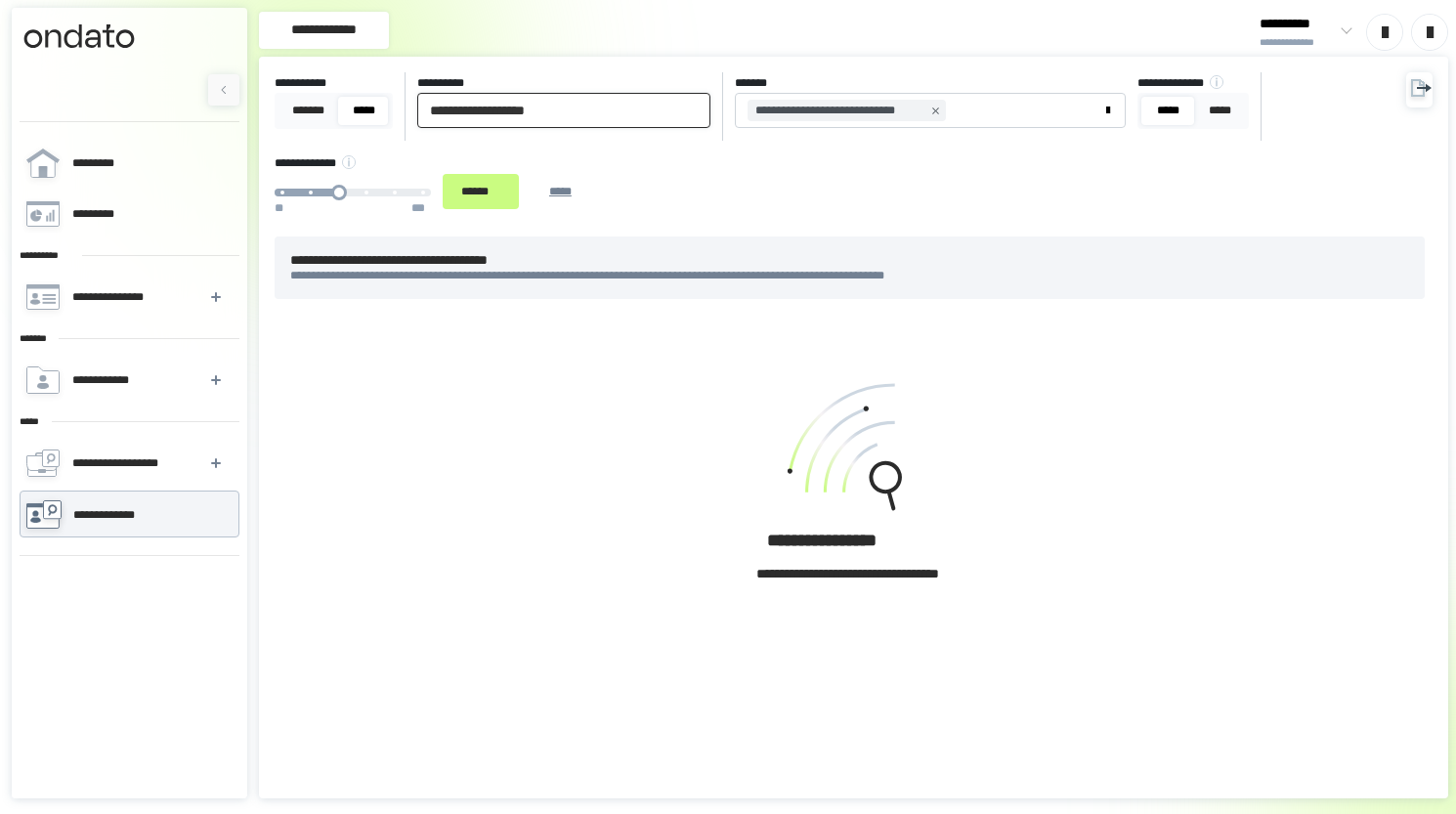 drag, startPoint x: 605, startPoint y: 108, endPoint x: 544, endPoint y: 102, distance: 61.29437 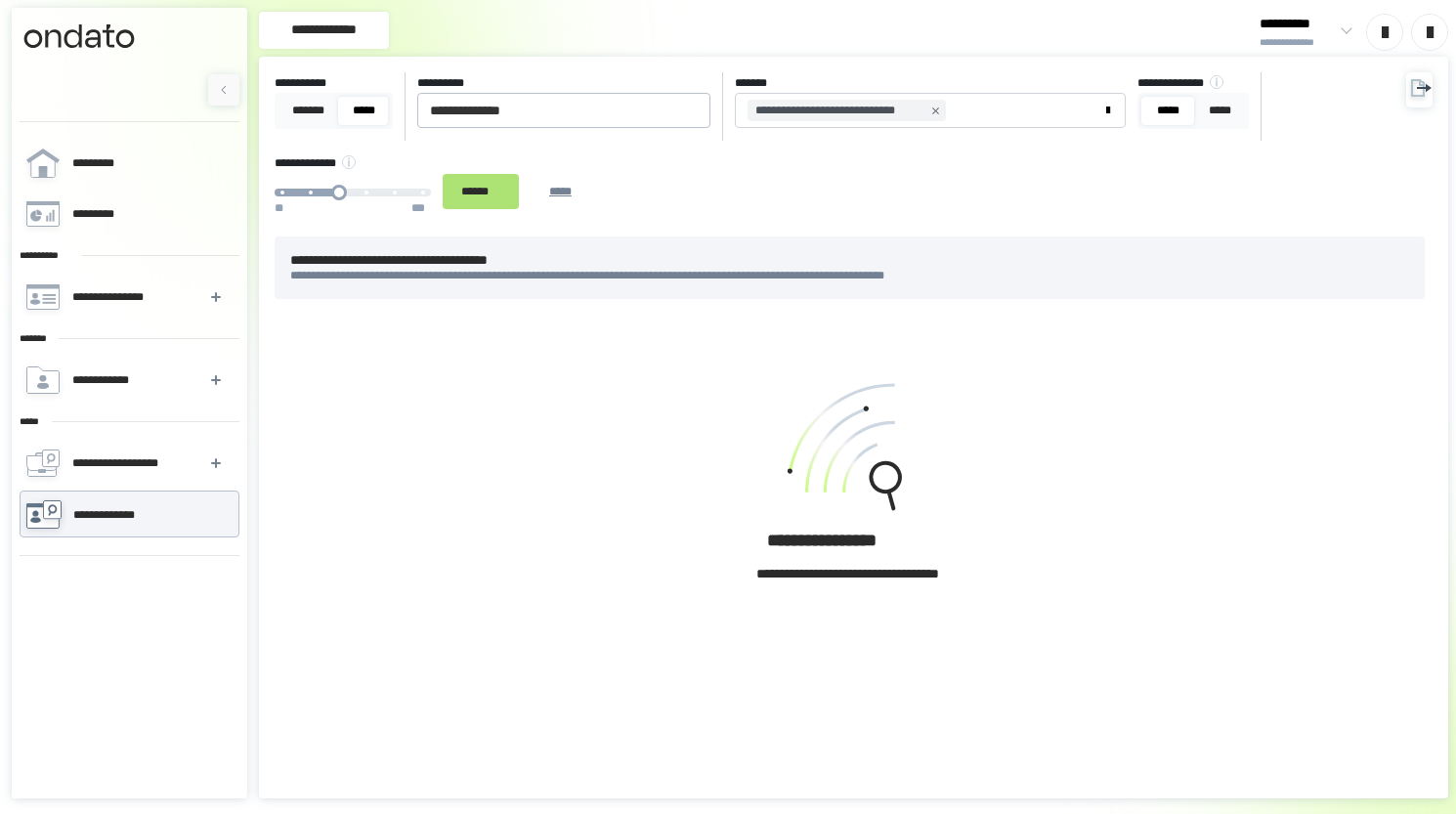 click on "******" at bounding box center (481, 192) 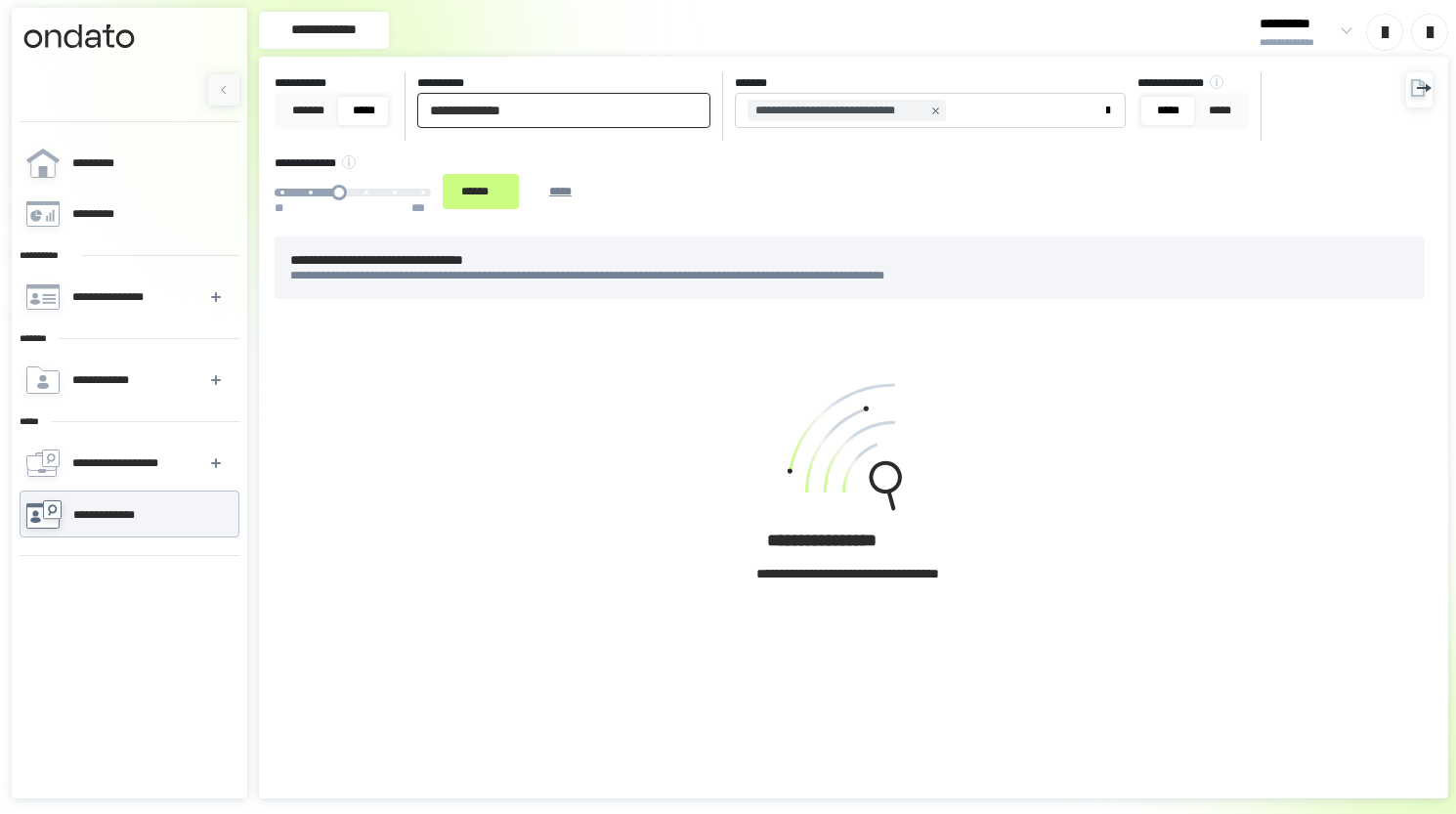 drag, startPoint x: 591, startPoint y: 112, endPoint x: 480, endPoint y: 114, distance: 111.01802 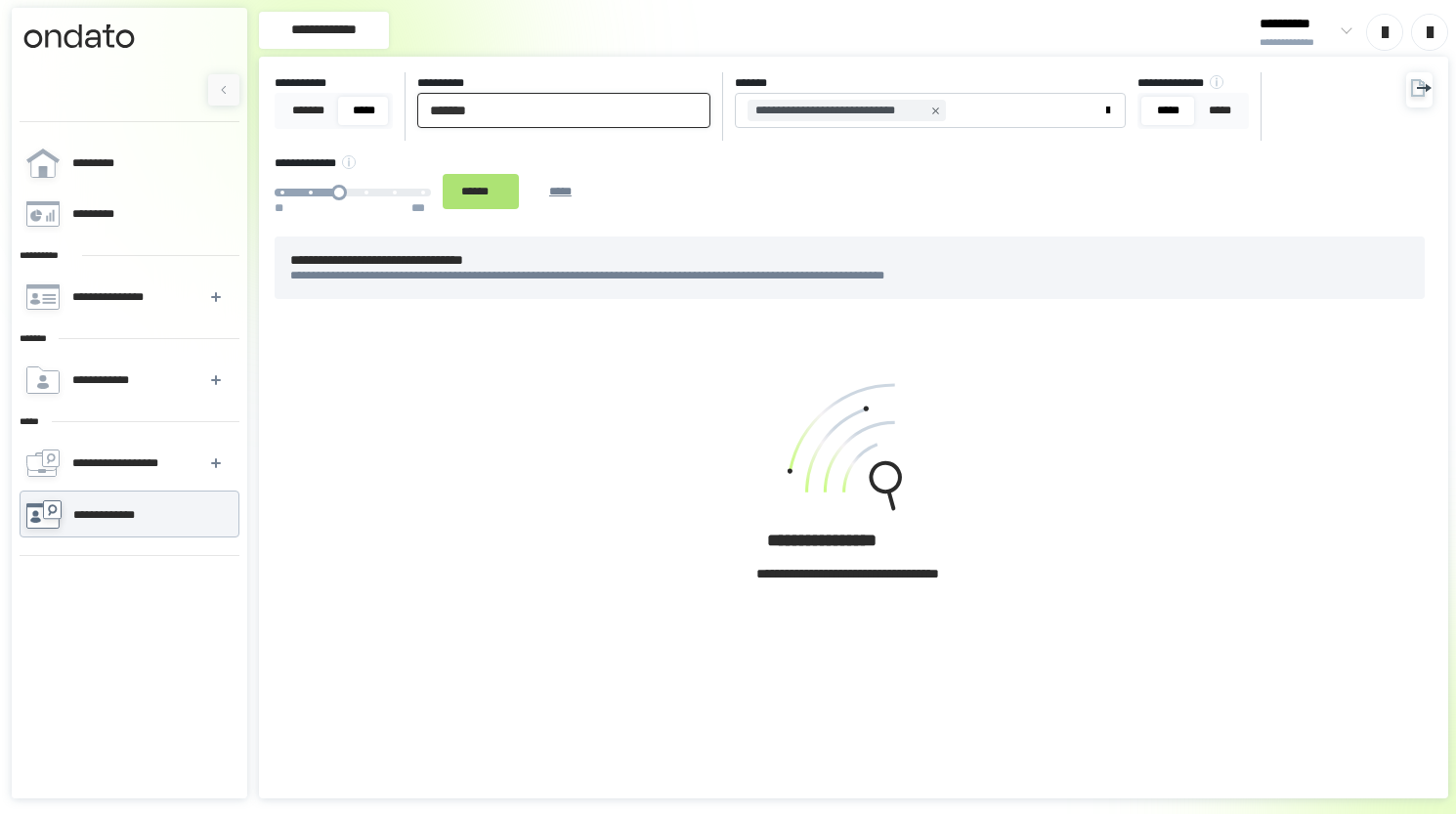 type on "*******" 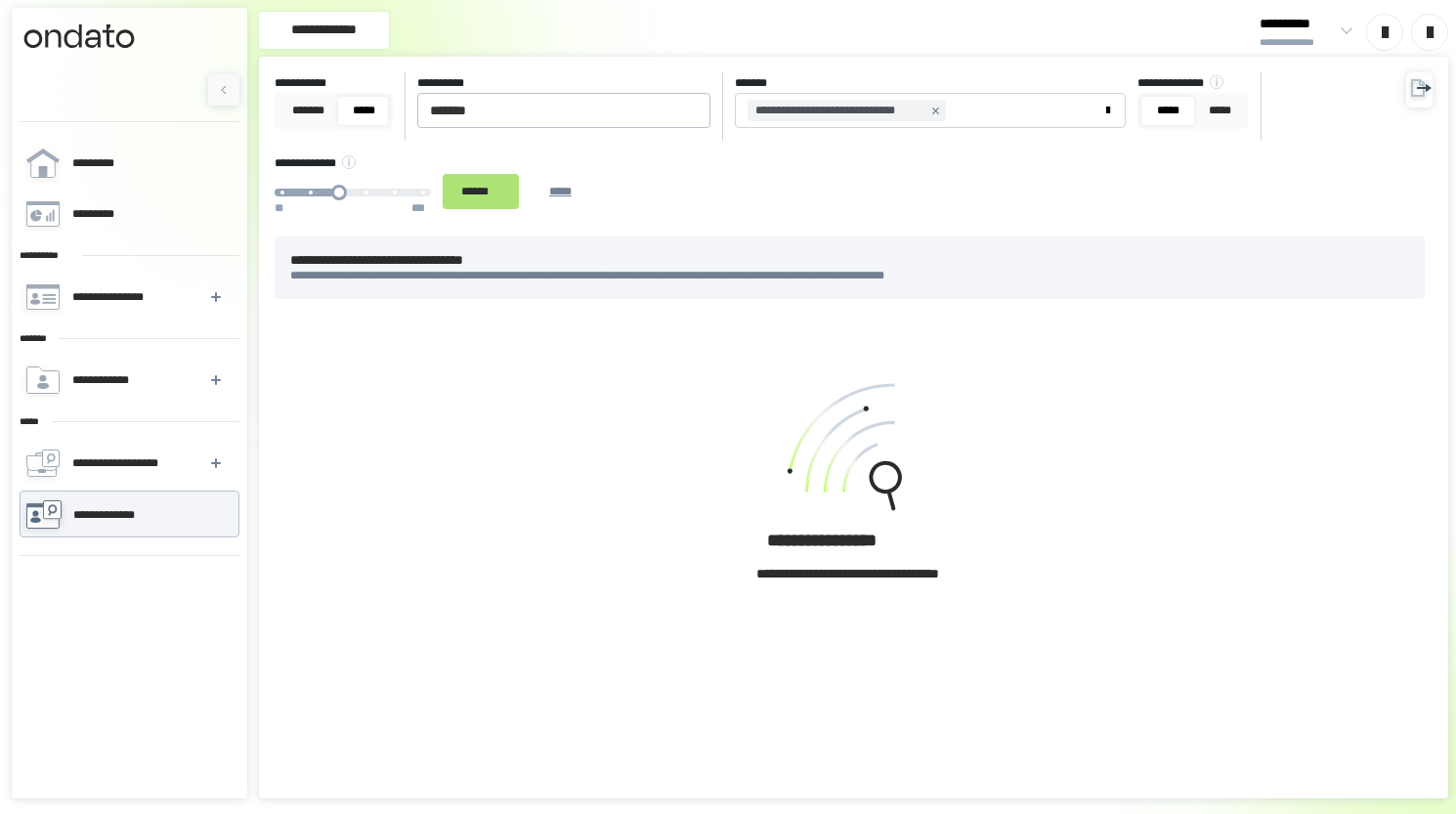 click on "******" at bounding box center (481, 192) 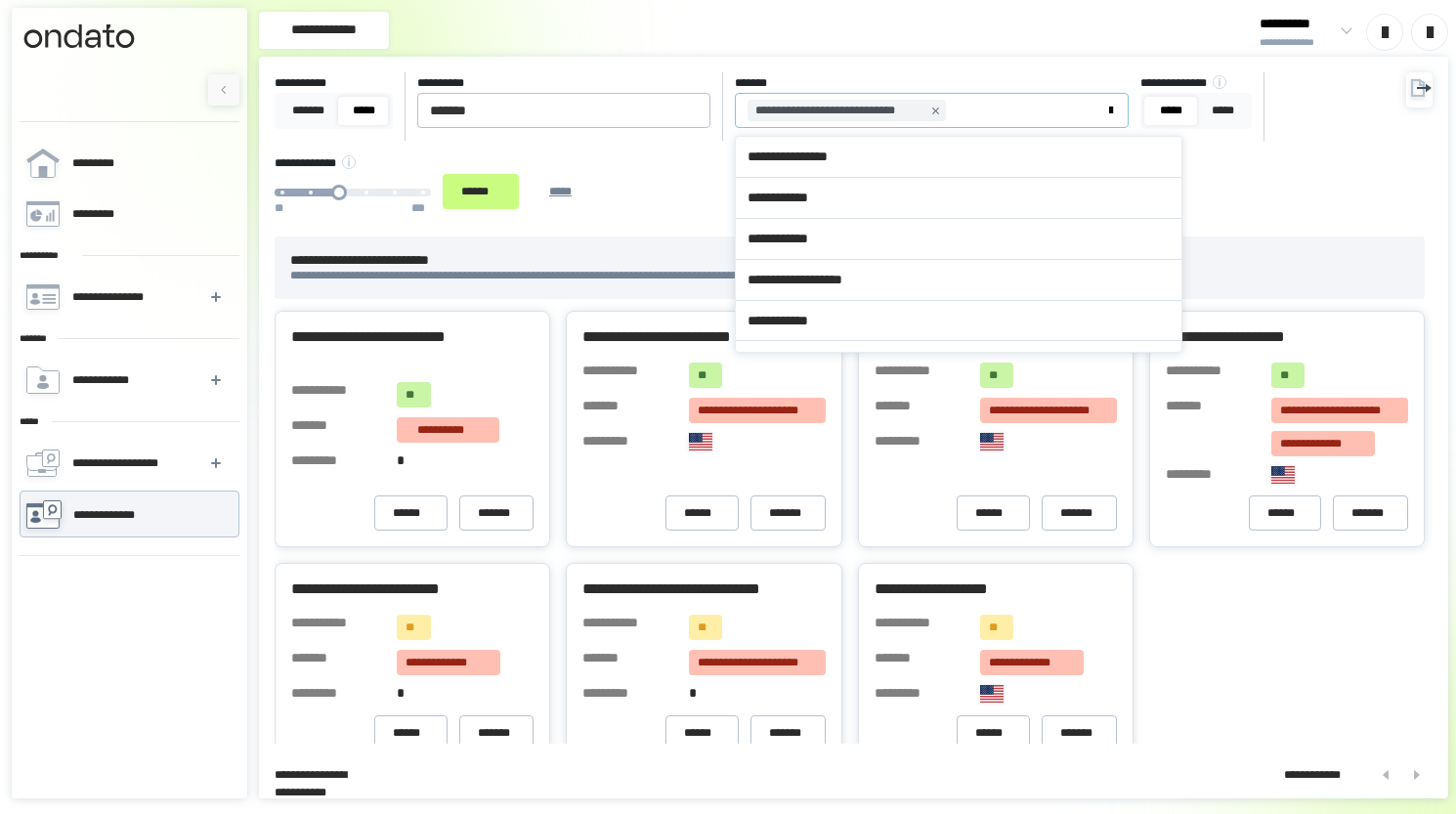 click on "**********" at bounding box center [919, 110] 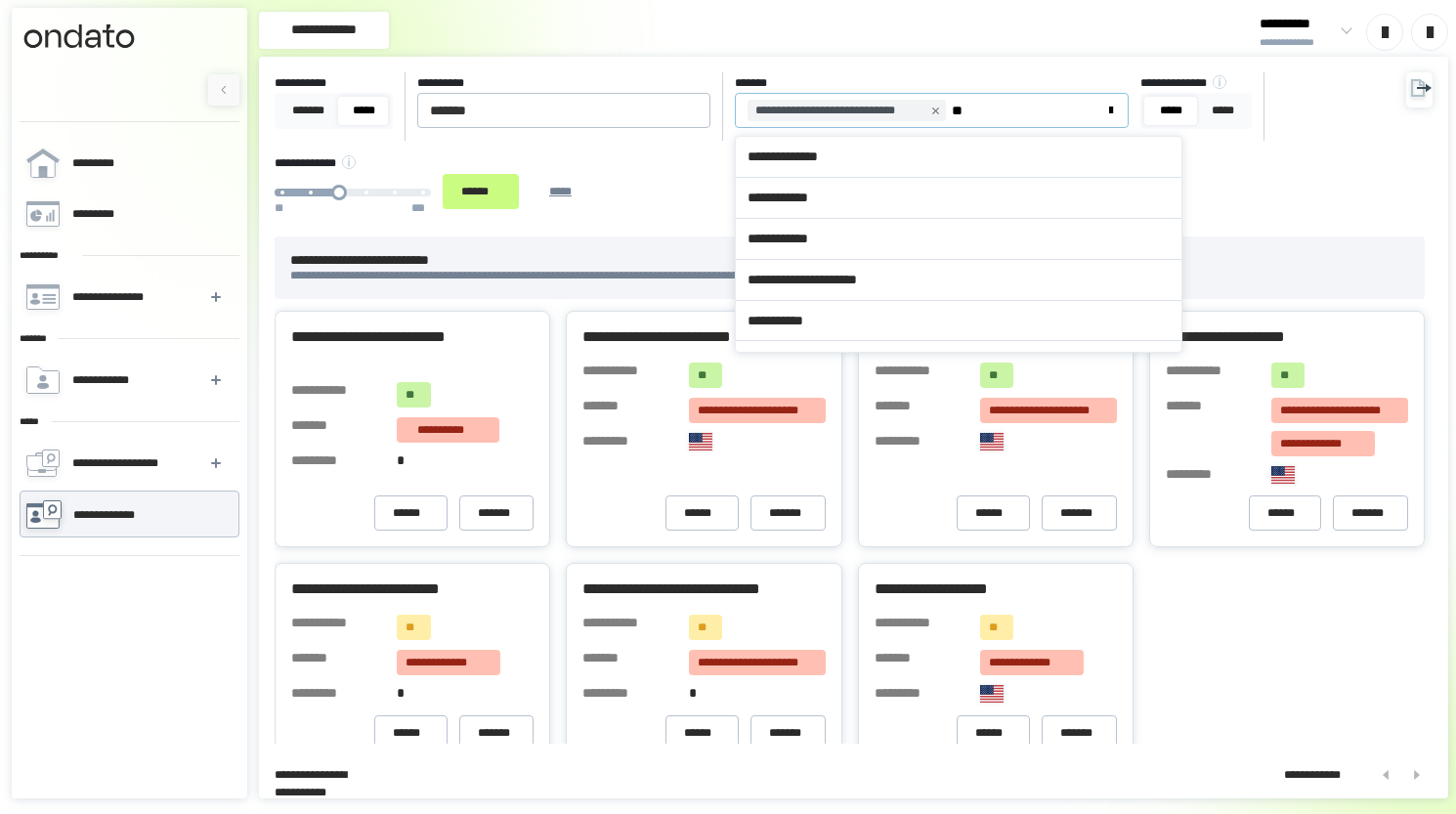 type on "***" 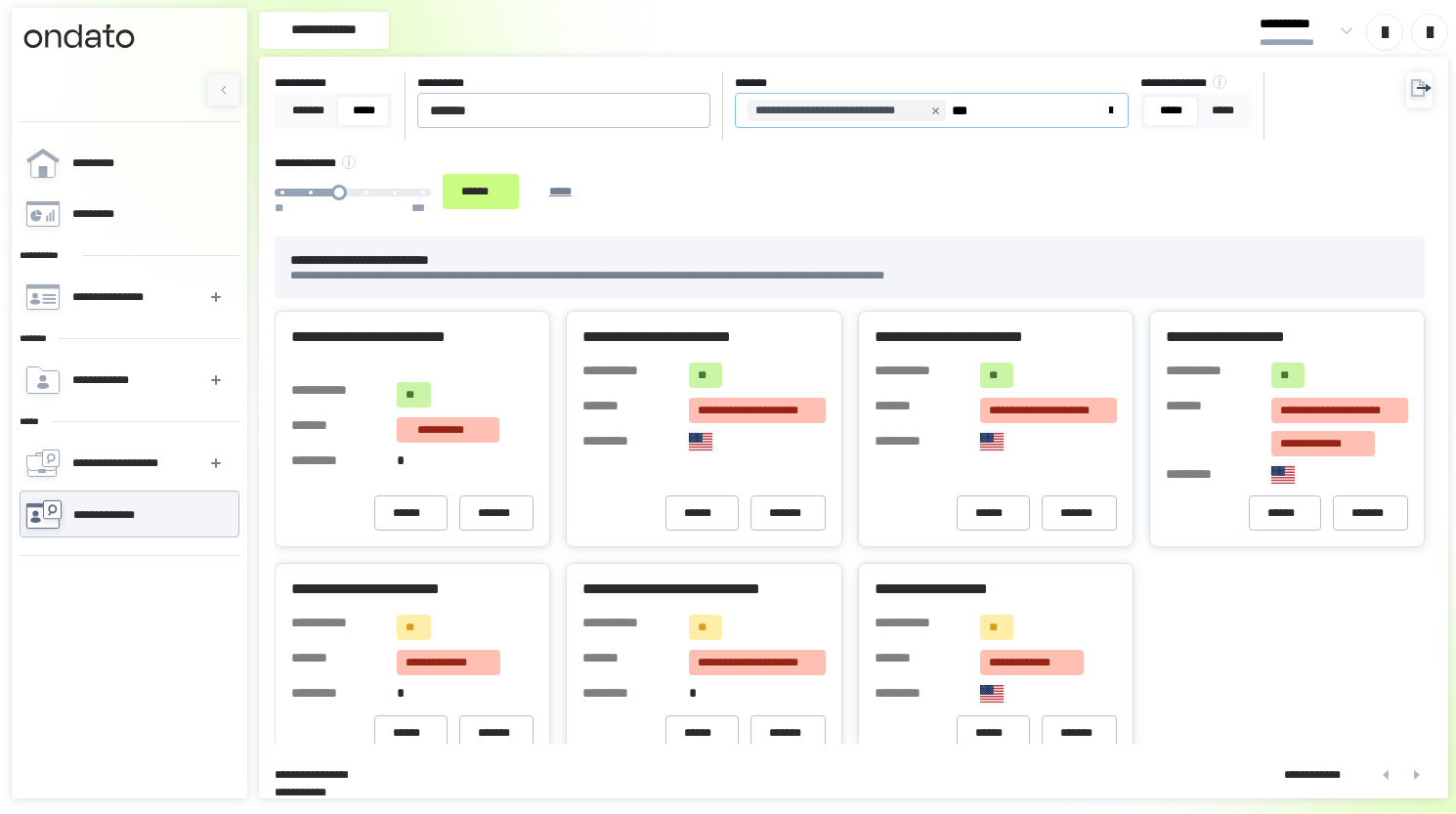 click on "**********" at bounding box center [919, 110] 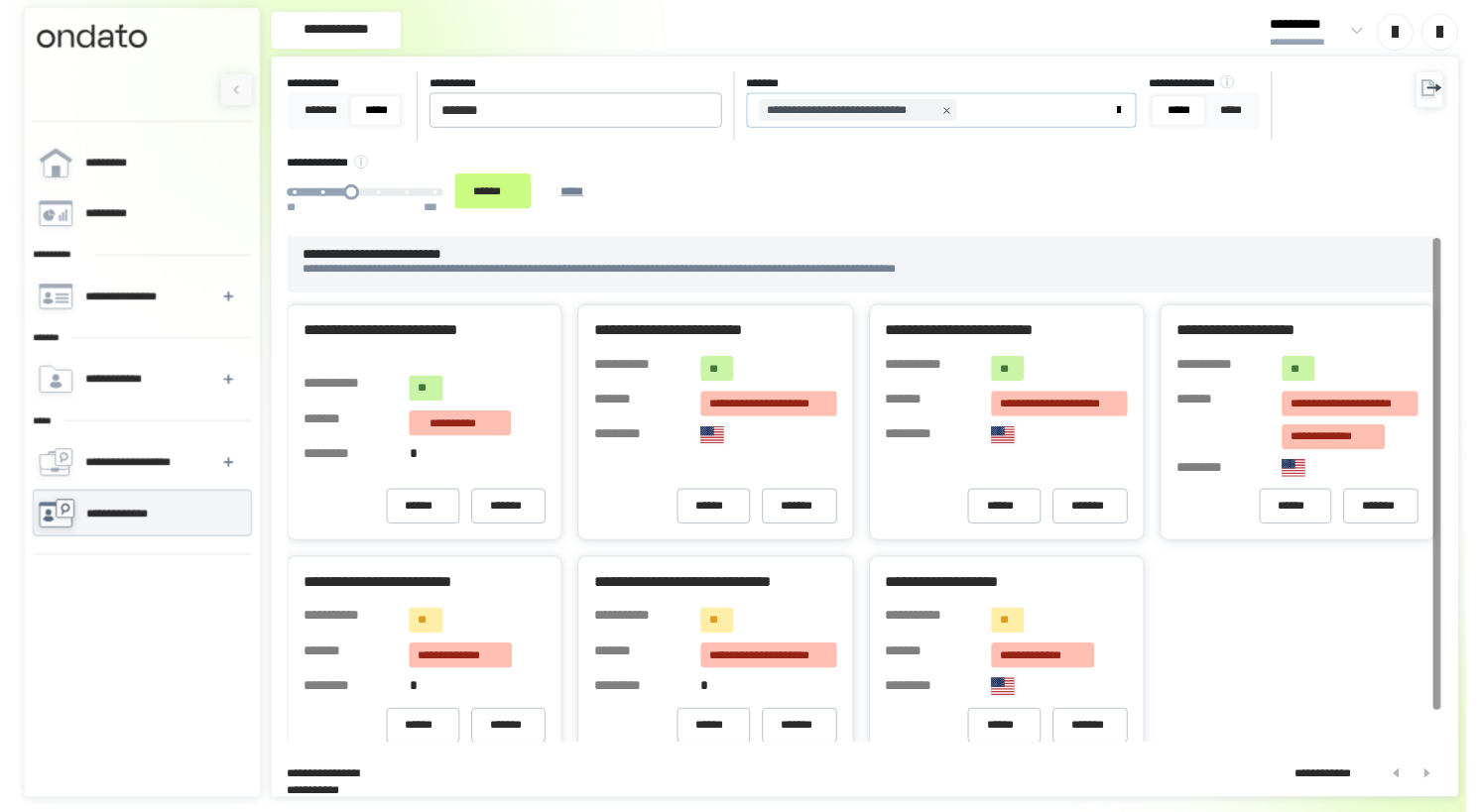 scroll, scrollTop: 0, scrollLeft: 0, axis: both 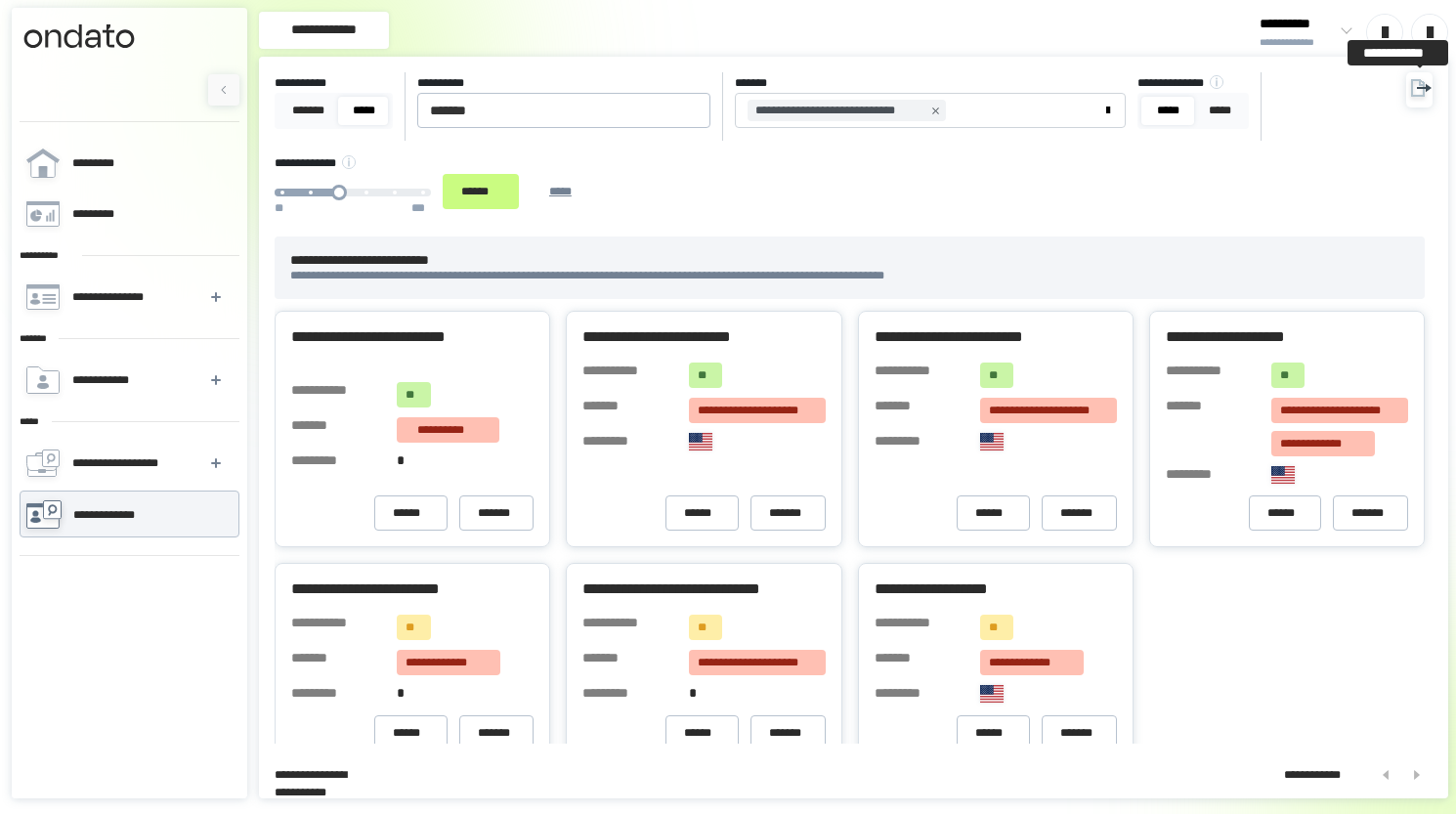 click 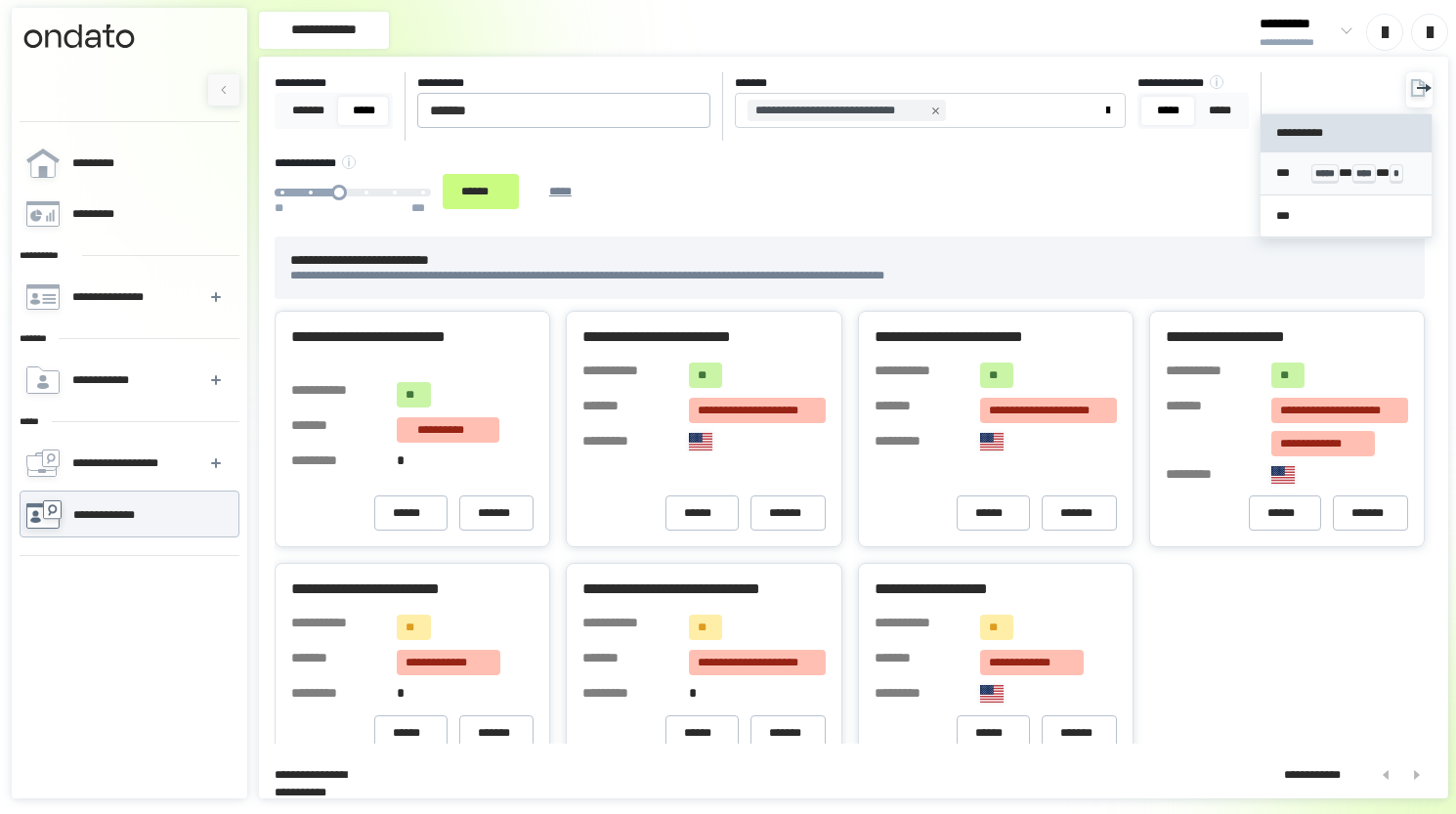 drag, startPoint x: 1356, startPoint y: 219, endPoint x: 1318, endPoint y: 165, distance: 66.030296 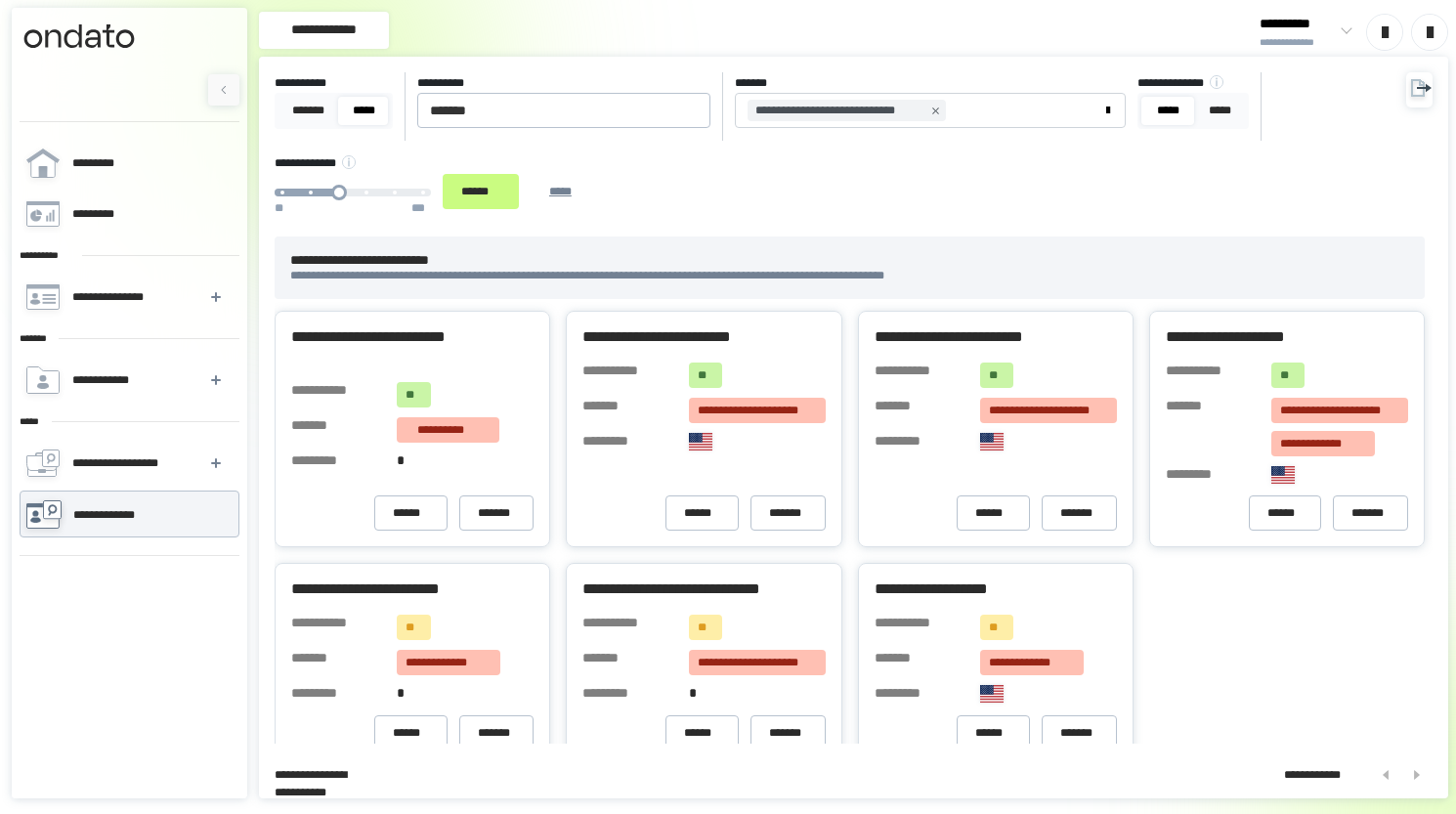 click on "**********" at bounding box center [129, 468] 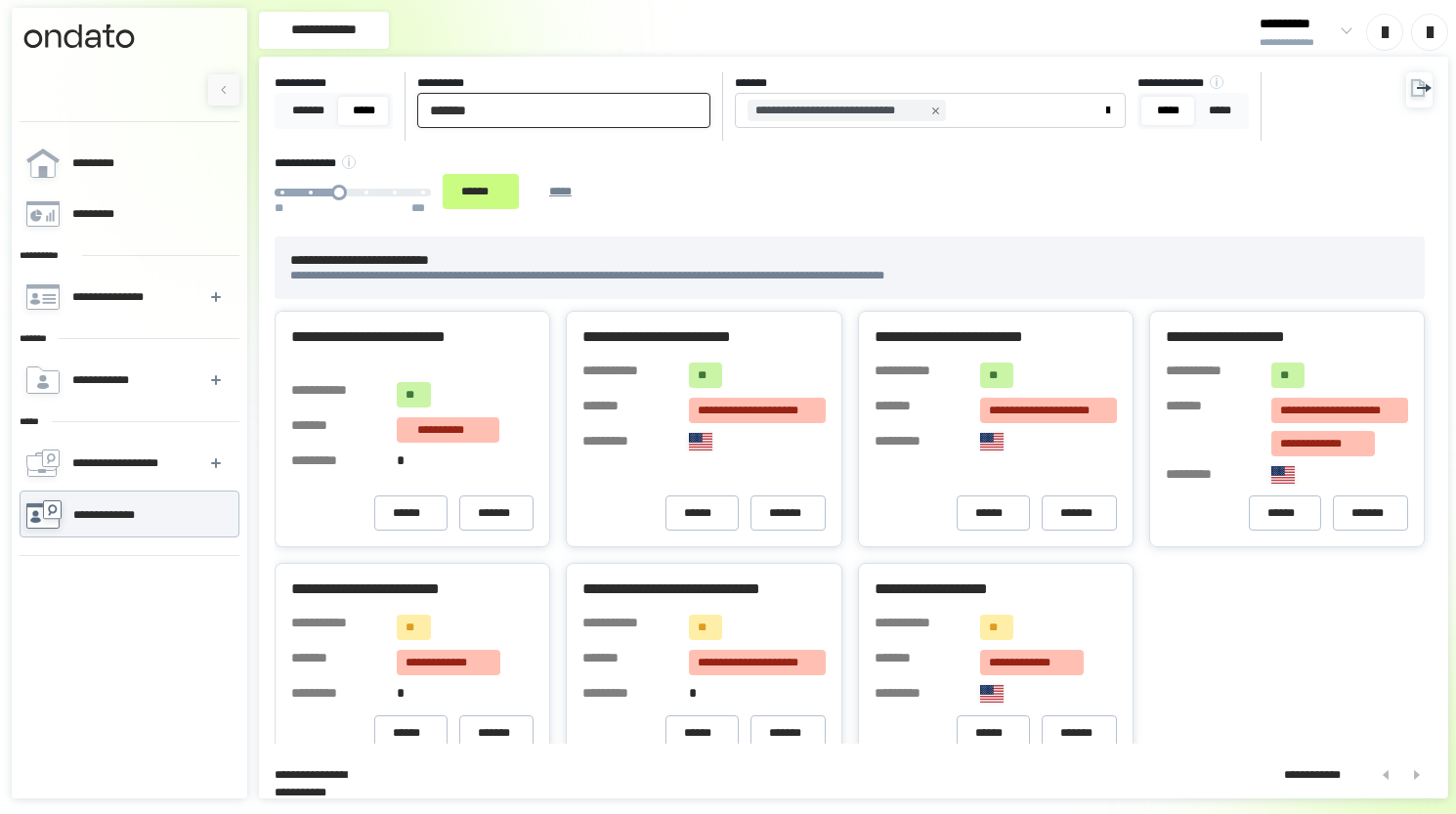 click on "*******" at bounding box center (564, 110) 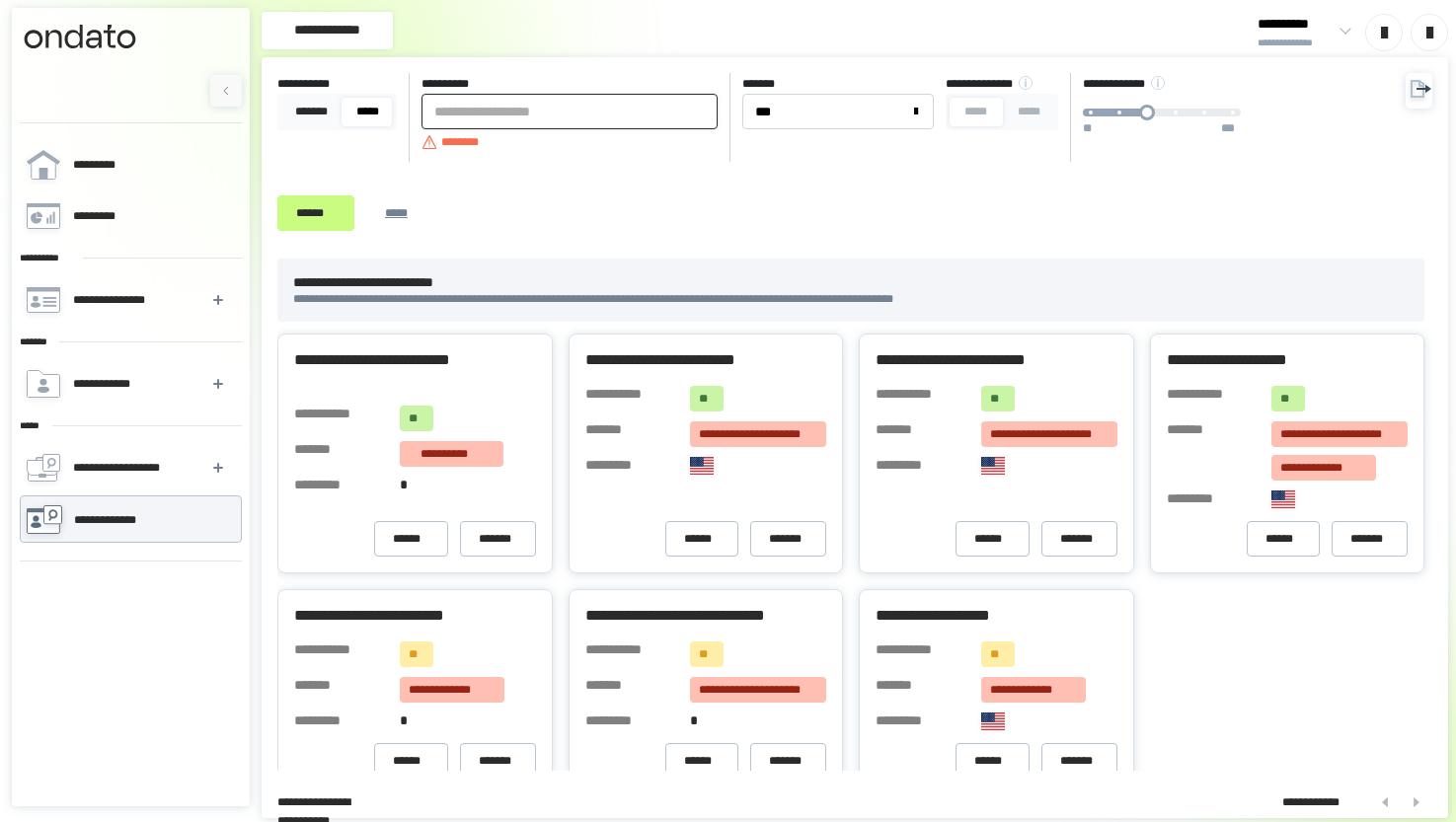 click at bounding box center [570, 112] 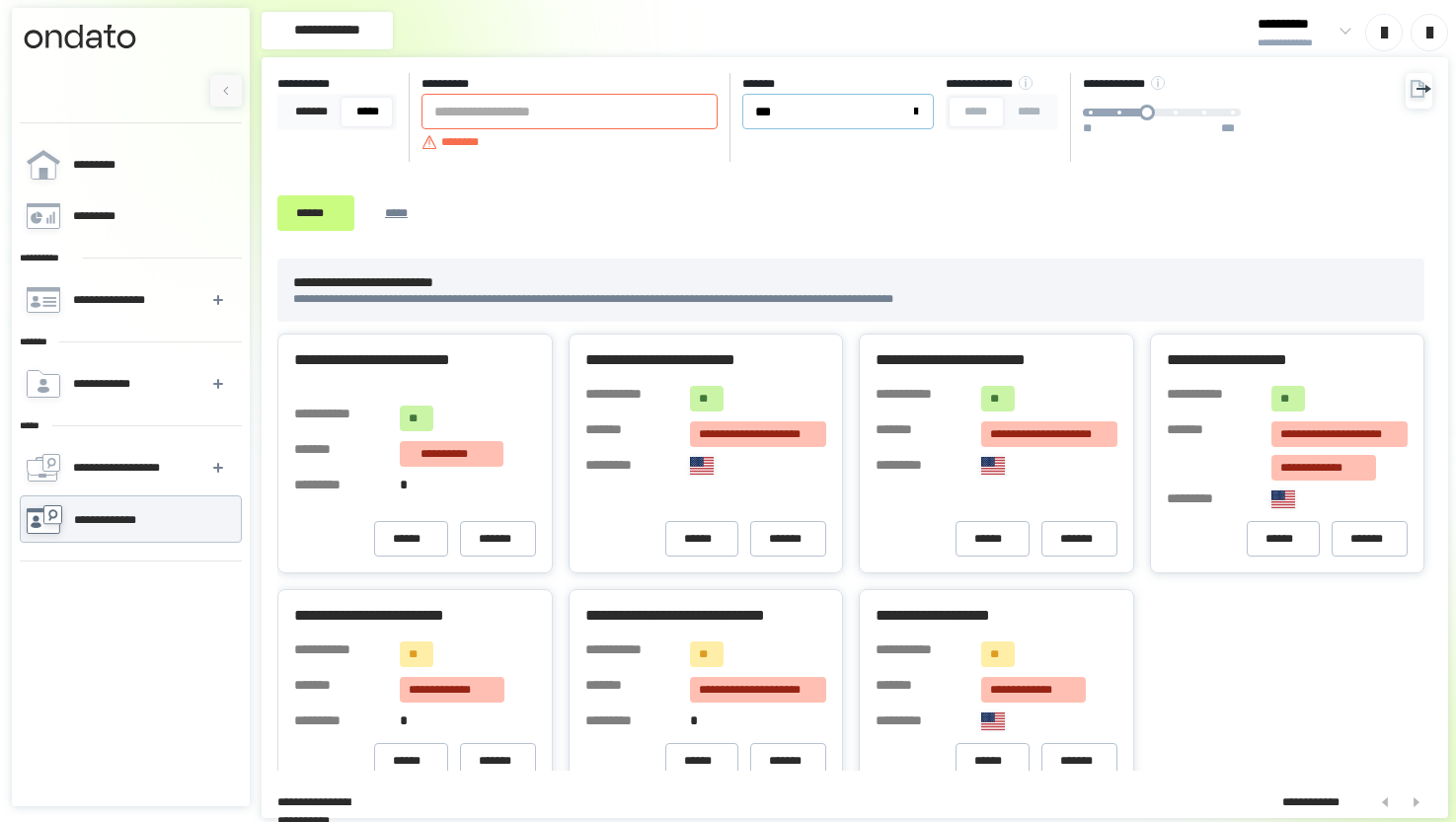 click on "***" at bounding box center [826, 112] 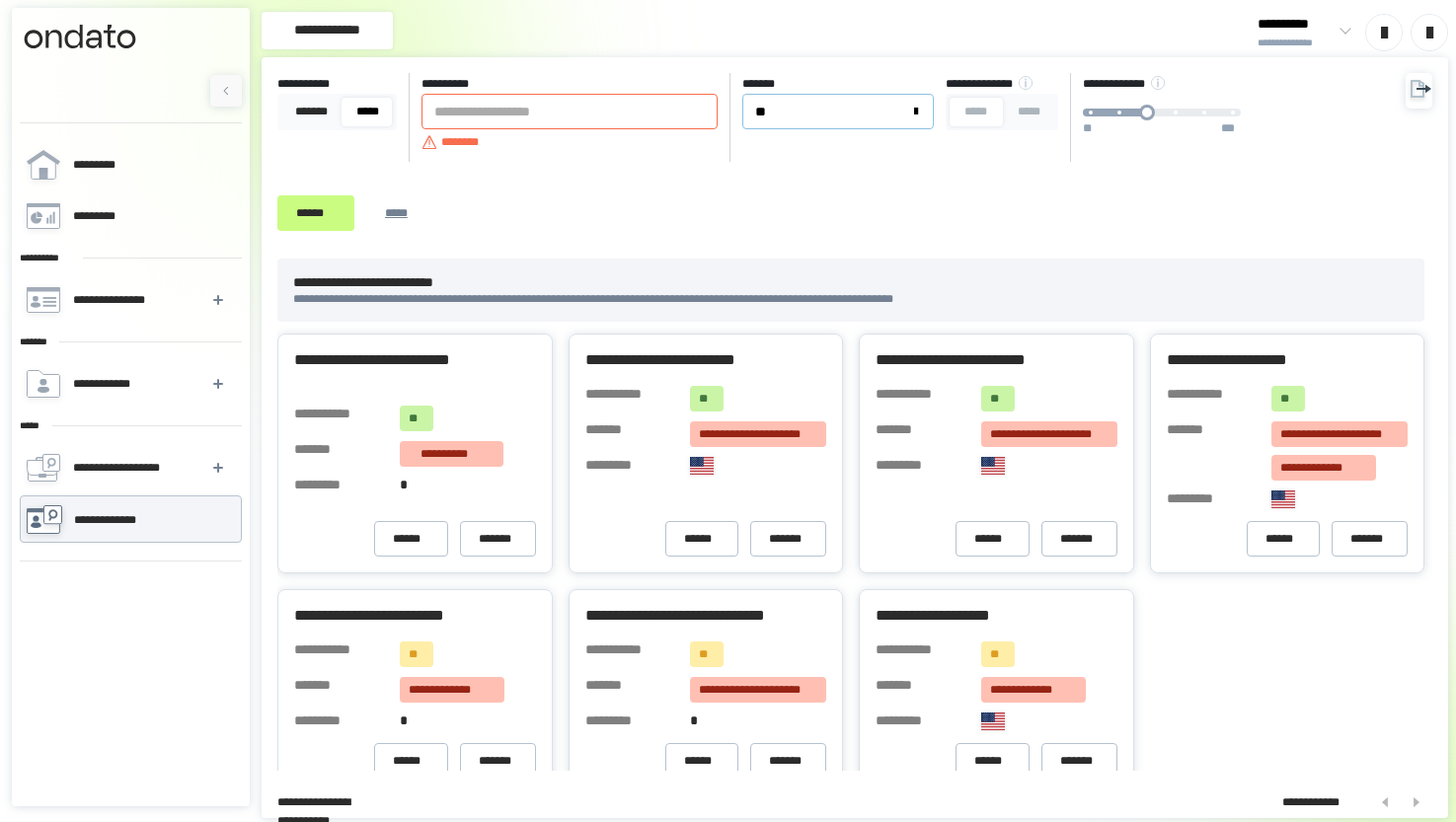 type on "*" 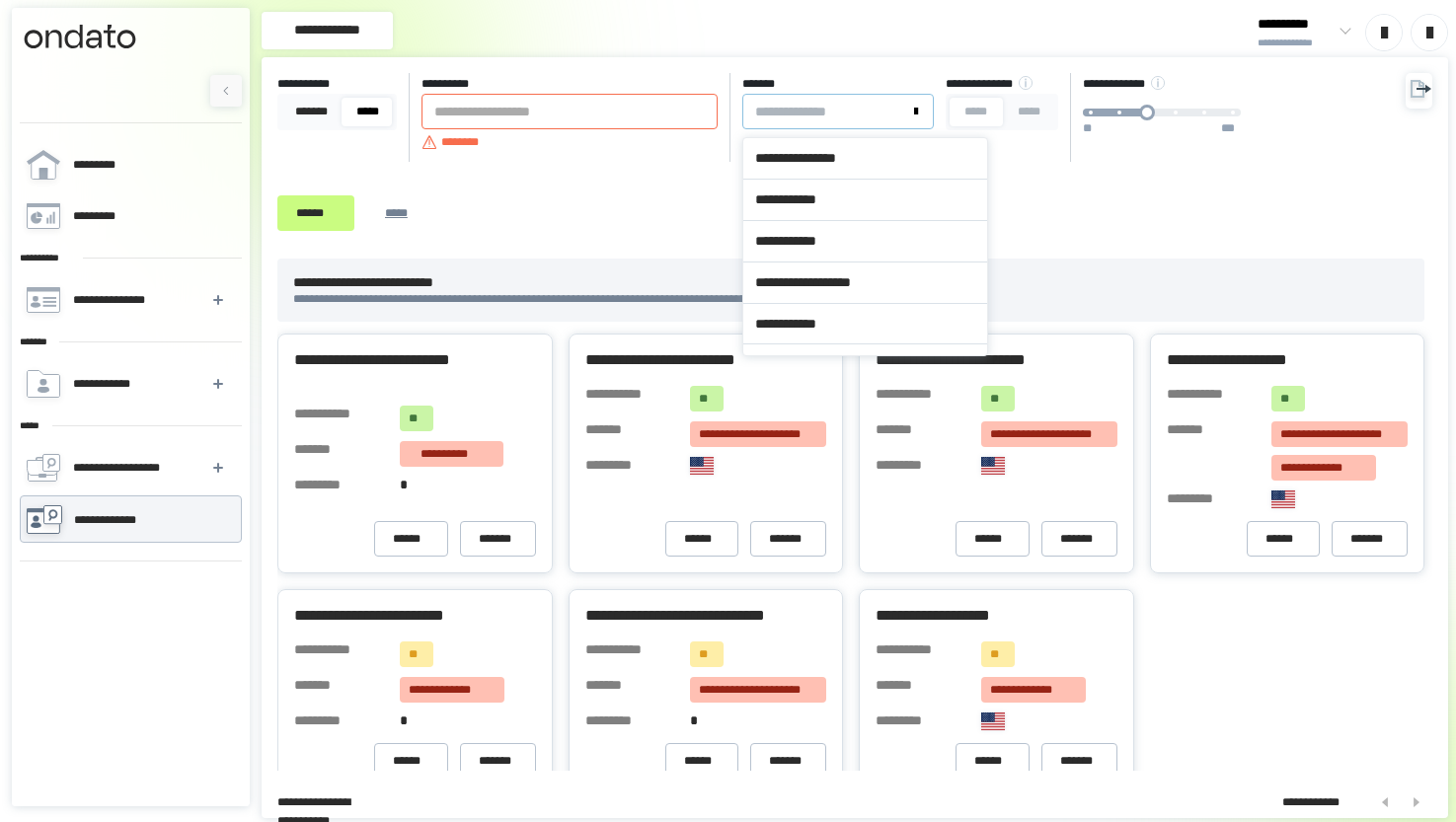 type 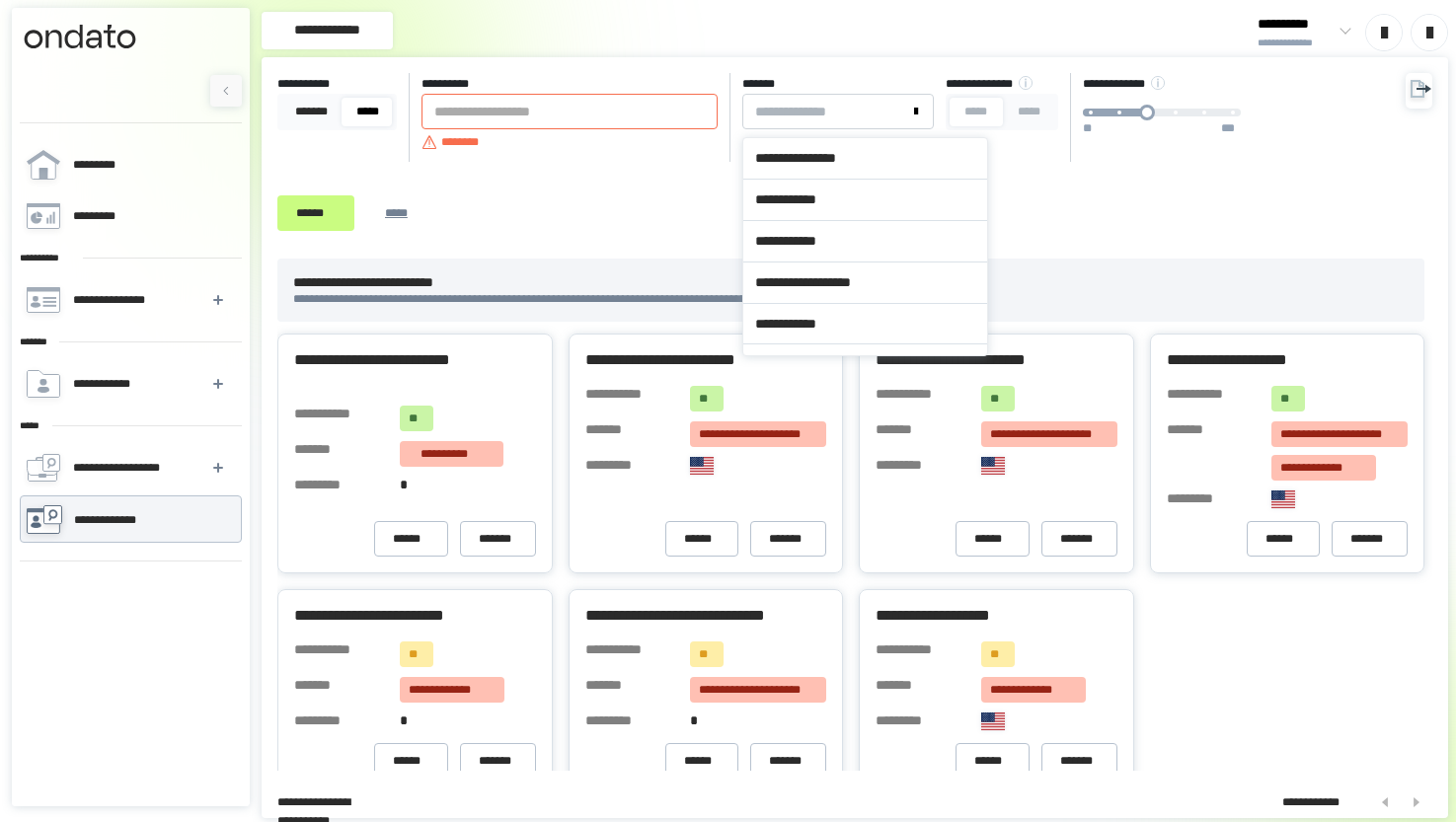 click on "**********" at bounding box center (570, 112) 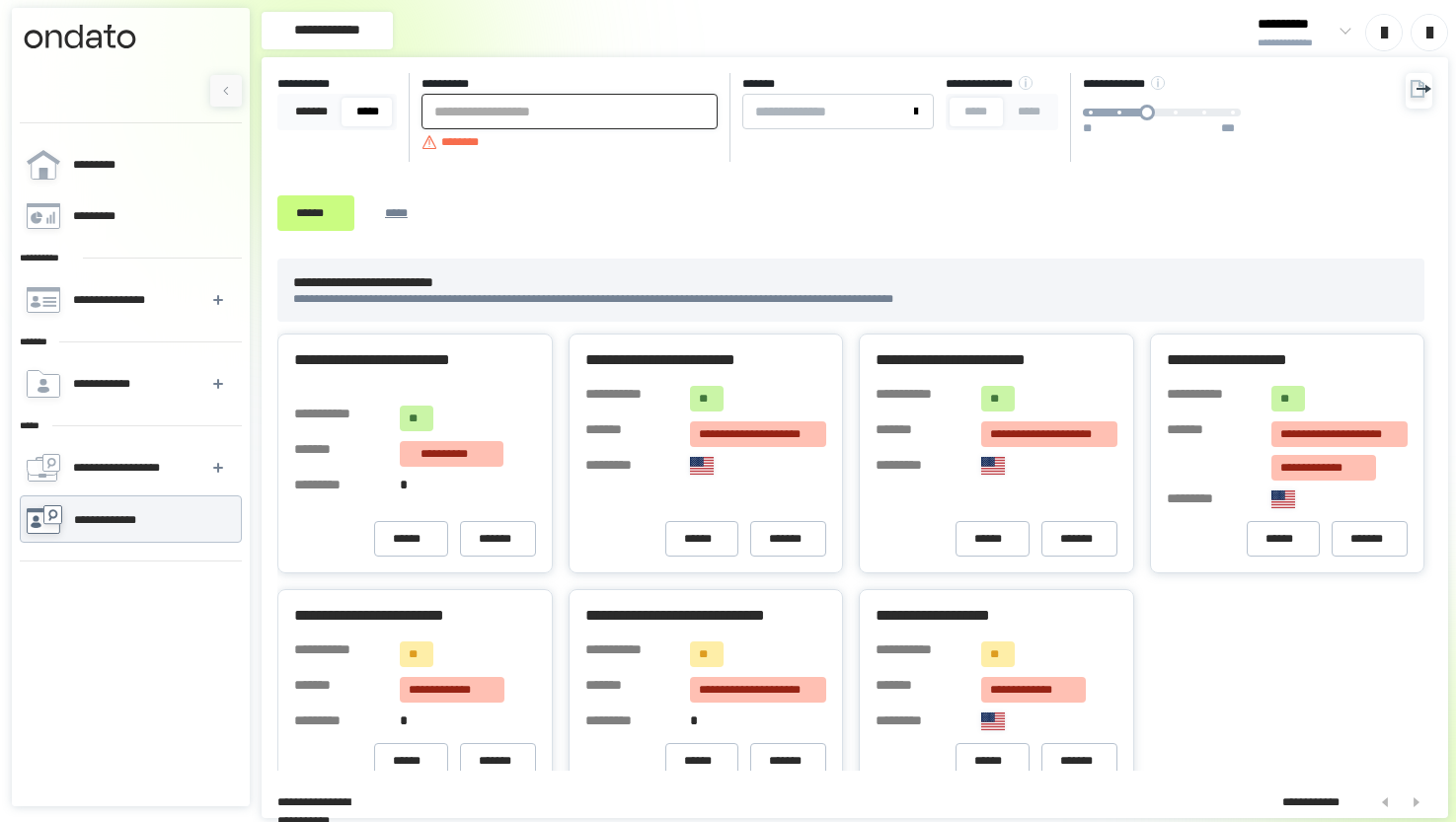 click at bounding box center [570, 112] 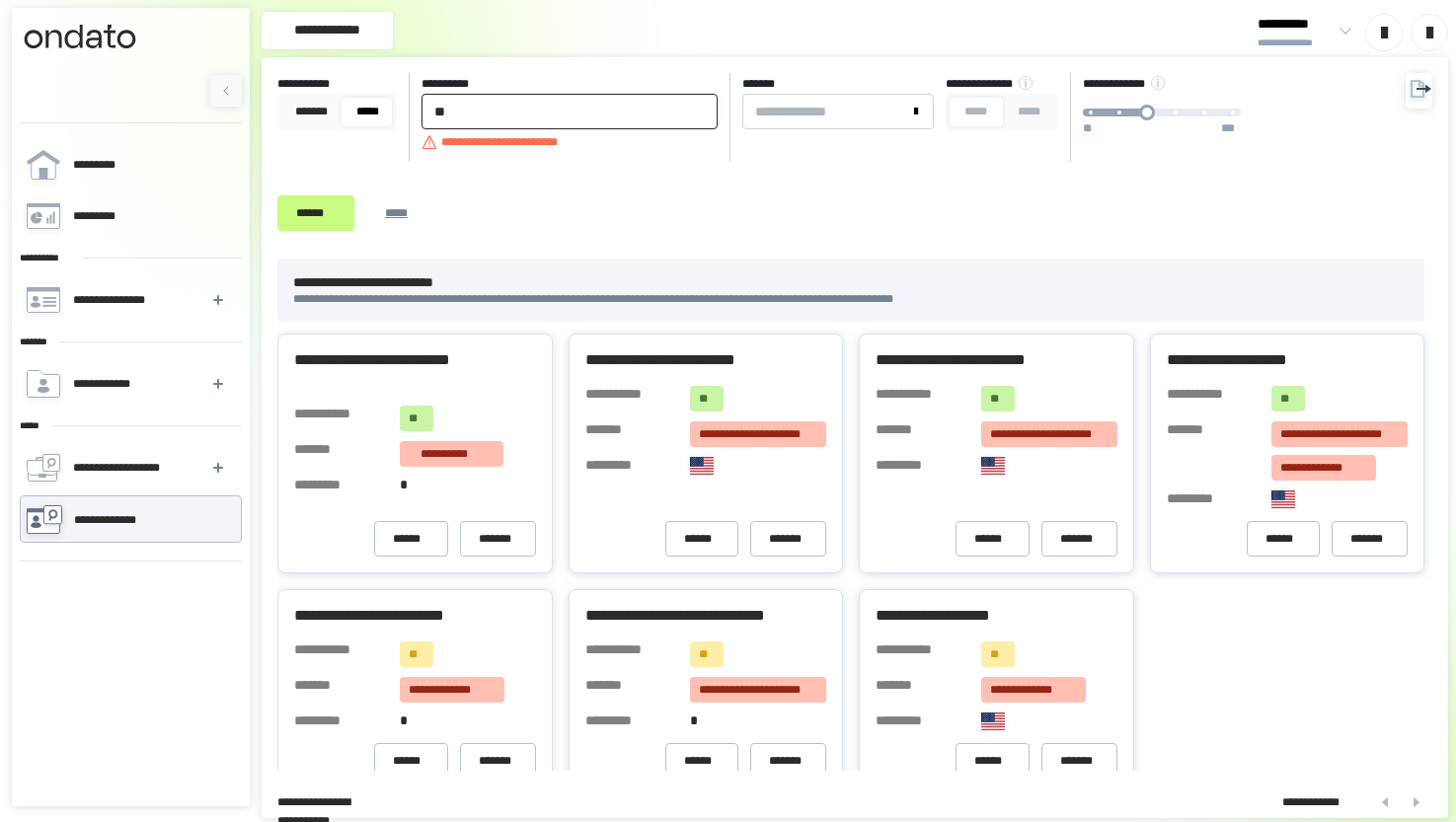type on "*" 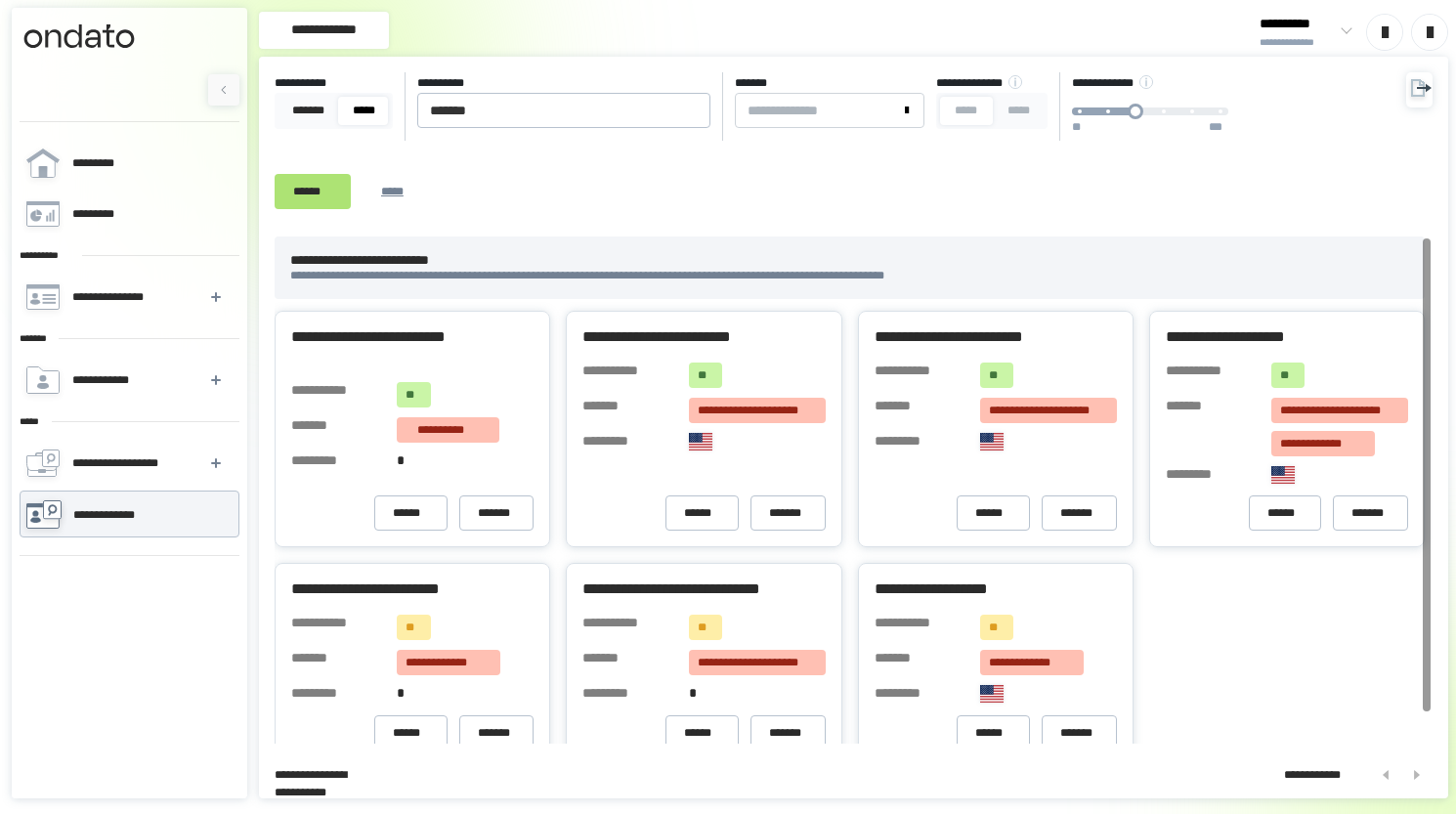 click on "******" at bounding box center [313, 192] 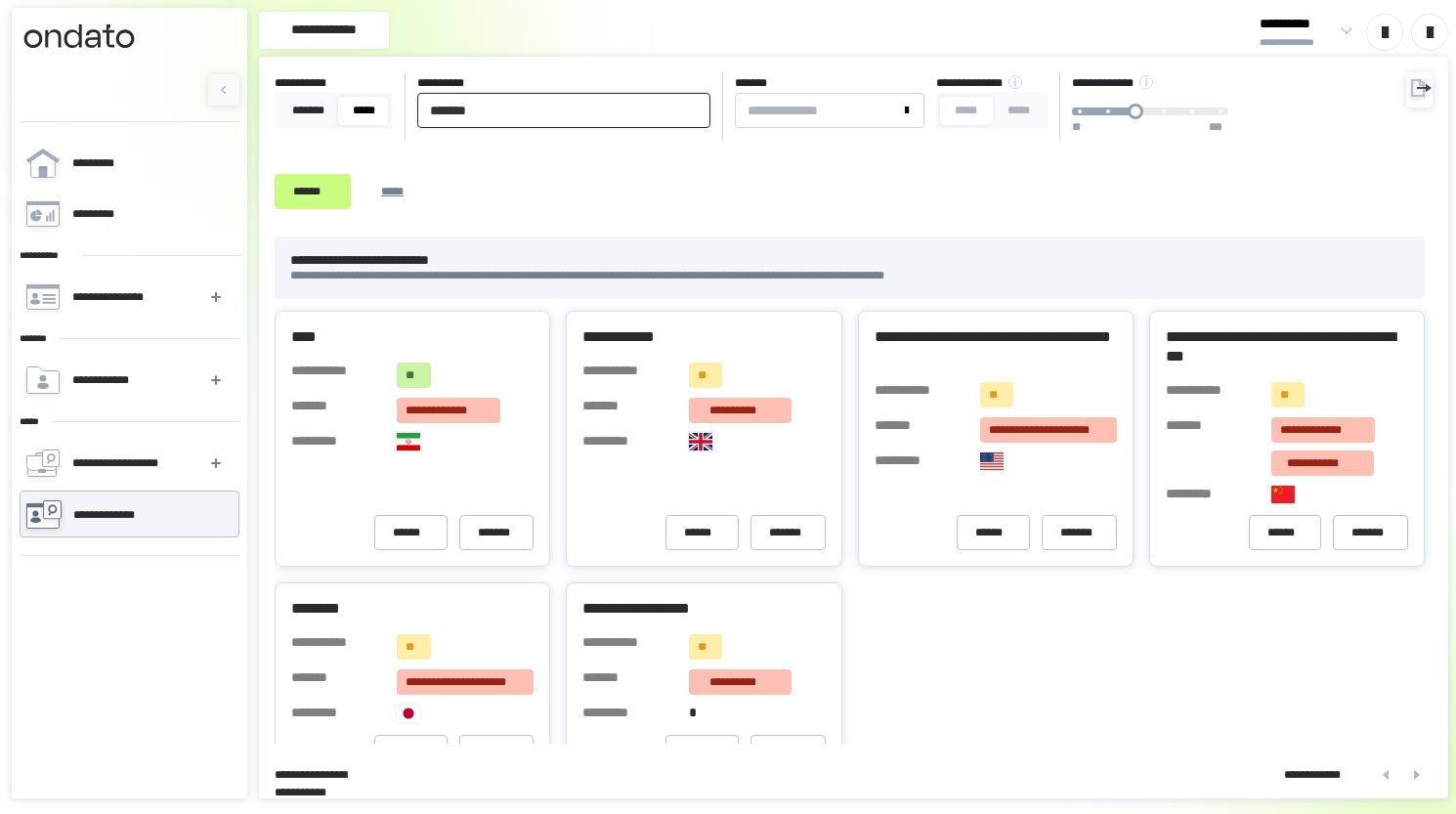 click on "*******" at bounding box center [564, 110] 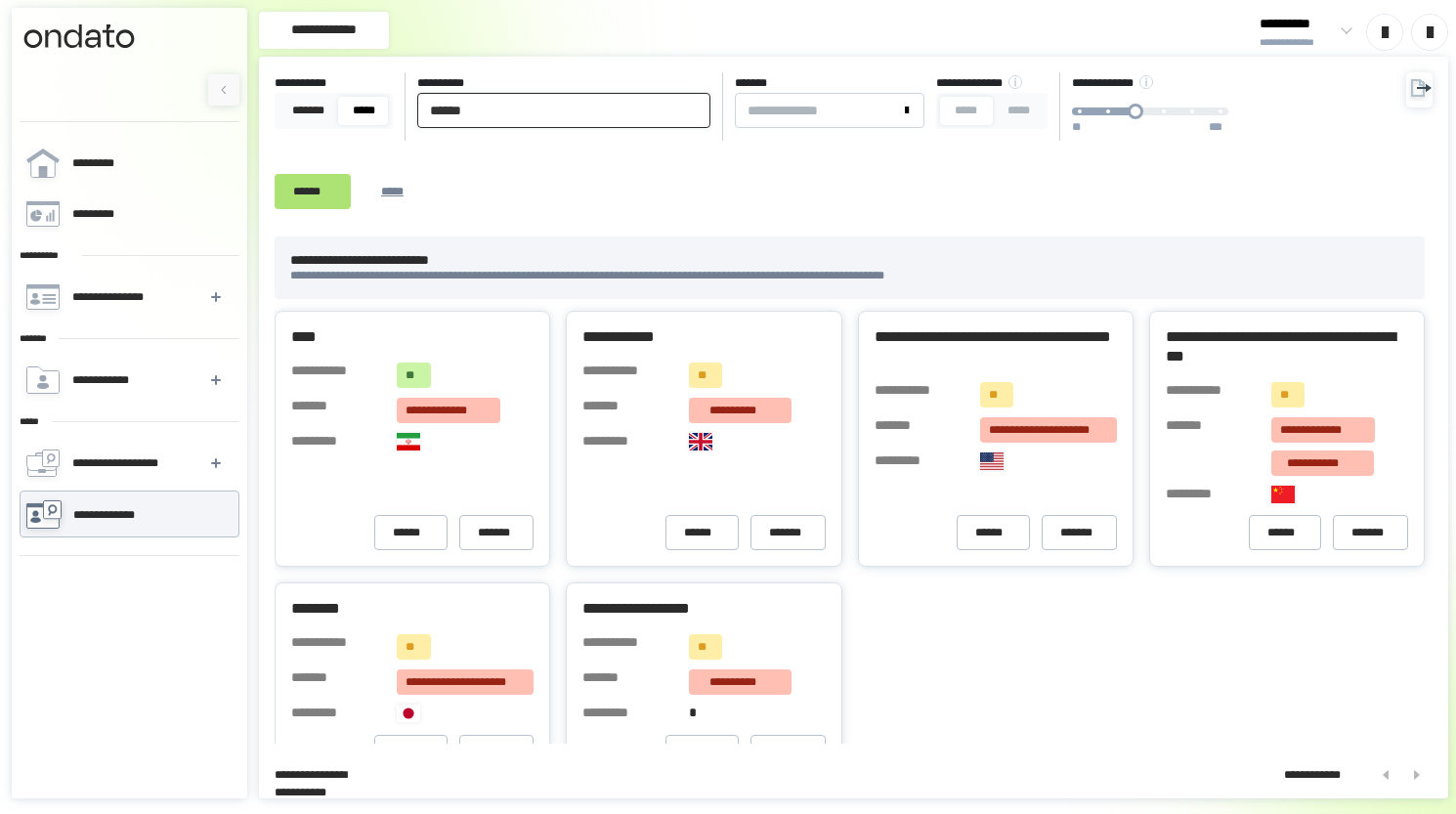 type on "******" 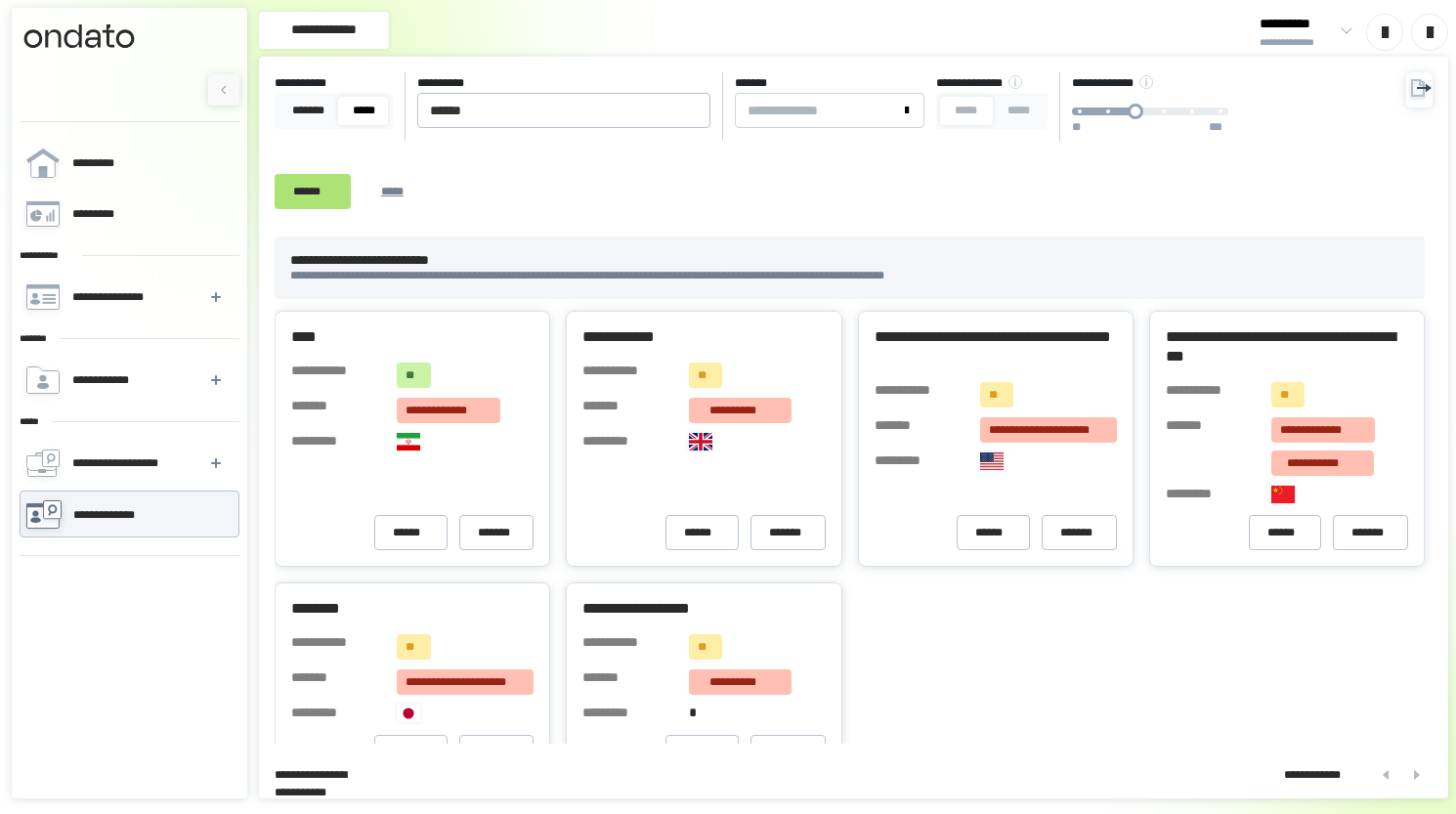 click on "******" at bounding box center [313, 192] 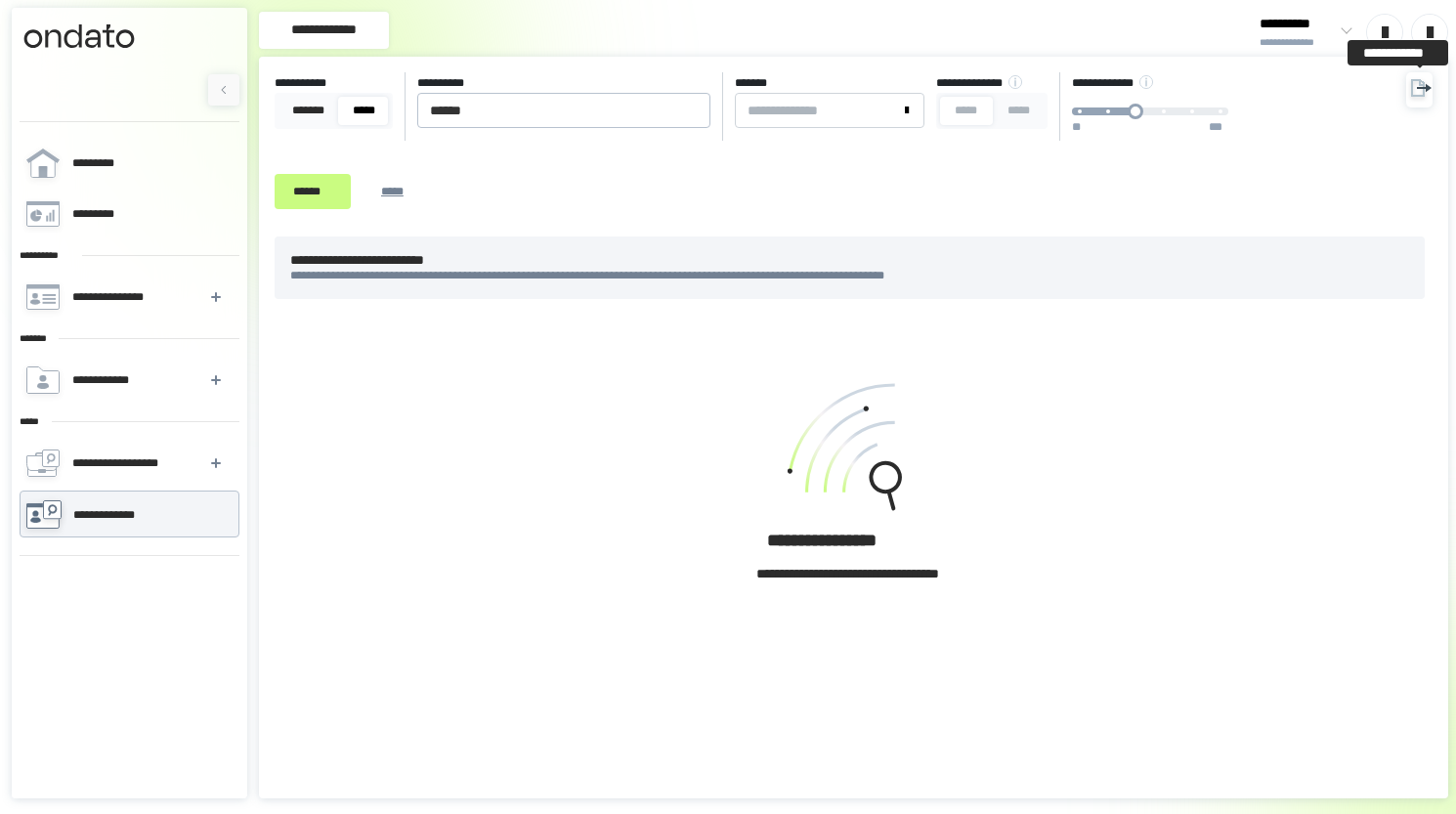 click 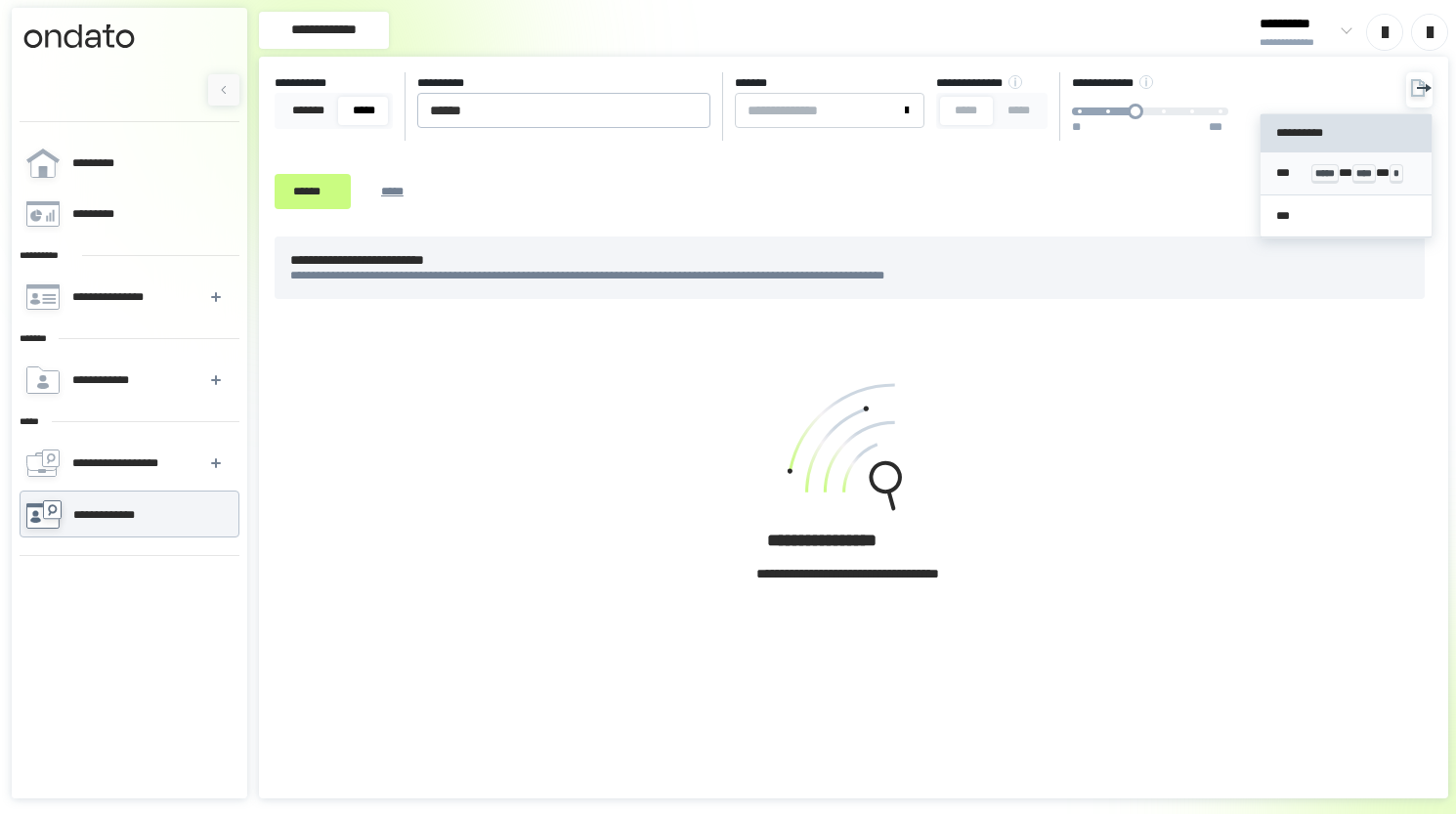 click on "*** ***** * **** *   *" at bounding box center (1346, 173) 